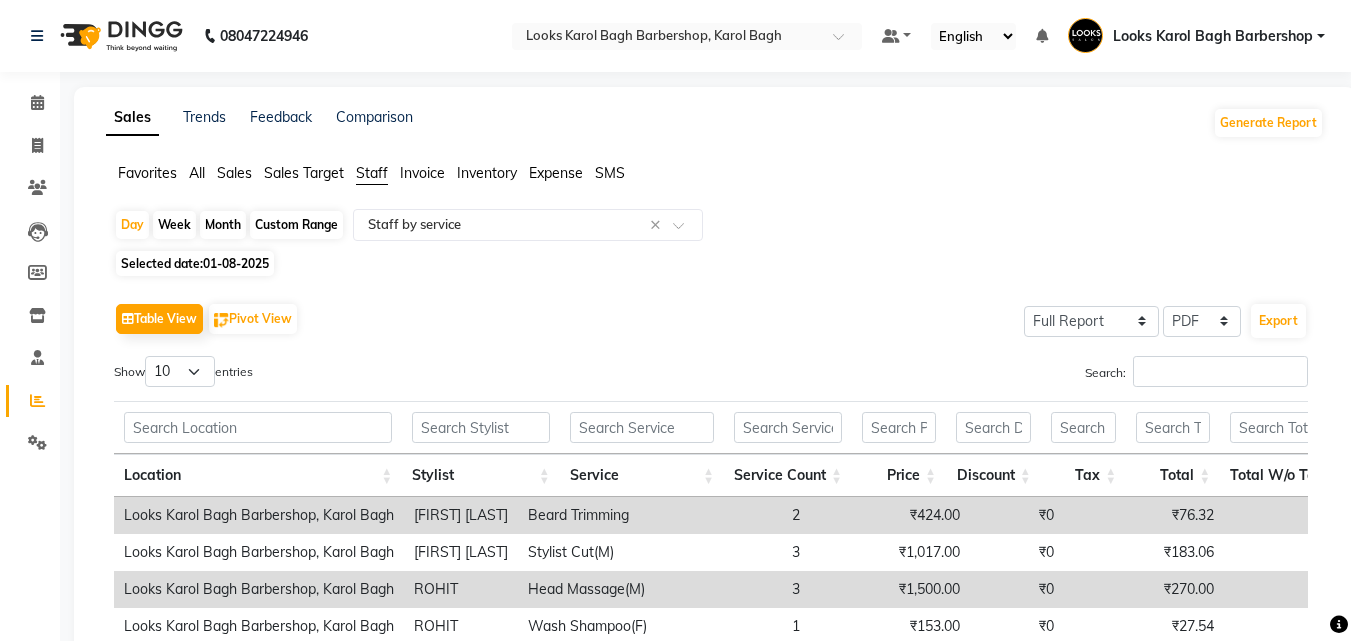 select on "full_report" 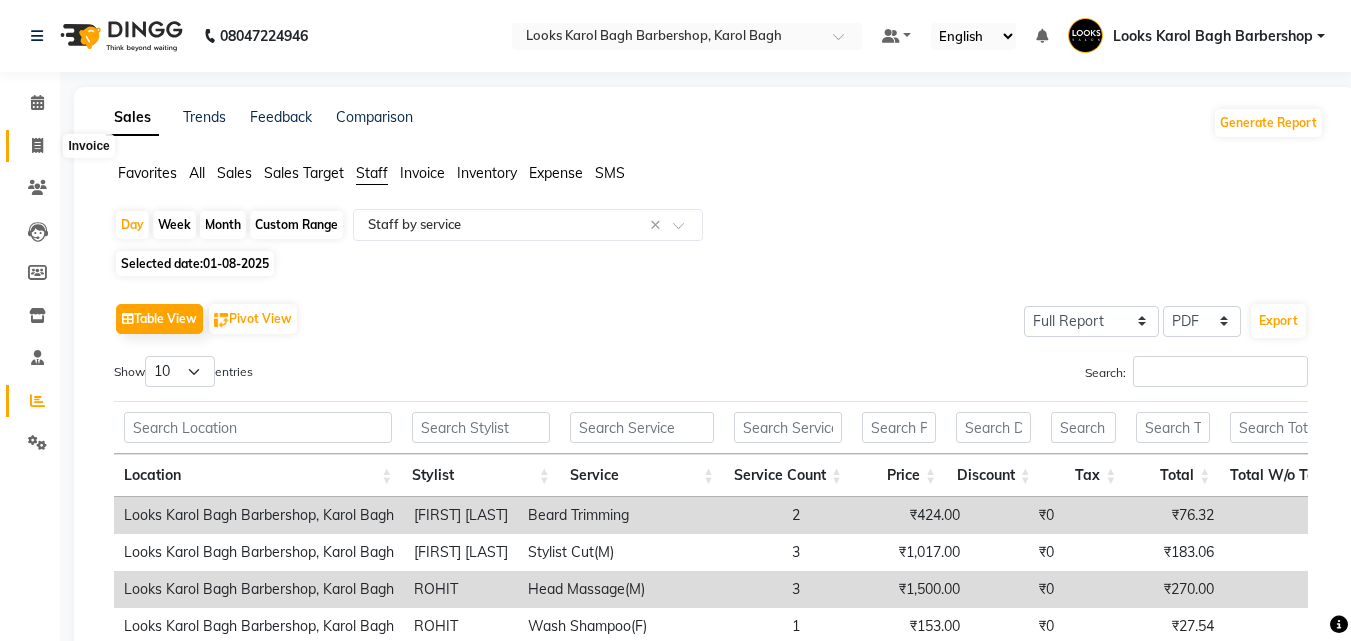 drag, startPoint x: 31, startPoint y: 136, endPoint x: 53, endPoint y: 147, distance: 24.596748 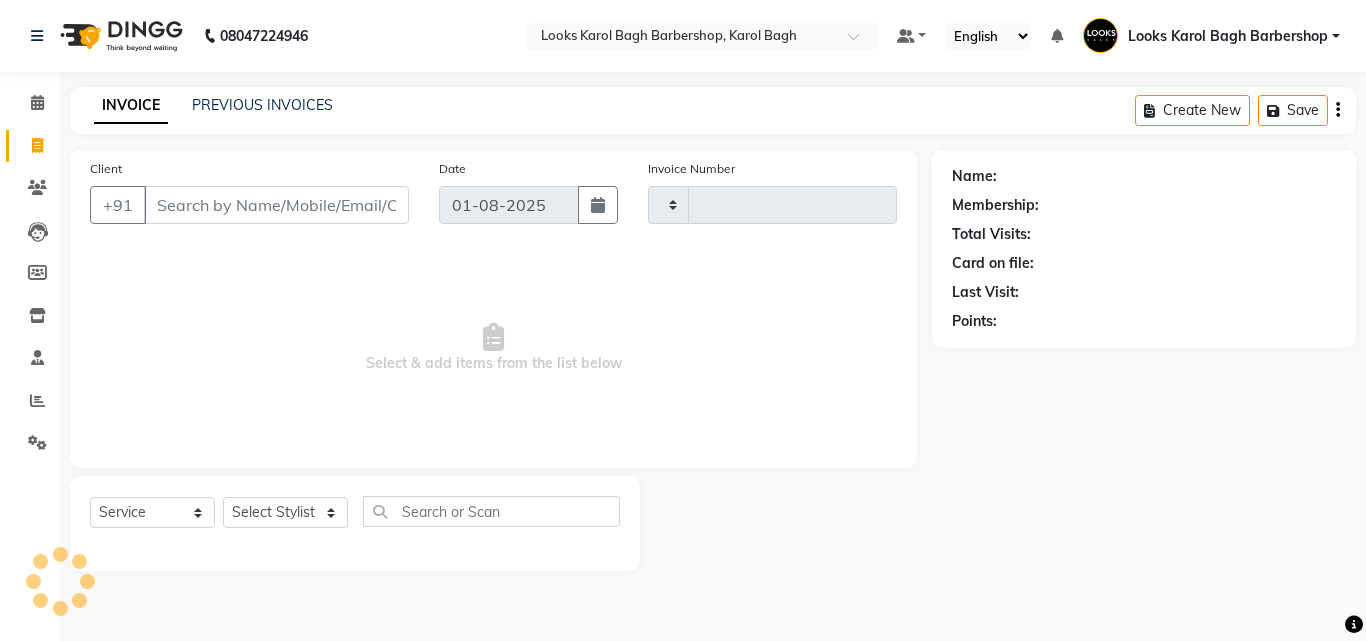 click on "Client" at bounding box center [276, 205] 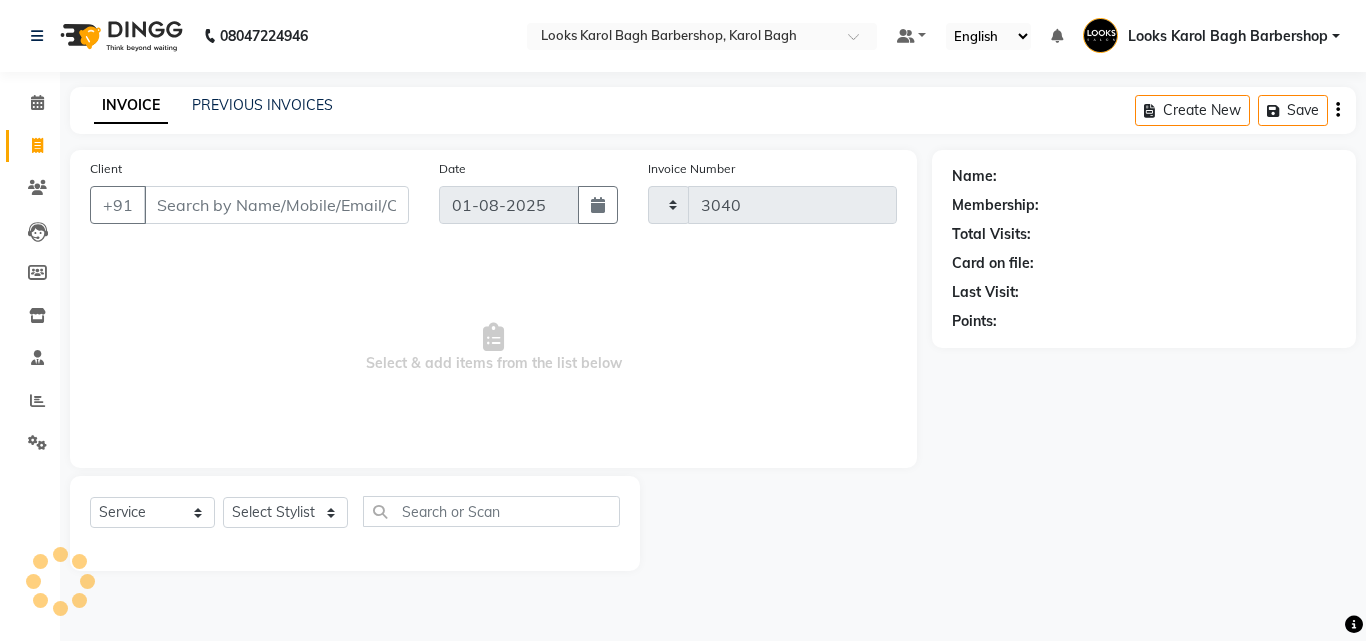 select on "4323" 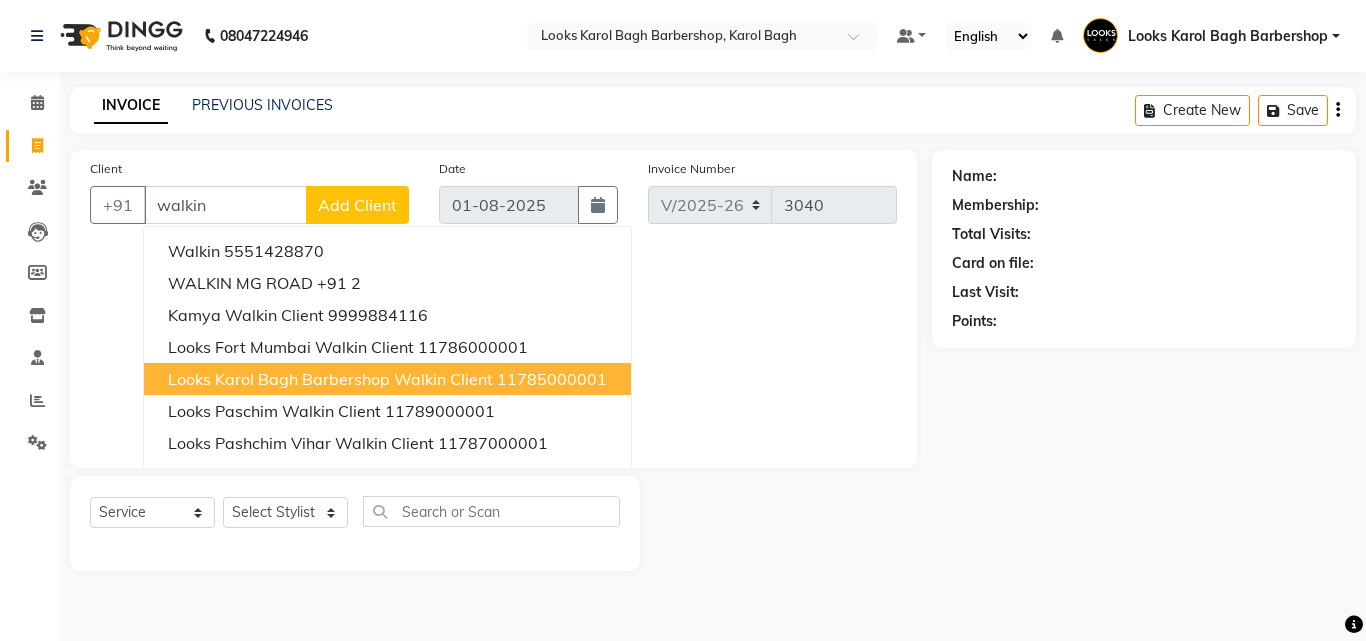 click on "Looks Karol Bagh Barbershop Walkin Client" at bounding box center [330, 379] 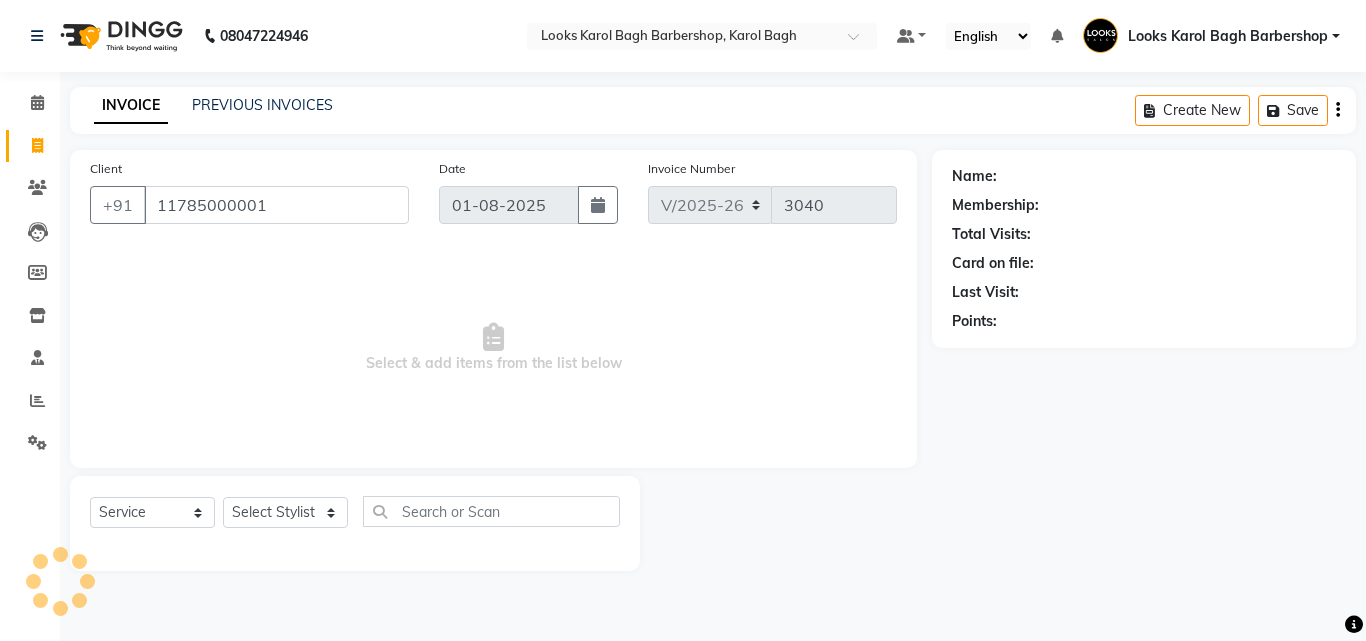 type on "11785000001" 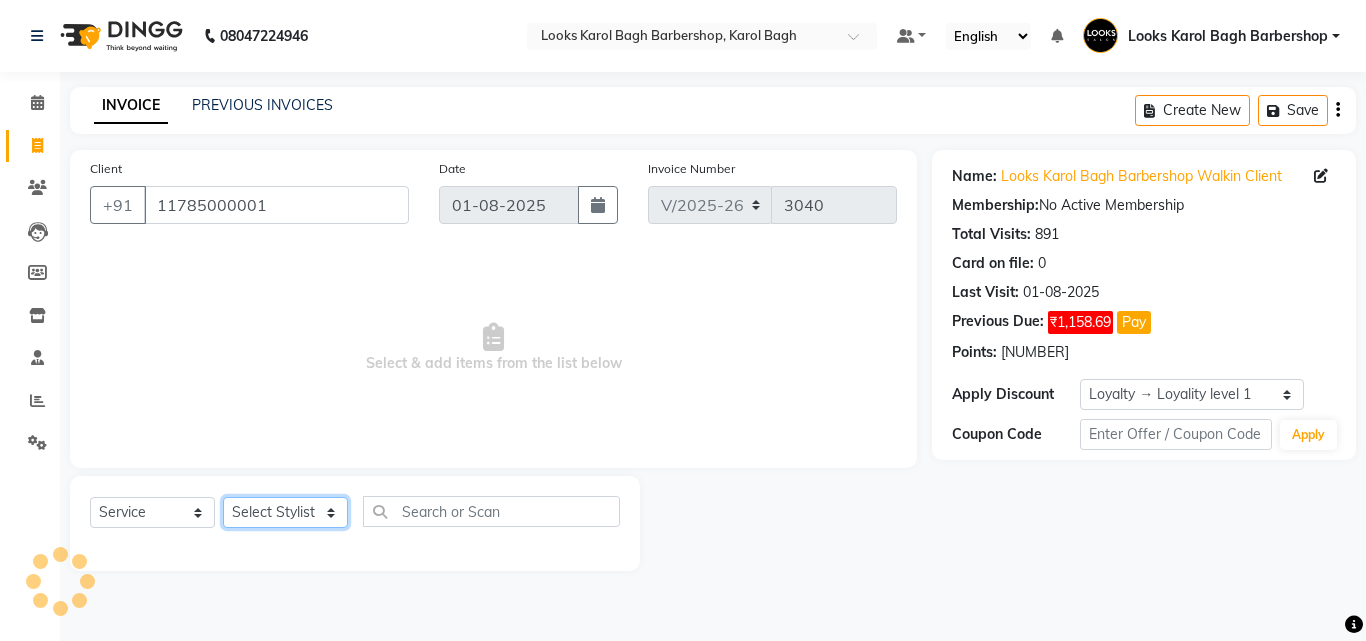 click on "Select Stylist Aadil Adnan AENA Aijaz Alam Amazon_Kart AMIR  Anurag _asst Arvind_asst BIJENDER  Counter Sales DANISH DHARAMVEER Eshan FARHAN KARAN RAI  KOMAL_NAILS Krishna_asst LALIT_PDCT LHAMO Looks_Female_Section Looks_H.O_Store Looks Karol Bagh Barbershop Looks_Kart MANIRAM Meenu_pdct Mohammad Sajid NAEEM  NARENDER DEOL  Naveen_pdct Prabhakar Kumar_PDCT RAAJ GUPTA RAAJ_JI raj ji RAM MURTI NARYAL ROHIT  Rohit Seth Rohit Thakur SACHIN sahil Shabina Shakir SIMRAN Sonia Sunny VIKRAM VIKRANT SINGH  Vishal_Asst YOGESH ASSISTANT" 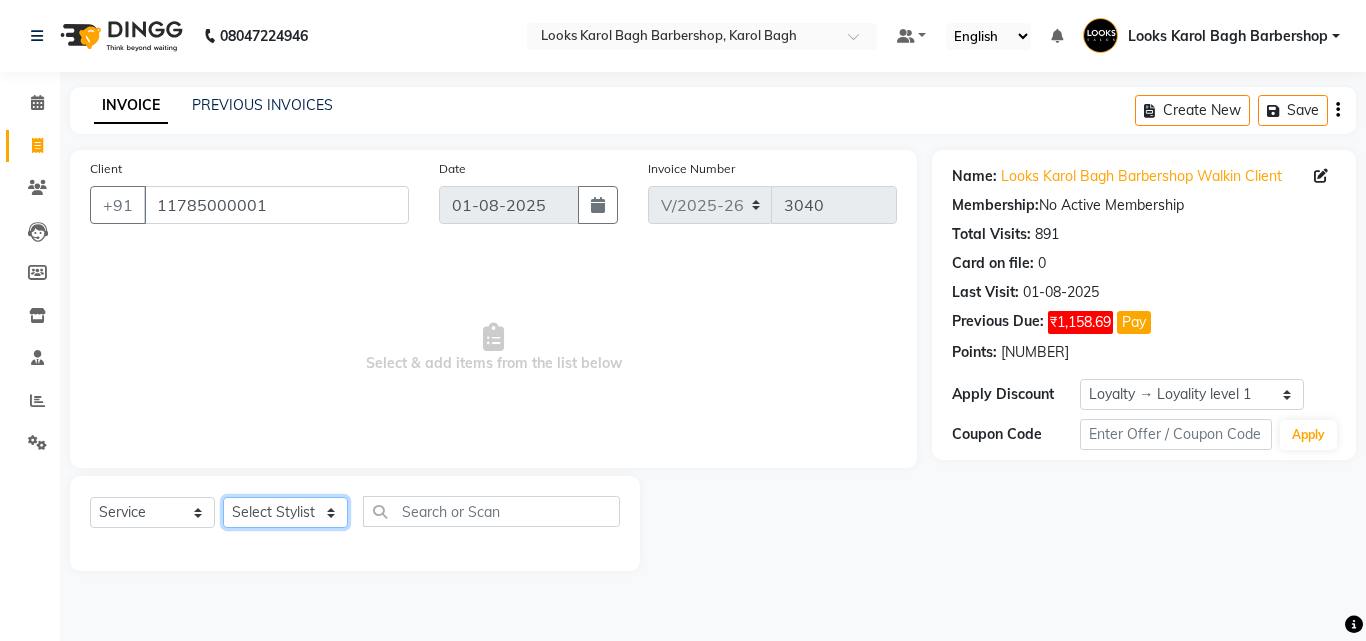 select on "23406" 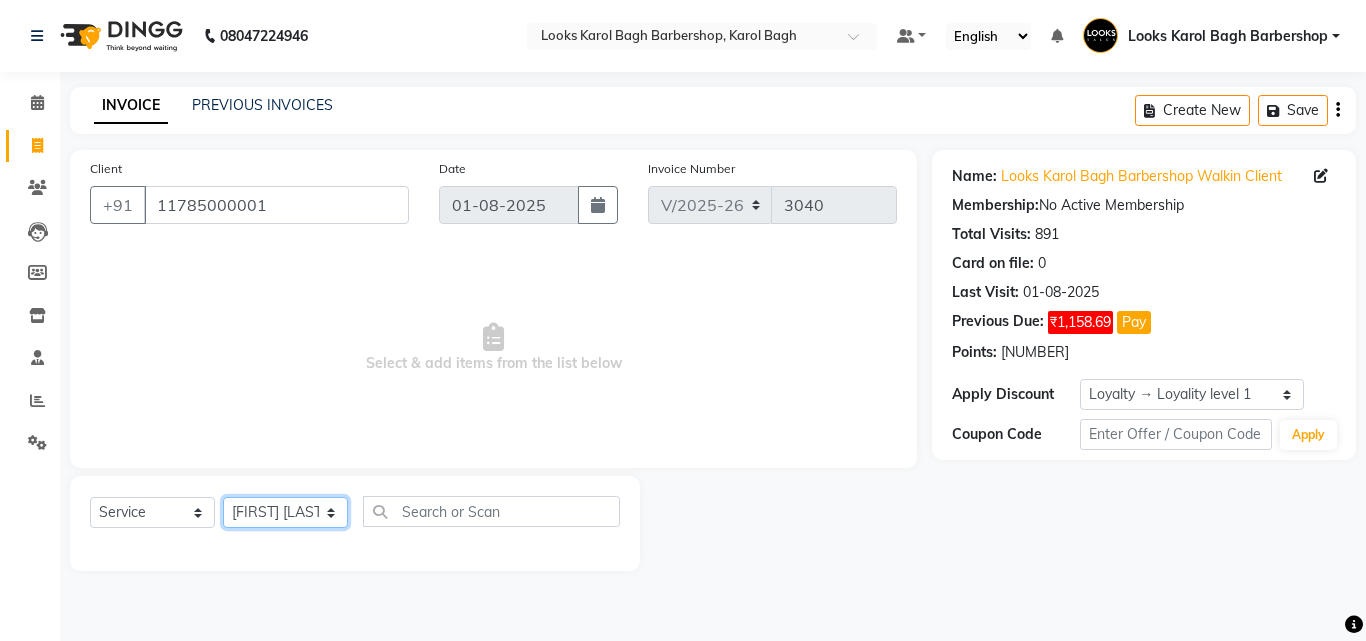 click on "Select Stylist Aadil Adnan AENA Aijaz Alam Amazon_Kart AMIR  Anurag _asst Arvind_asst BIJENDER  Counter Sales DANISH DHARAMVEER Eshan FARHAN KARAN RAI  KOMAL_NAILS Krishna_asst LALIT_PDCT LHAMO Looks_Female_Section Looks_H.O_Store Looks Karol Bagh Barbershop Looks_Kart MANIRAM Meenu_pdct Mohammad Sajid NAEEM  NARENDER DEOL  Naveen_pdct Prabhakar Kumar_PDCT RAAJ GUPTA RAAJ_JI raj ji RAM MURTI NARYAL ROHIT  Rohit Seth Rohit Thakur SACHIN sahil Shabina Shakir SIMRAN Sonia Sunny VIKRAM VIKRANT SINGH  Vishal_Asst YOGESH ASSISTANT" 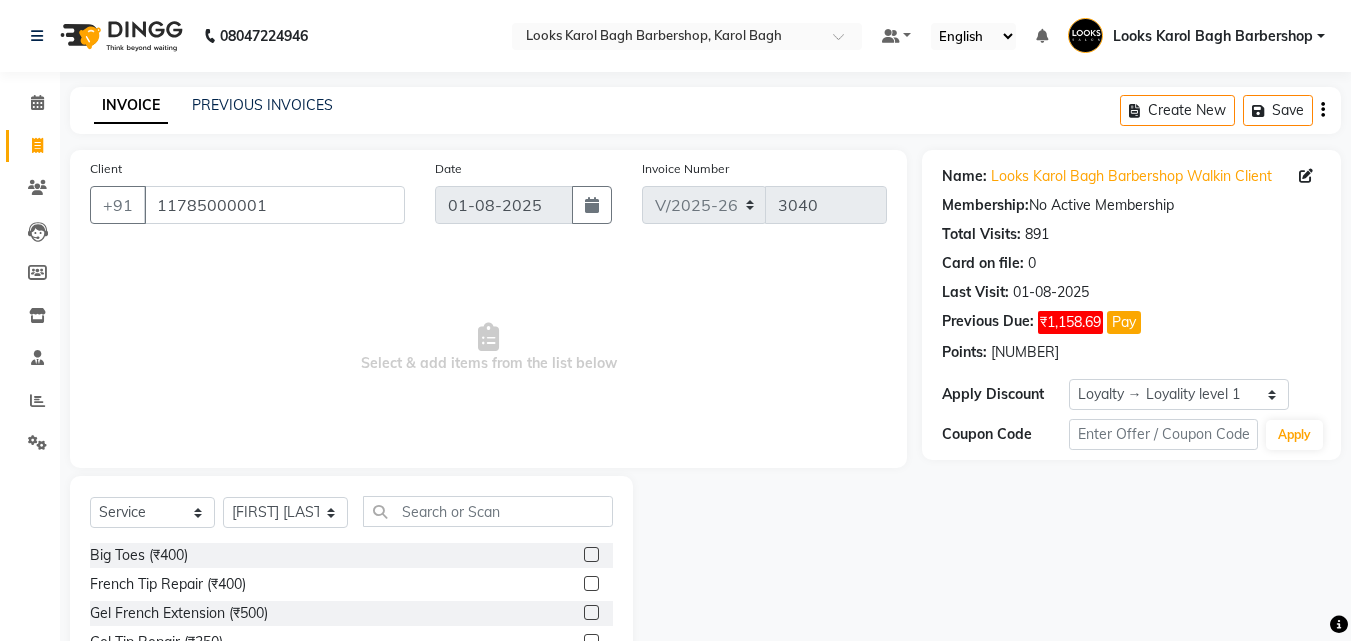 click on "Select  Service  Product  Membership  Package Voucher Prepaid Gift Card  Select Stylist Aadil Adnan AENA Aijaz Alam Amazon_Kart AMIR  Anurag _asst Arvind_asst BIJENDER  Counter Sales DANISH DHARAMVEER Eshan FARHAN KARAN RAI  KOMAL_NAILS Krishna_asst LALIT_PDCT LHAMO Looks_Female_Section Looks_H.O_Store Looks Karol Bagh Barbershop Looks_Kart MANIRAM Meenu_pdct Mohammad Sajid NAEEM  NARENDER DEOL  Naveen_pdct Prabhakar Kumar_PDCT RAAJ GUPTA RAAJ_JI raj ji RAM MURTI NARYAL ROHIT  Rohit Seth Rohit Thakur SACHIN sahil Shabina Shakir SIMRAN Sonia Sunny VIKRAM VIKRANT SINGH  Vishal_Asst YOGESH ASSISTANT Big Toes ([CURRENCY][PRICE])  French Tip Repair ([CURRENCY][PRICE])  Gel French Extension ([CURRENCY][PRICE])  Gel Tip Repair ([CURRENCY][PRICE])  Gel Infills ([CURRENCY][PRICE])  Gel Overlays ([CURRENCY][PRICE])  Gel Extension ([CURRENCY][PRICE])  Gel Nail Removal ([CURRENCY][PRICE])  Natural Nail Extensions ([CURRENCY][PRICE])  French Nail Extensions ([CURRENCY][PRICE])  Gel Polish Removal ([CURRENCY][PRICE])  Extension Removal ([CURRENCY][PRICE])  Nail Art Recruiter ([CURRENCY][PRICE])  French Ombre Gel Polish ([CURRENCY][PRICE])  Nail Art Nedle ([CURRENCY][PRICE])" 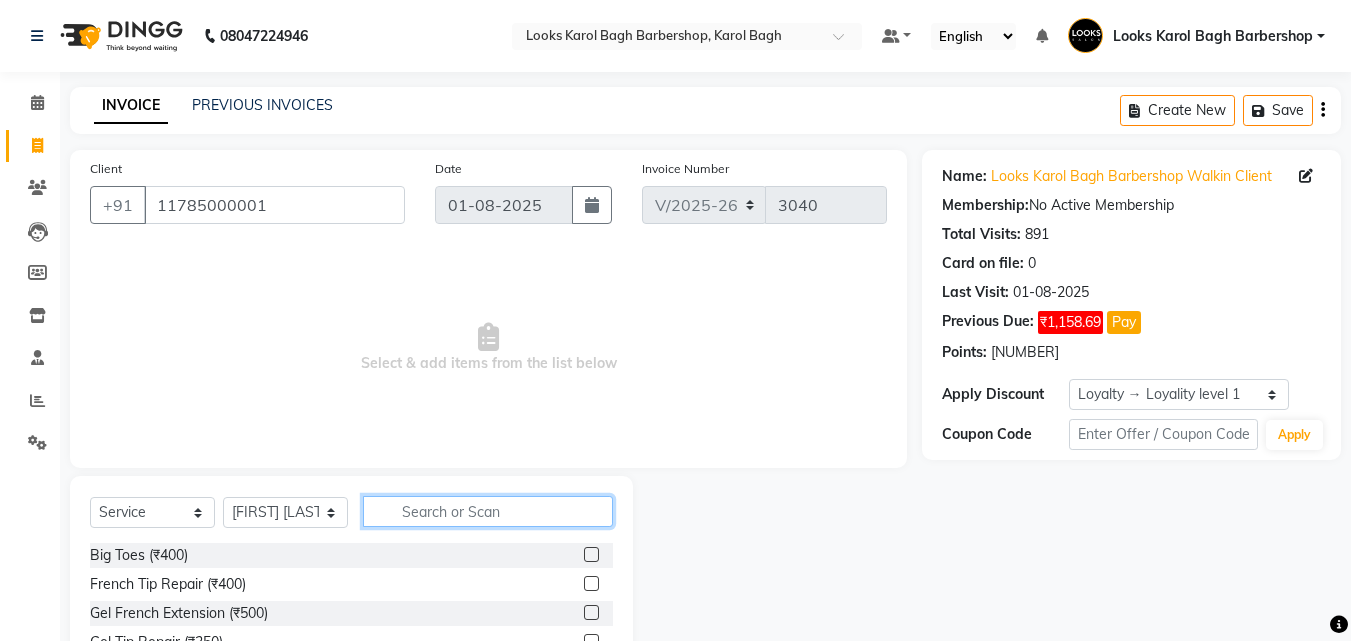 drag, startPoint x: 431, startPoint y: 504, endPoint x: 426, endPoint y: 484, distance: 20.615528 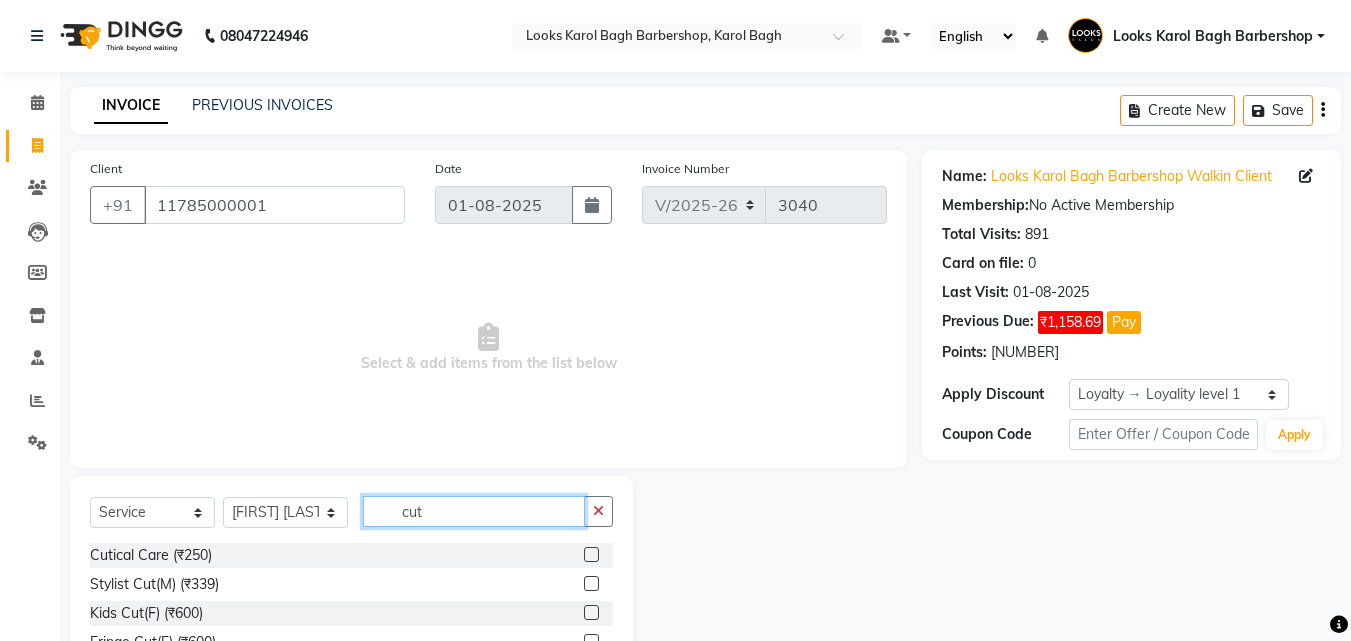 type on "cut" 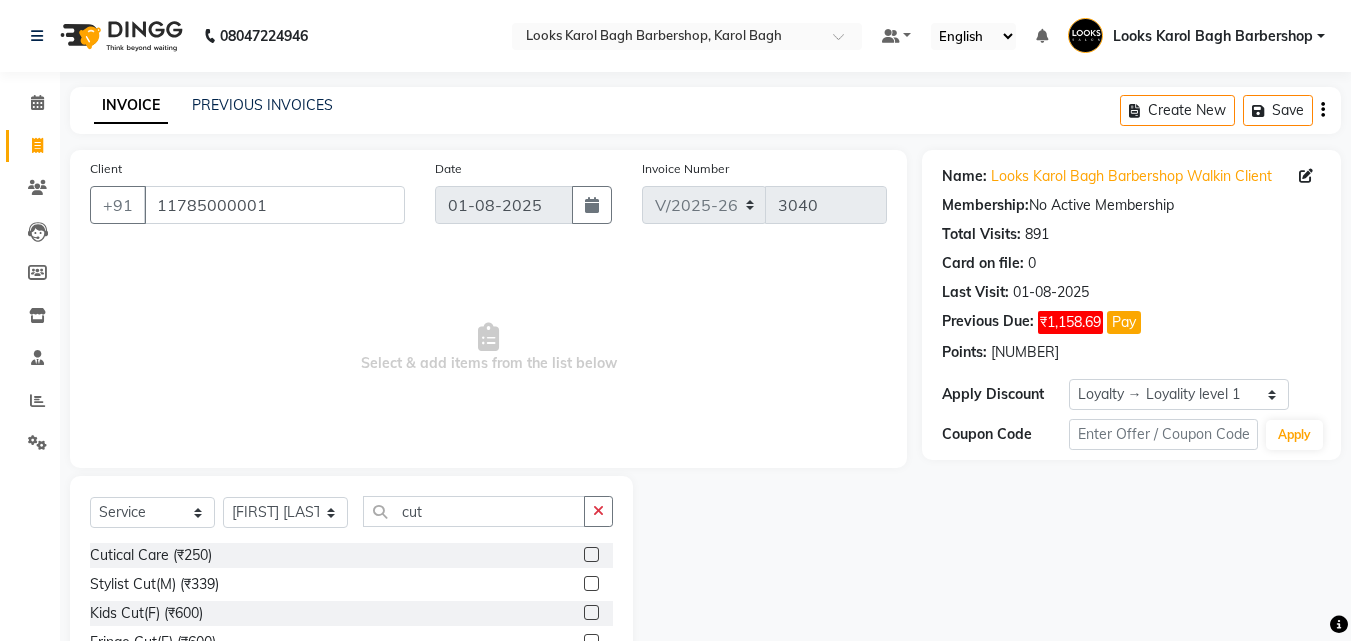 click 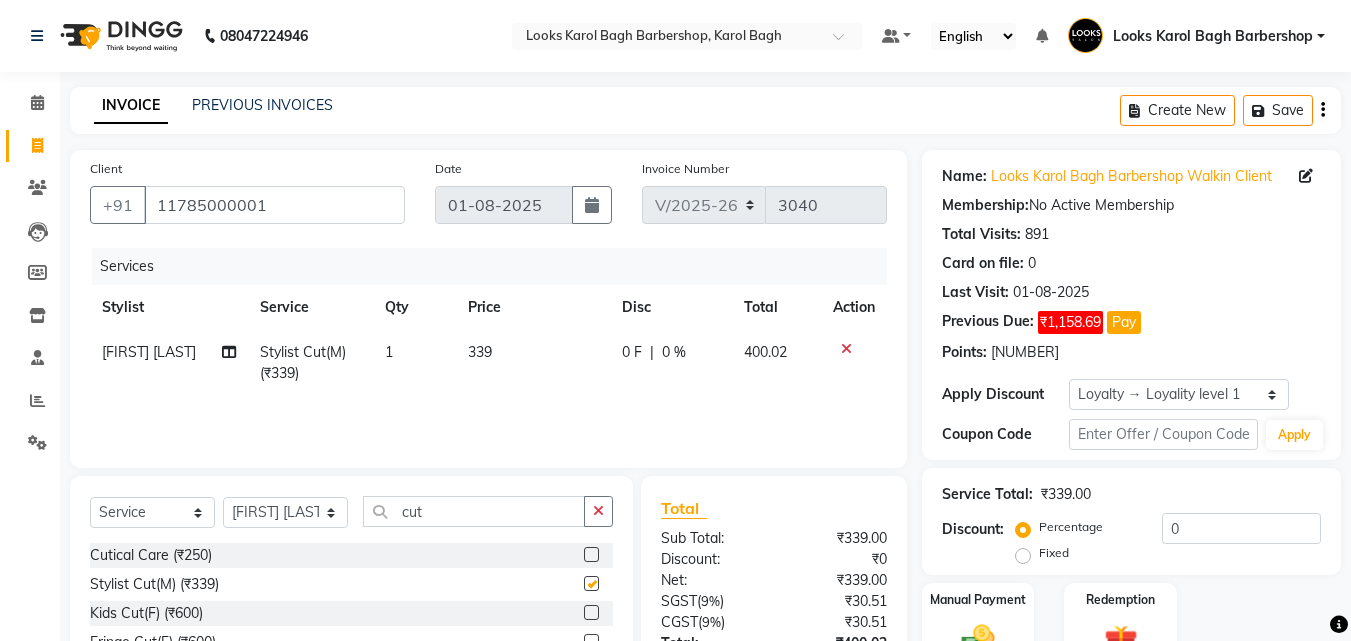 checkbox on "false" 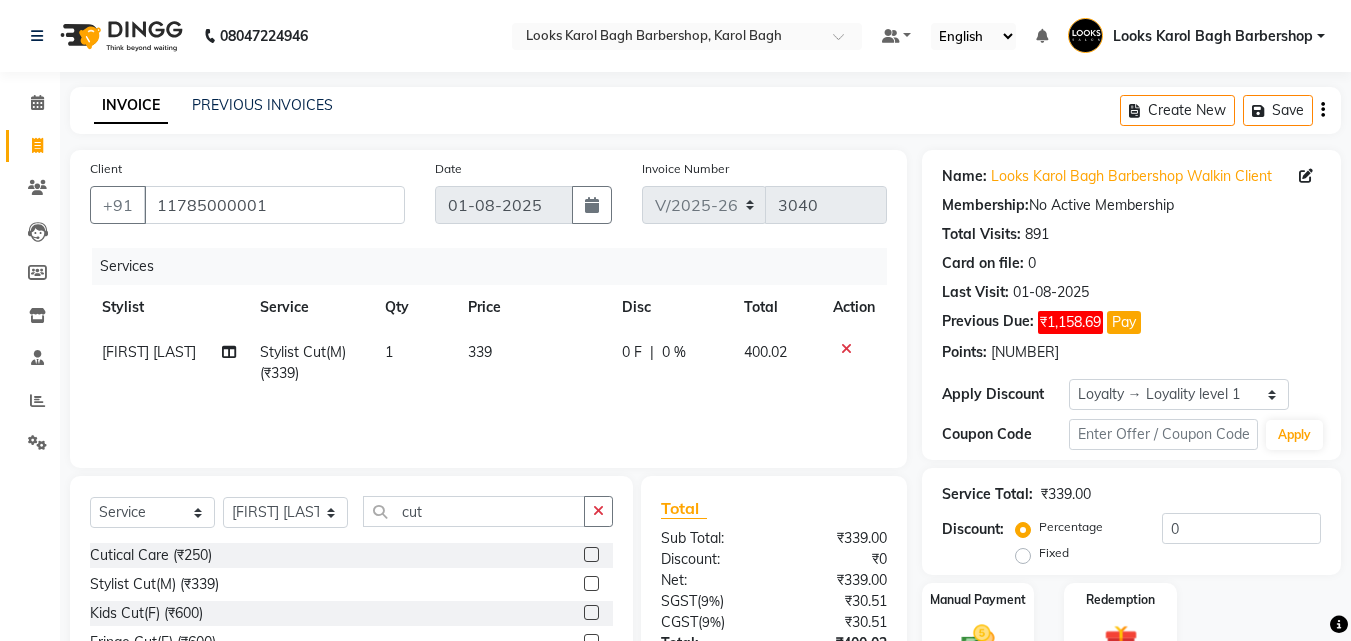click on "1" 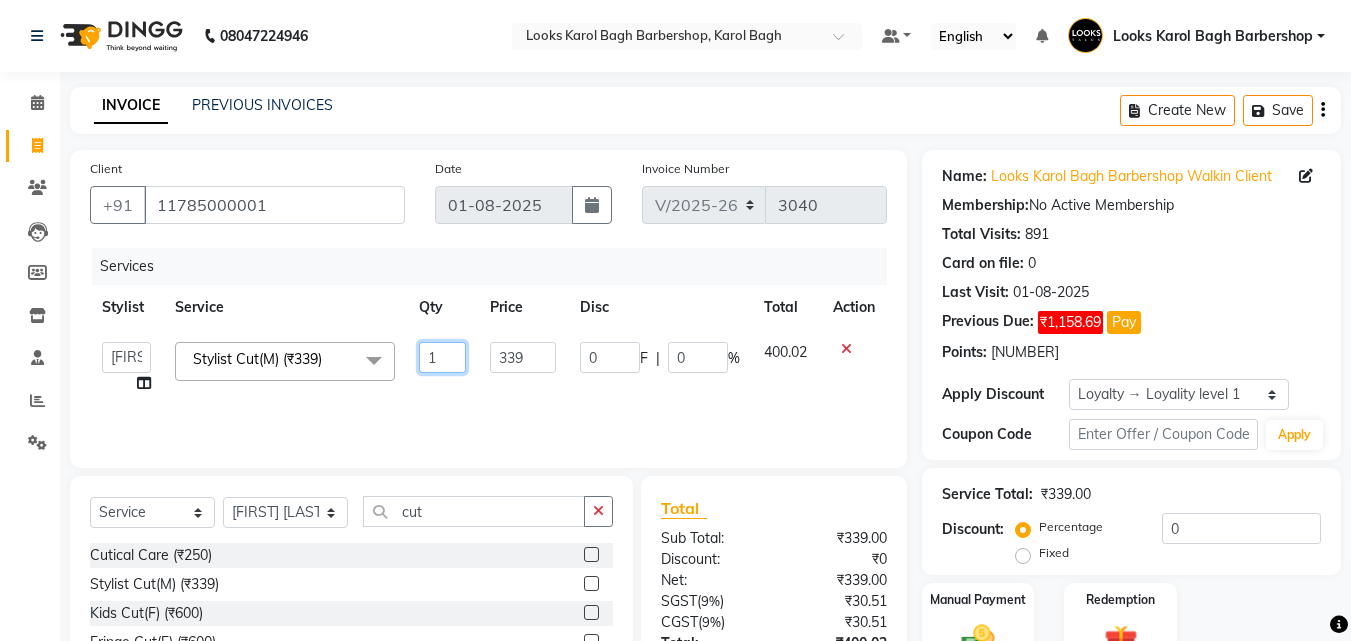 click on "1" 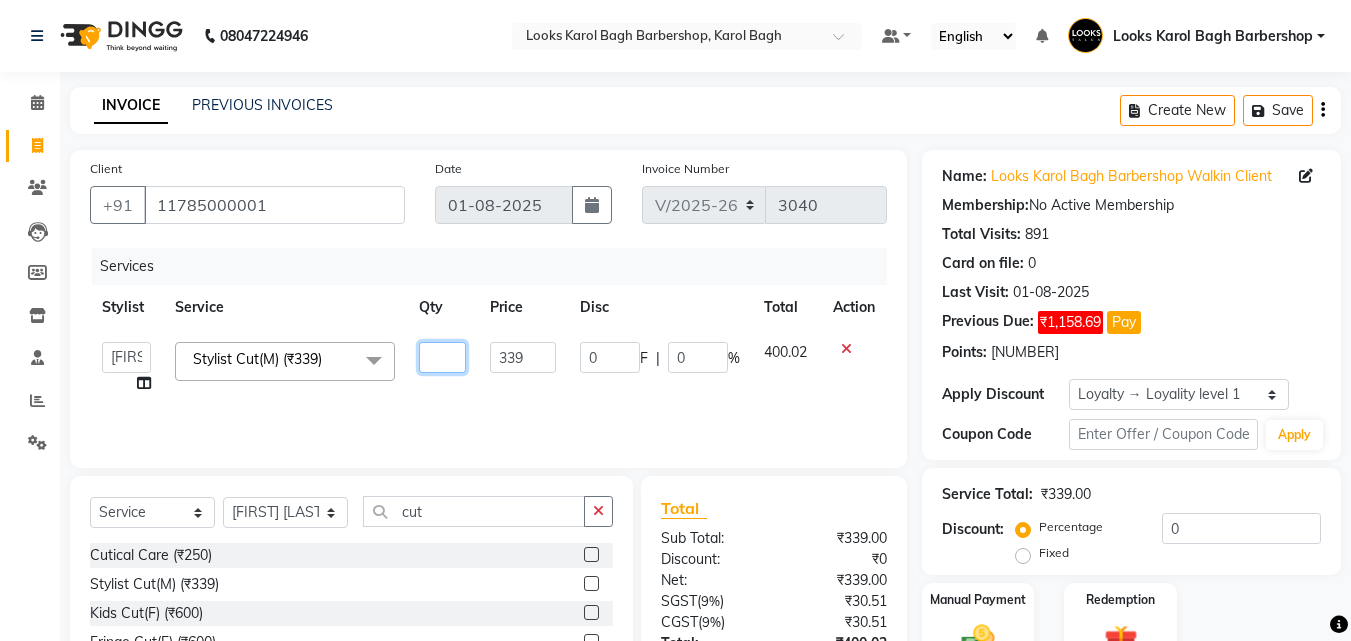 type on "2" 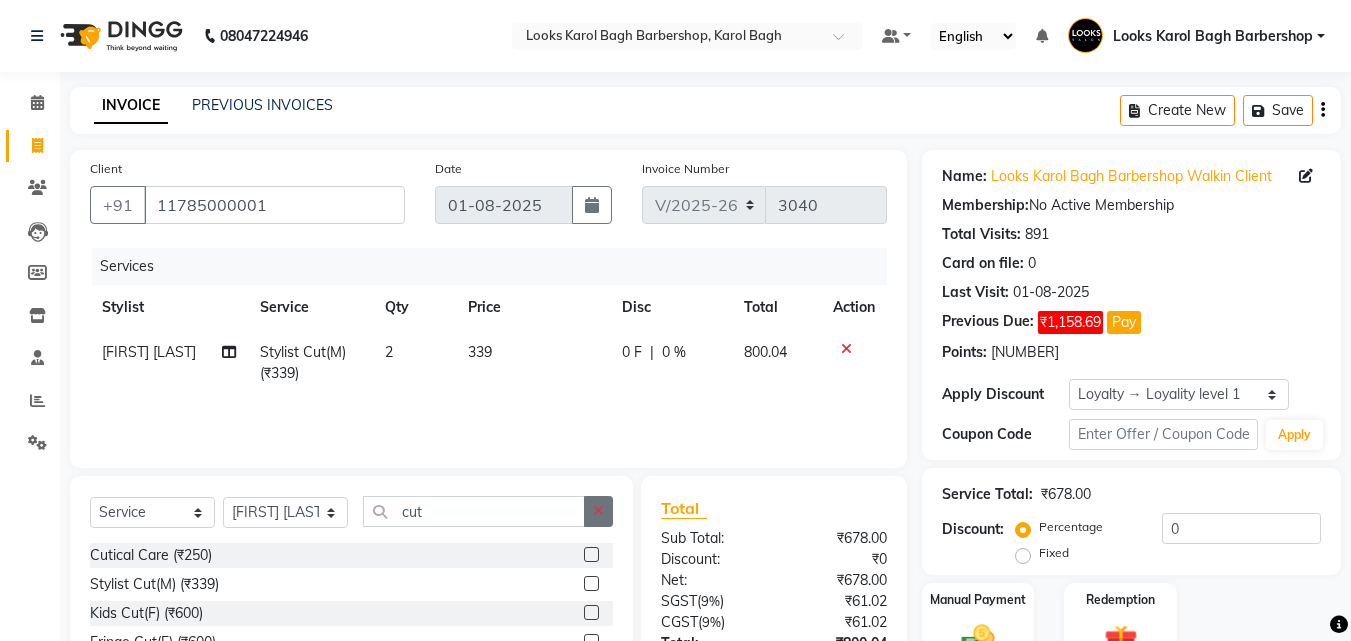 click 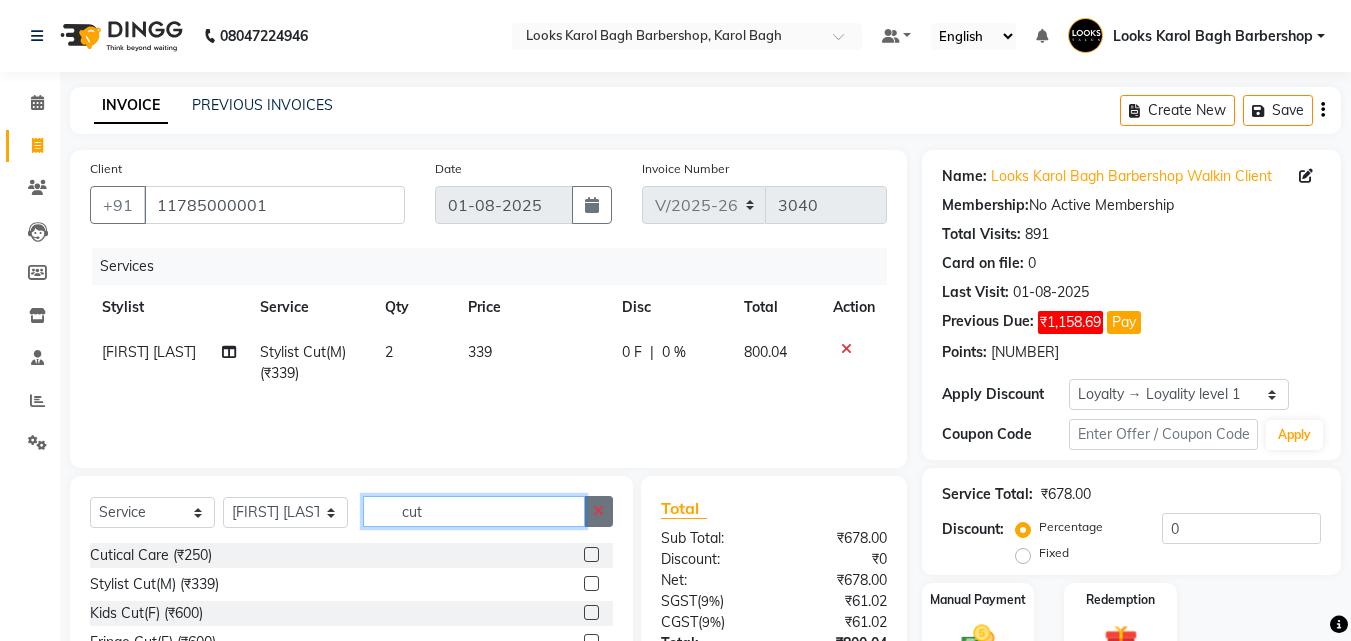 scroll, scrollTop: 180, scrollLeft: 0, axis: vertical 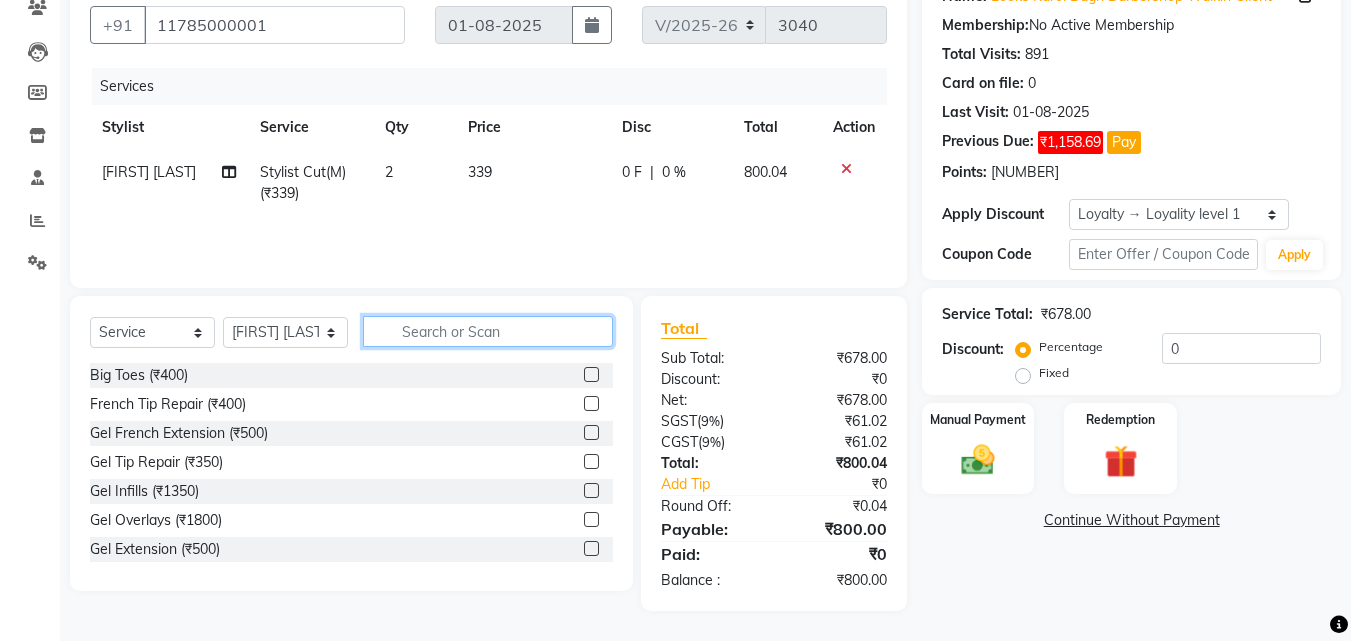 click 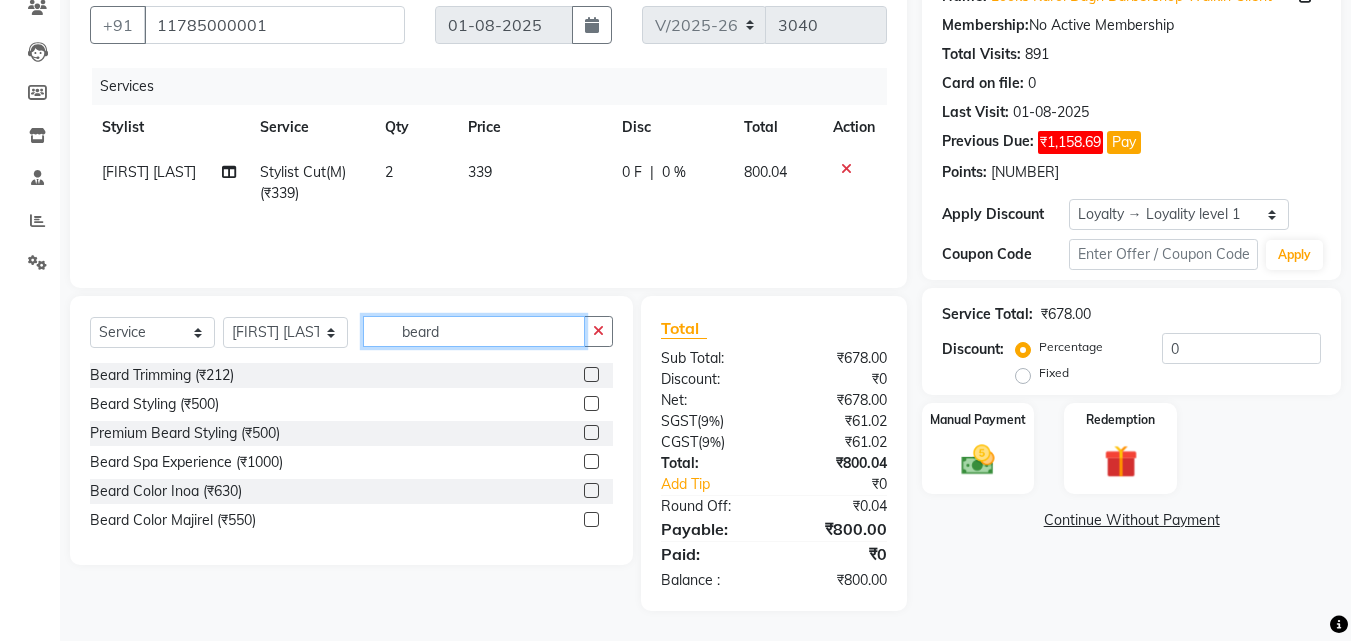 type on "beard" 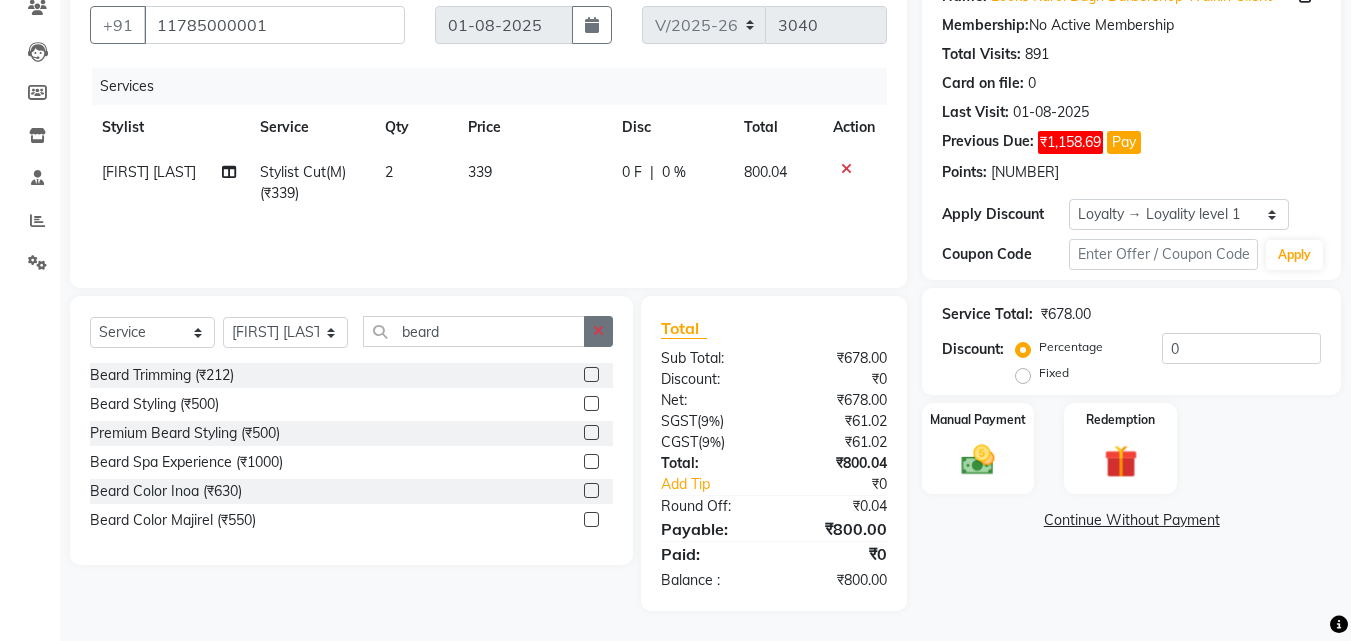 click 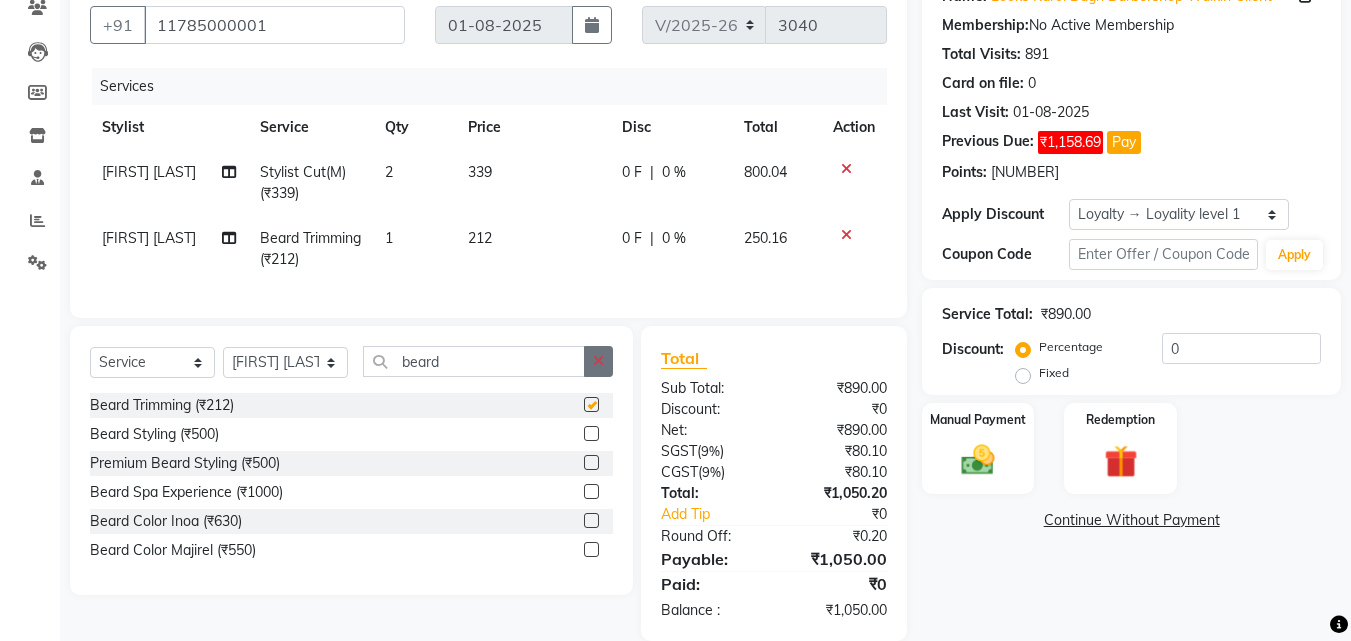 checkbox on "false" 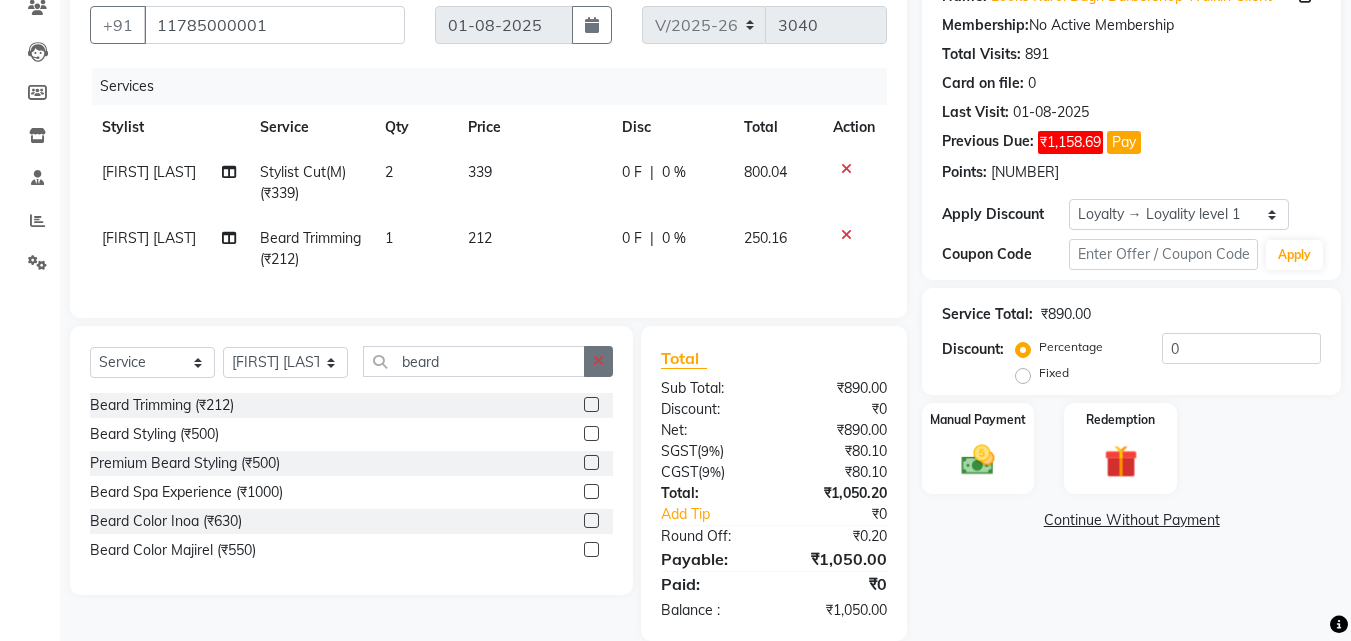 click 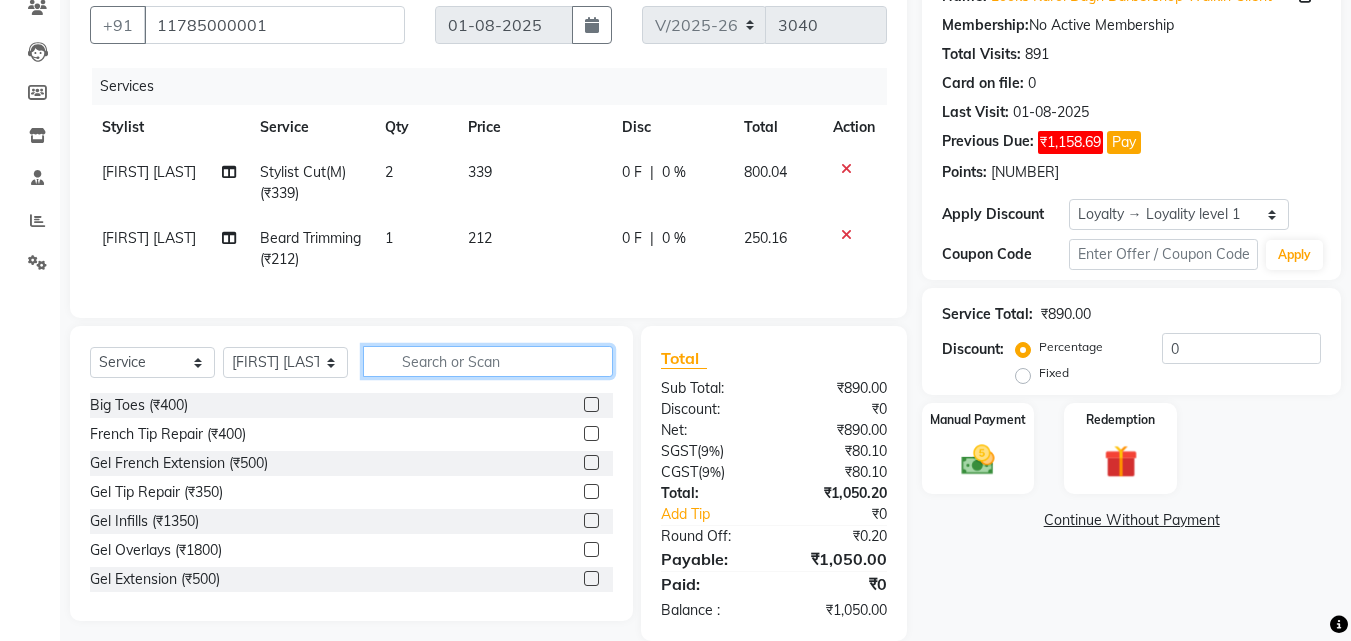 click 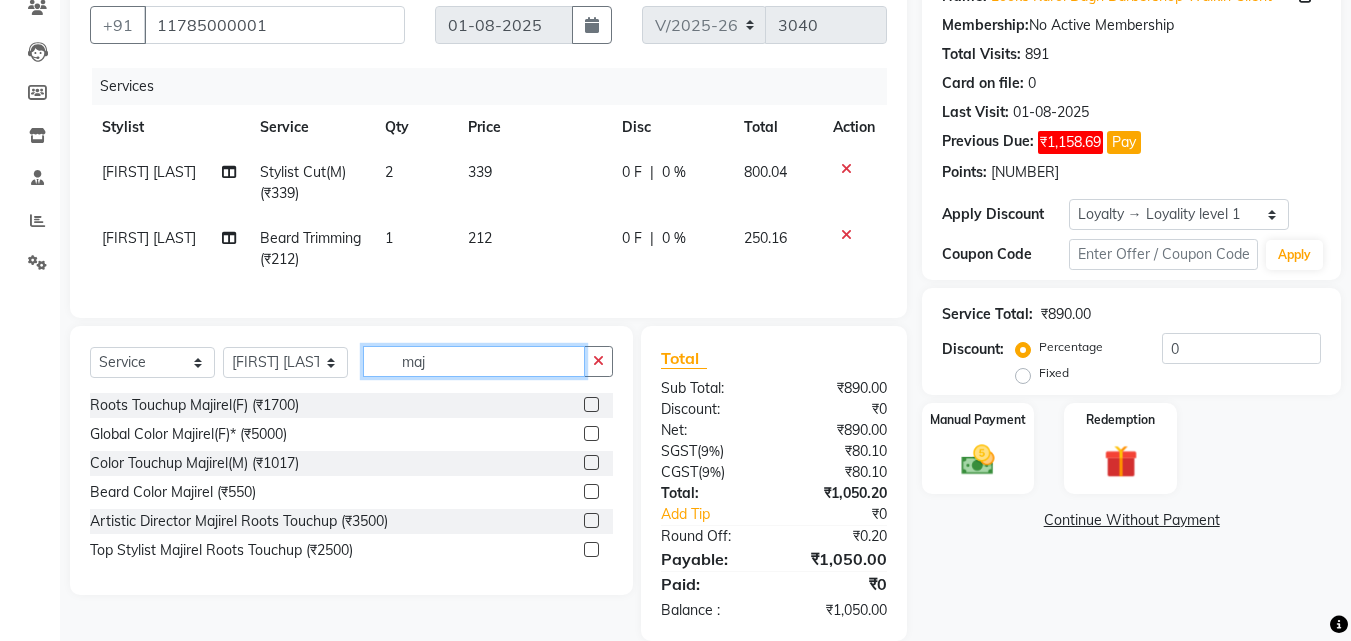 type on "maj" 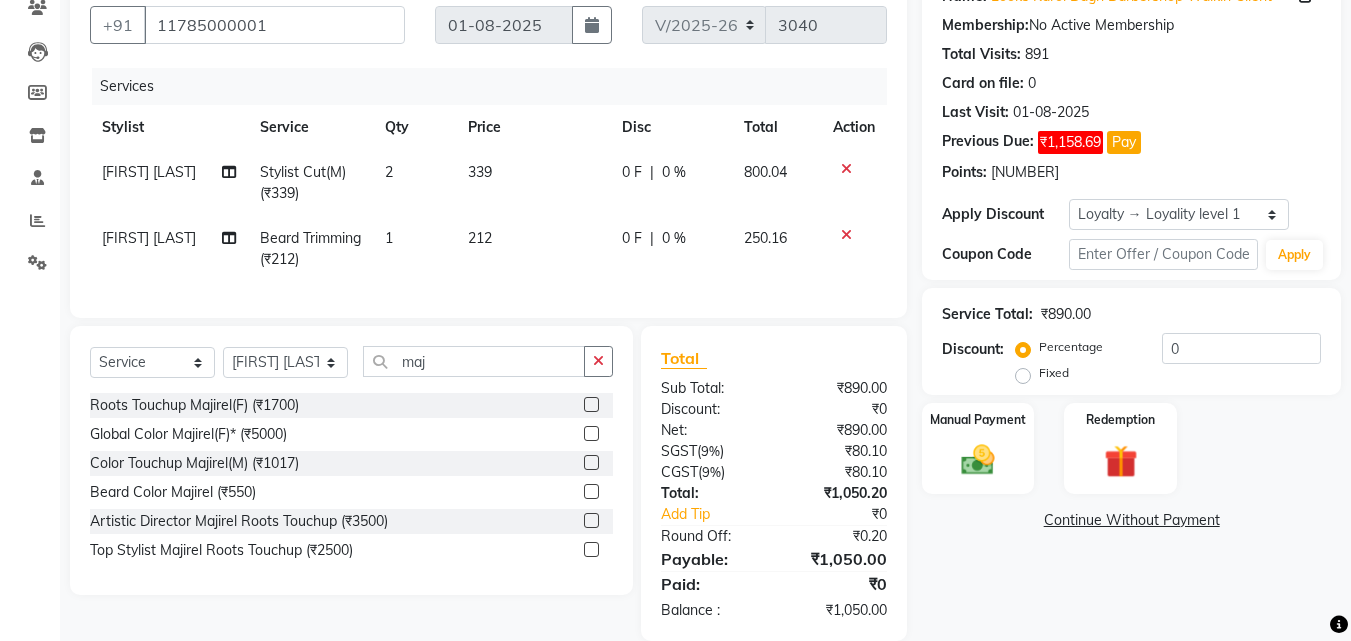 click 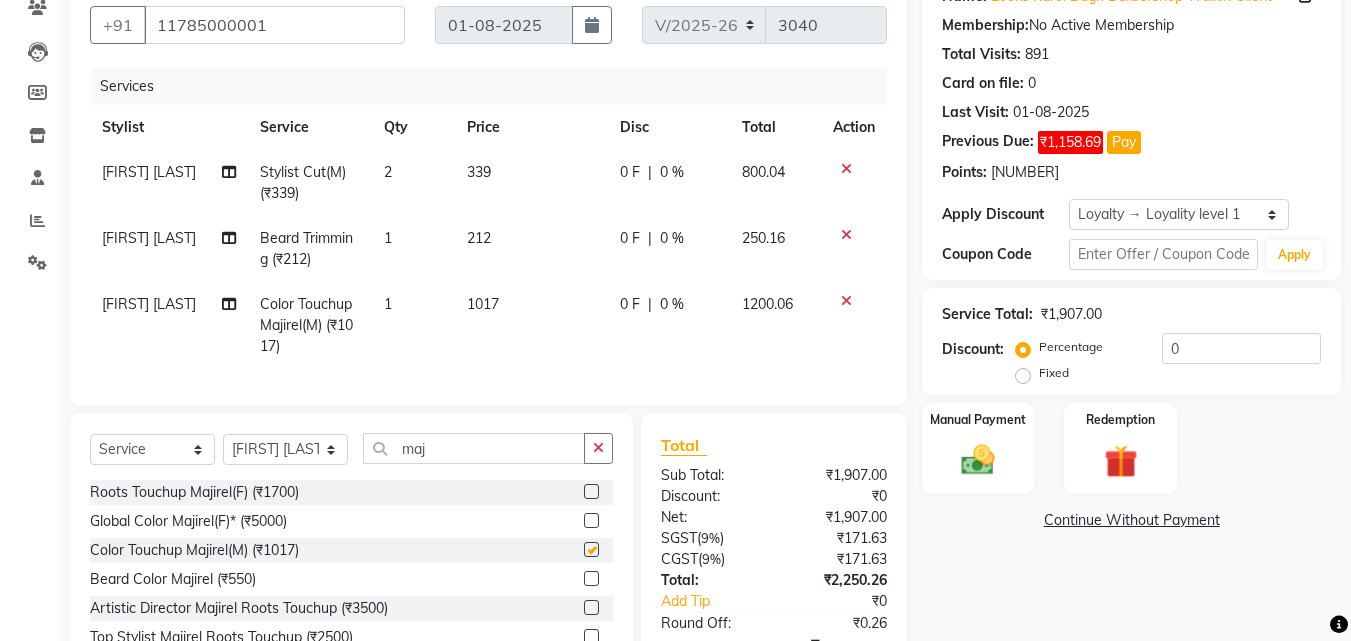 checkbox on "false" 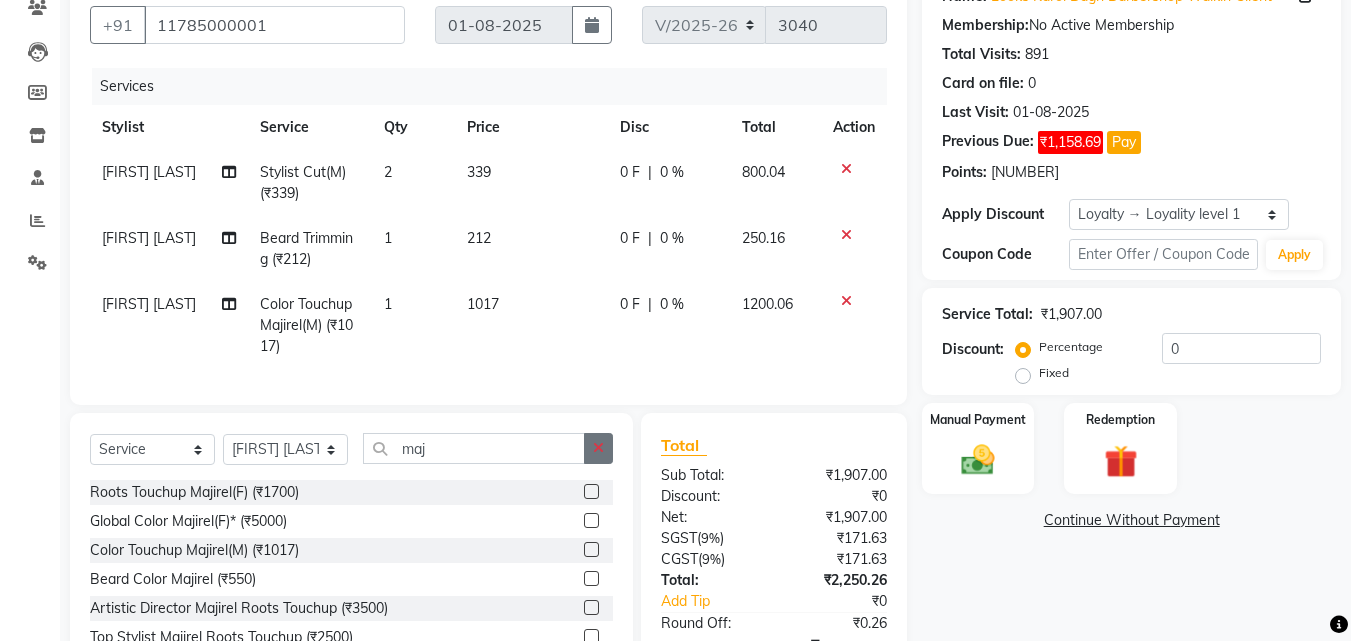 click 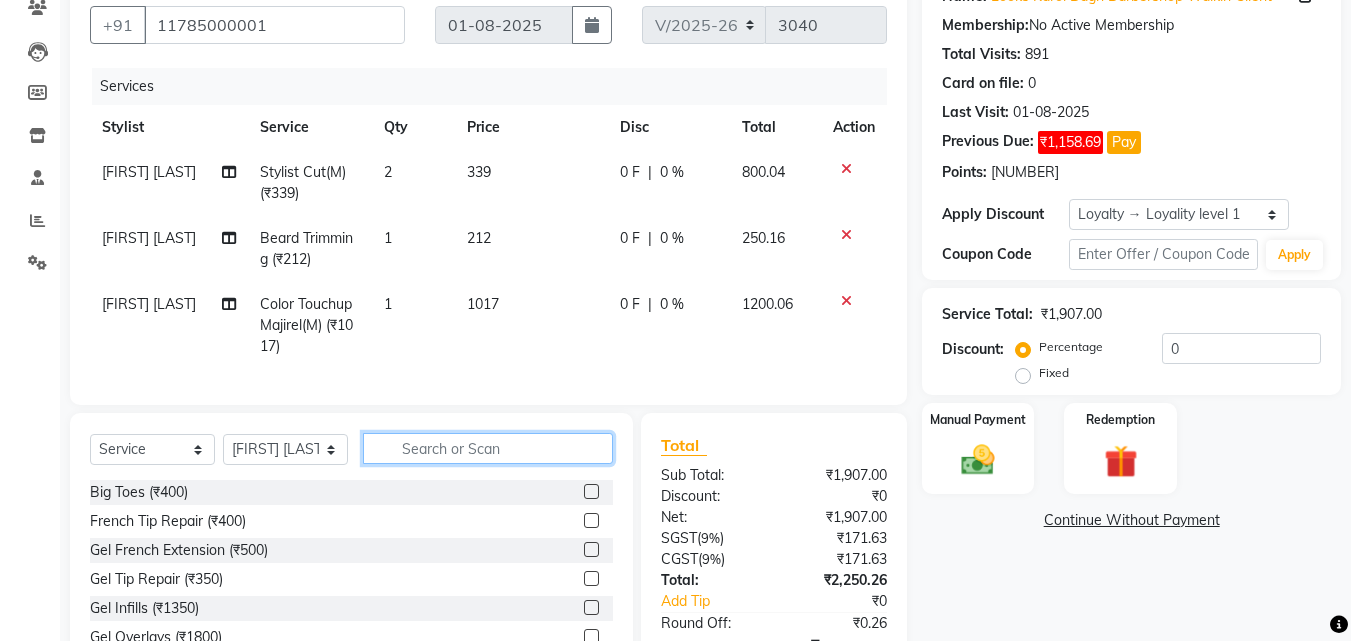 click 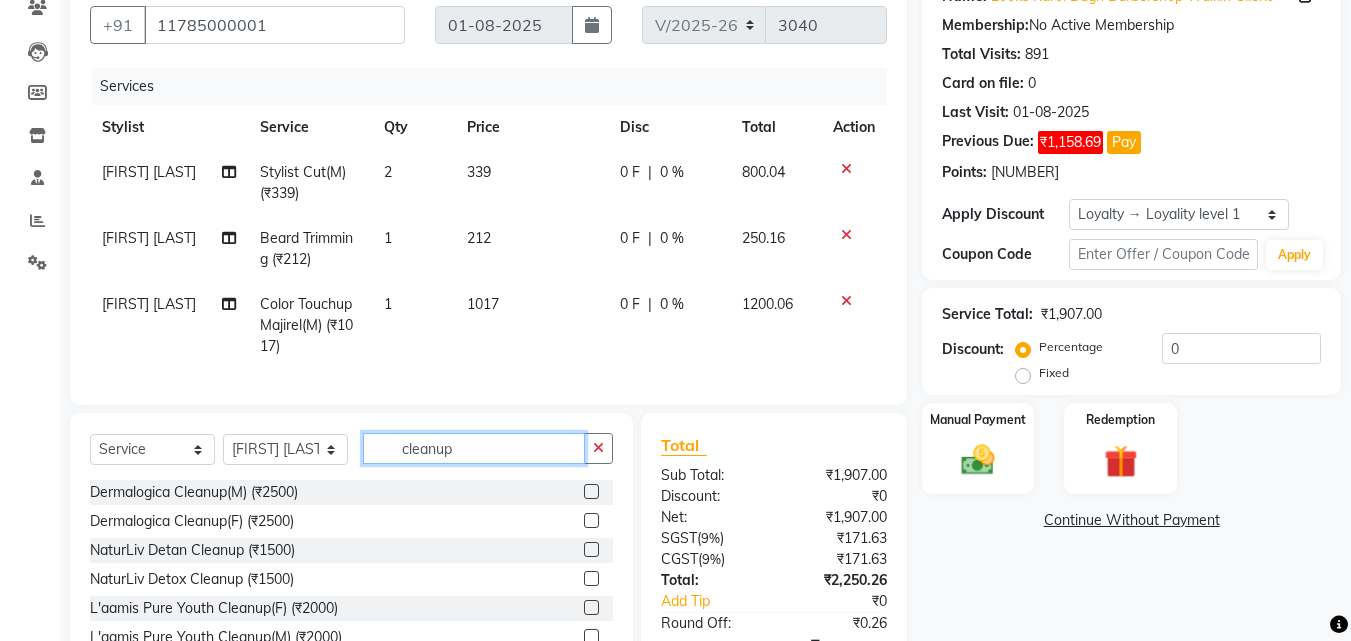 scroll, scrollTop: 312, scrollLeft: 0, axis: vertical 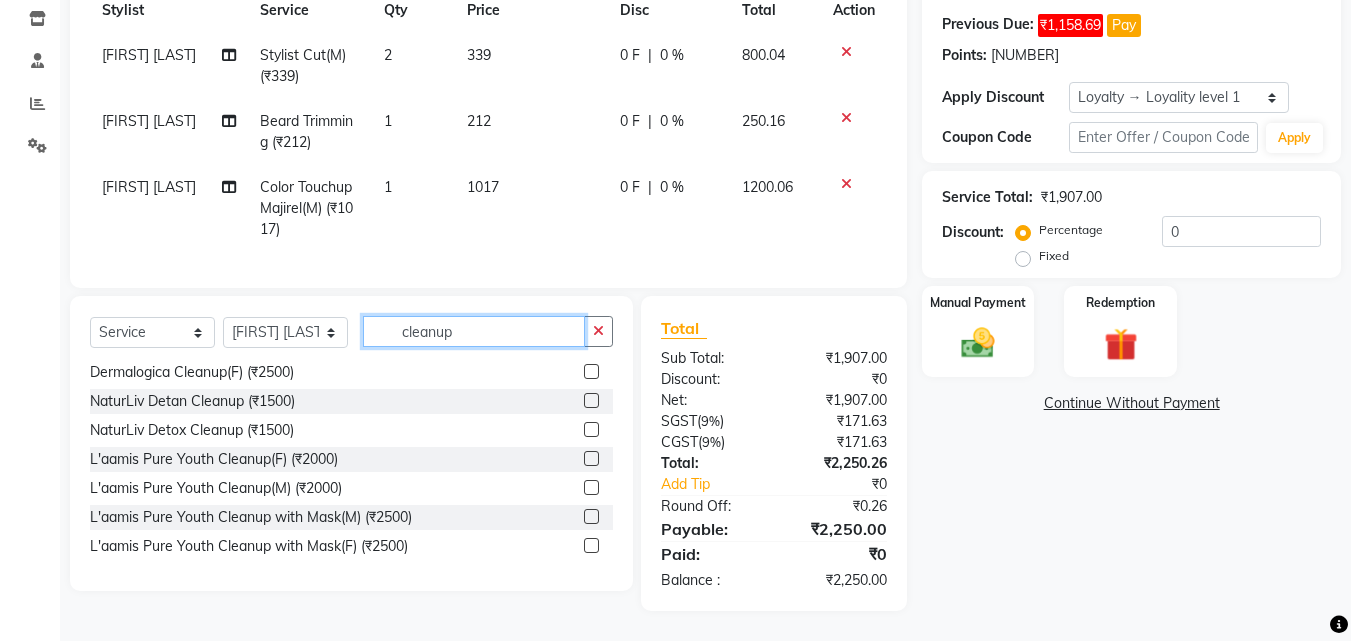 type on "cleanup" 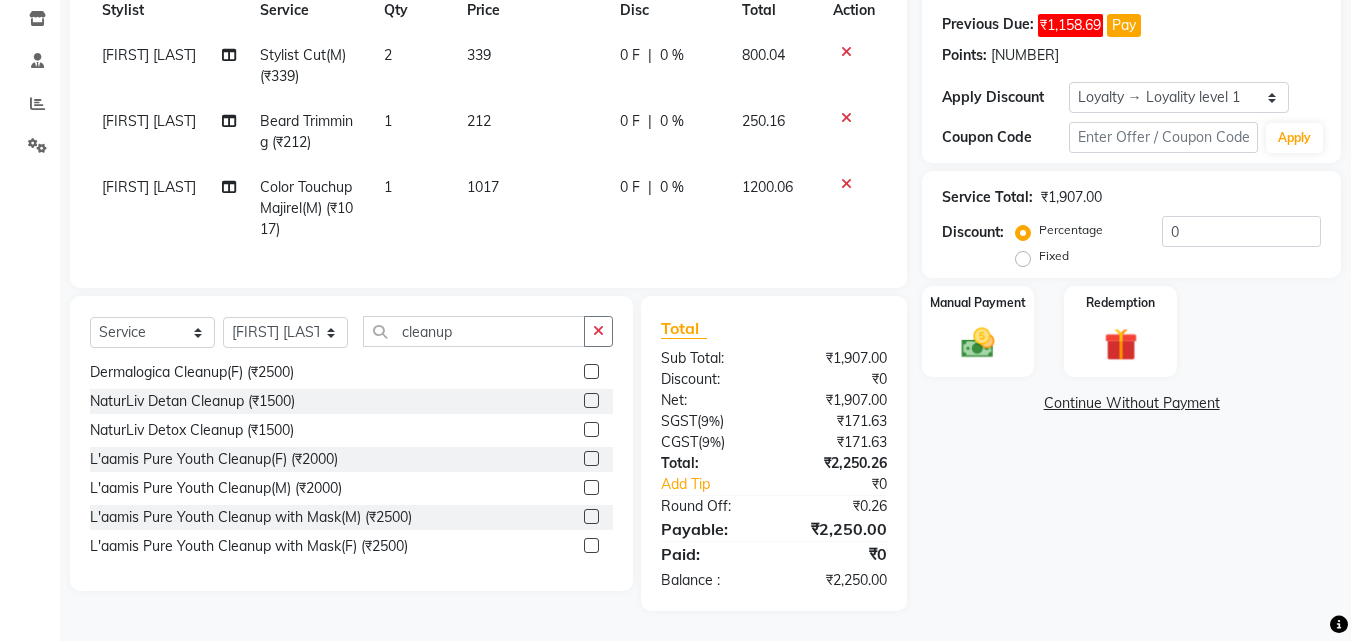 click 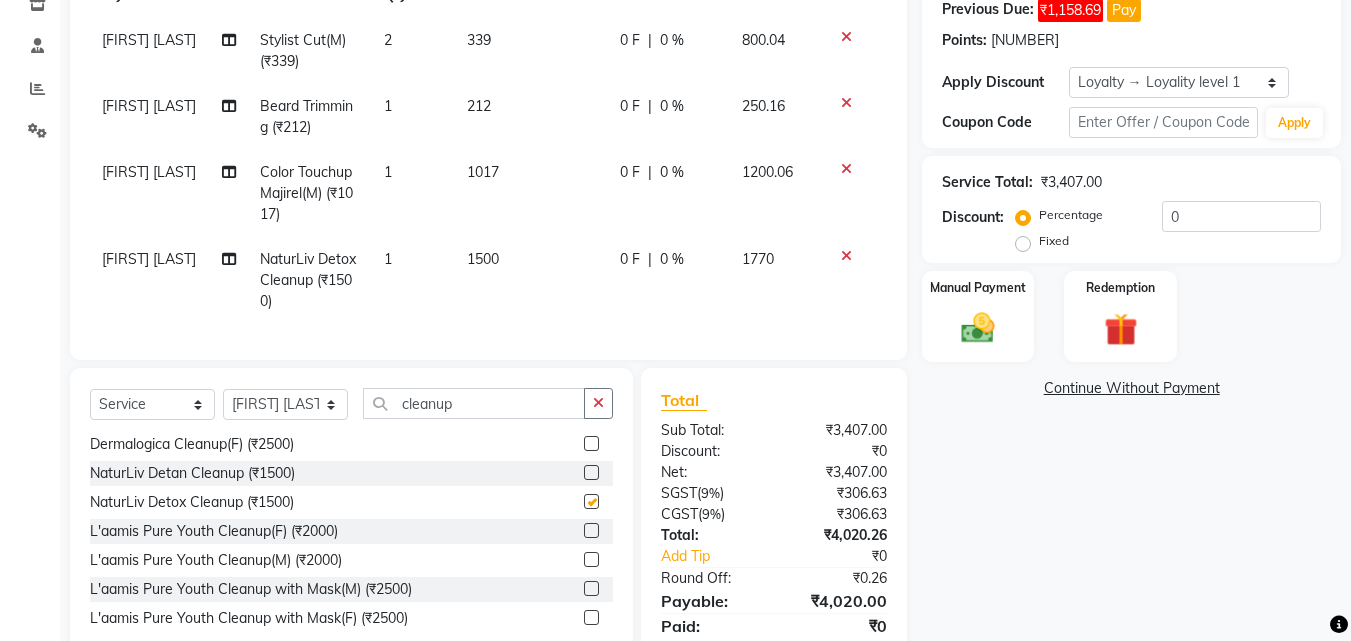 checkbox on "false" 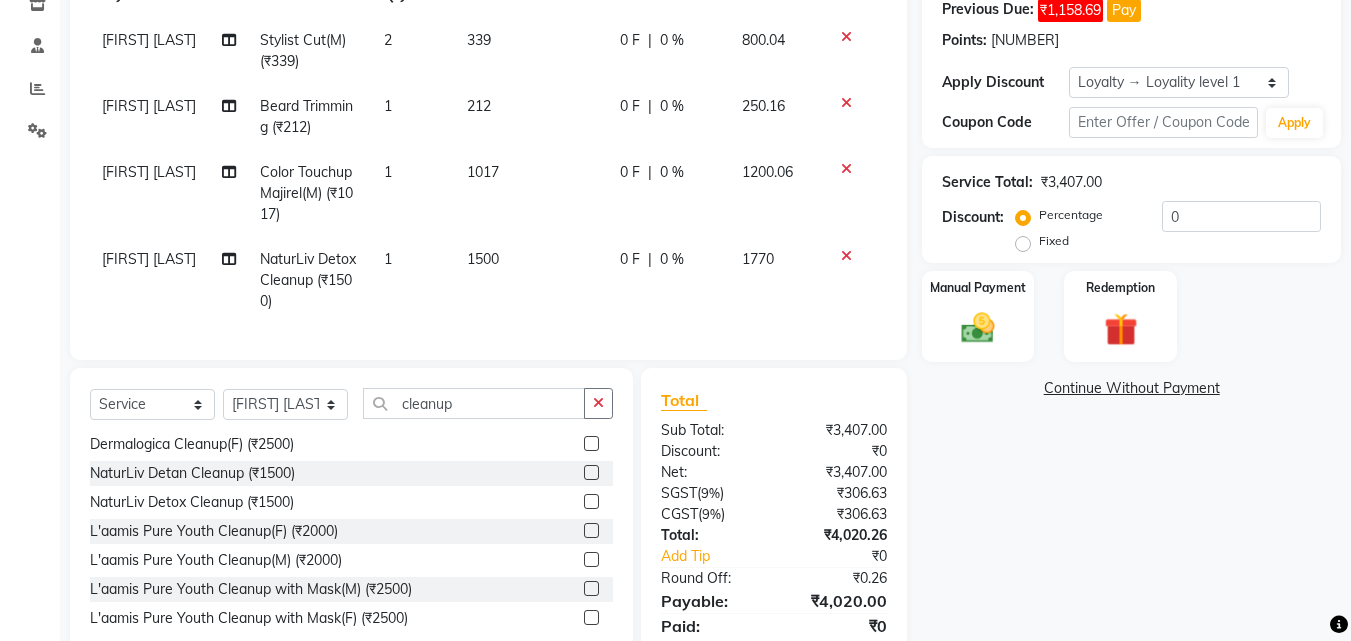 click on "1" 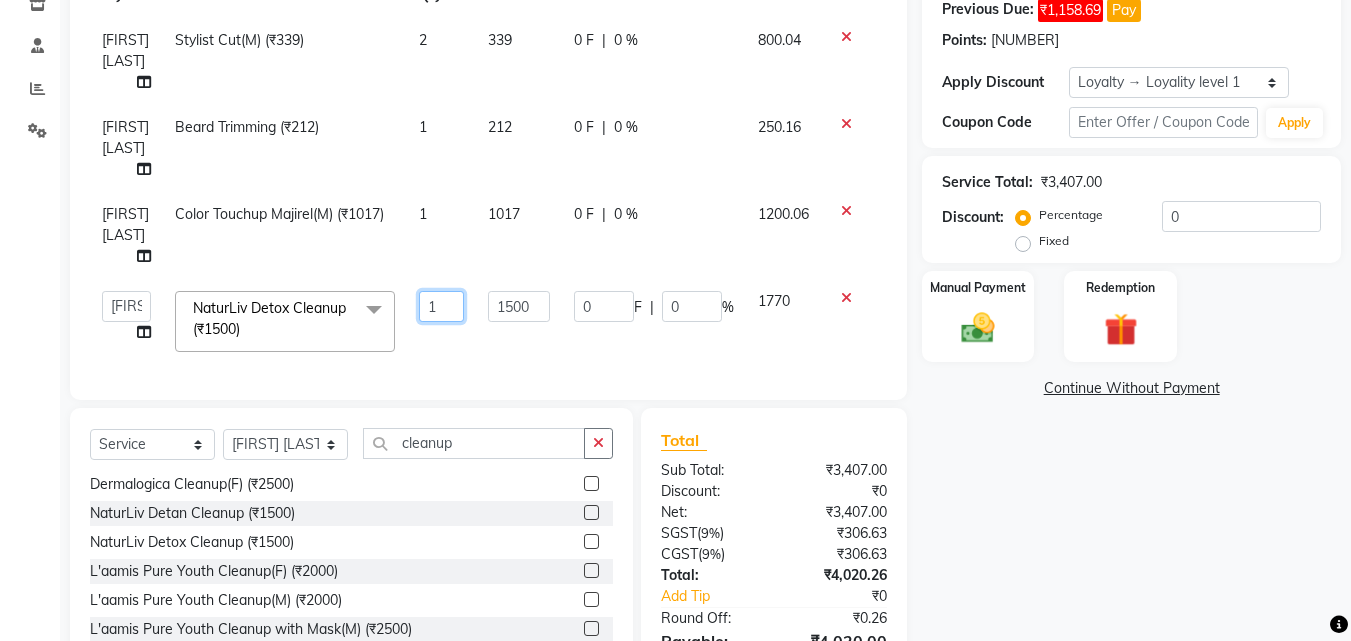 click on "1" 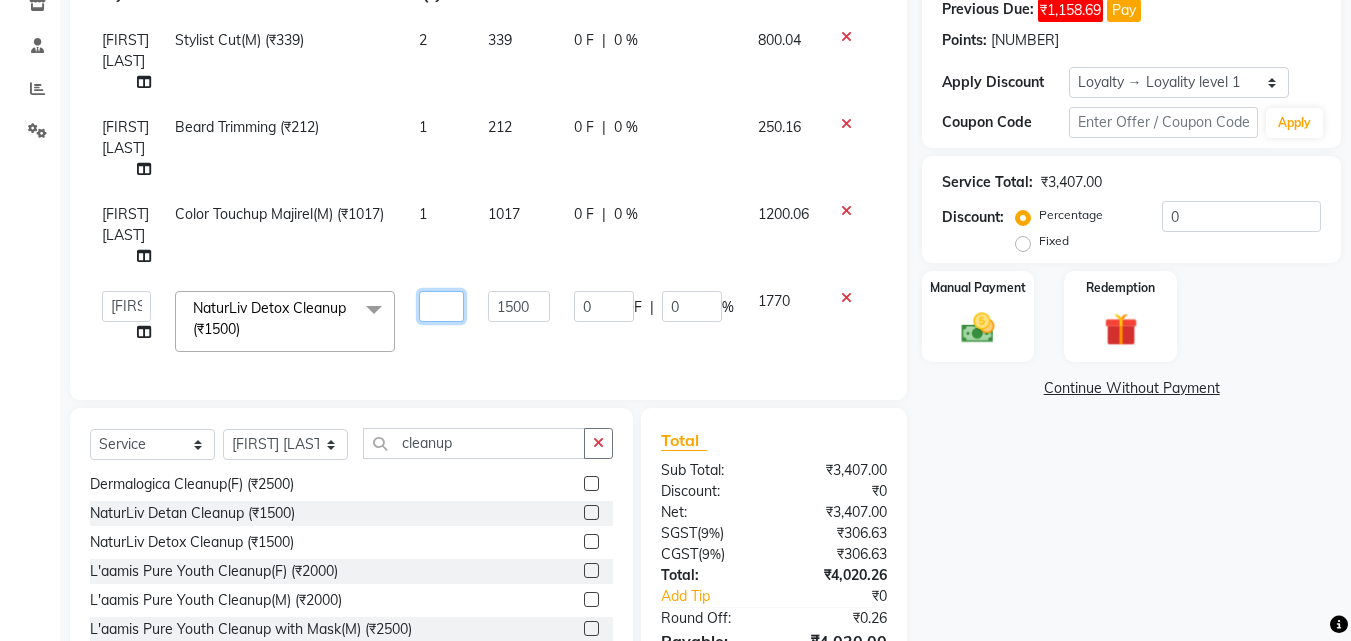 type on "2" 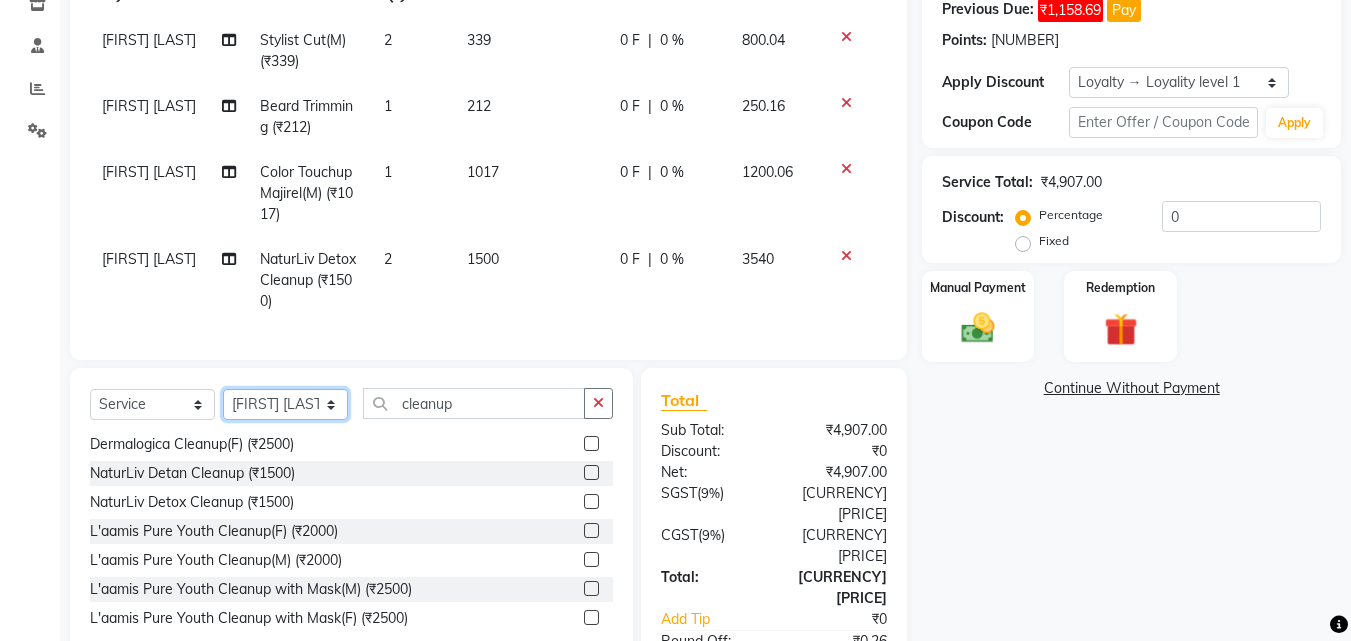 click on "Select  Service  Product  Membership  Package Voucher Prepaid Gift Card  Select Stylist Aadil Adnan AENA Aijaz Alam Amazon_Kart AMIR  Anurag _asst Arvind_asst BIJENDER  Counter Sales DANISH DHARAMVEER Eshan FARHAN KARAN RAI  KOMAL_NAILS Krishna_asst LALIT_PDCT LHAMO Looks_Female_Section Looks_H.O_Store Looks Karol Bagh Barbershop Looks_Kart MANIRAM Meenu_pdct Mohammad Sajid NAEEM  NARENDER DEOL  Naveen_pdct Prabhakar Kumar_PDCT RAAJ GUPTA RAAJ_JI raj ji RAM MURTI NARYAL ROHIT  Rohit Seth Rohit Thakur SACHIN sahil Shabina Shakir SIMRAN Sonia Sunny VIKRAM VIKRANT SINGH  Vishal_Asst YOGESH ASSISTANT cleanup Dermalogica Cleanup(M) ([CURRENCY][PRICE])  Dermalogica Cleanup(F) ([CURRENCY][PRICE])  NaturLiv Detan Cleanup ([CURRENCY][PRICE])  NaturLiv Detox Cleanup ([CURRENCY][PRICE])  L'aamis Pure Youth Cleanup(F) ([CURRENCY][PRICE])  L'aamis Pure Youth Cleanup(M) ([CURRENCY][PRICE])  L'aamis Pure Youth Cleanup with Mask(M) ([CURRENCY][PRICE])  L'aamis Pure Youth Cleanup with Mask(F) ([CURRENCY][PRICE])" 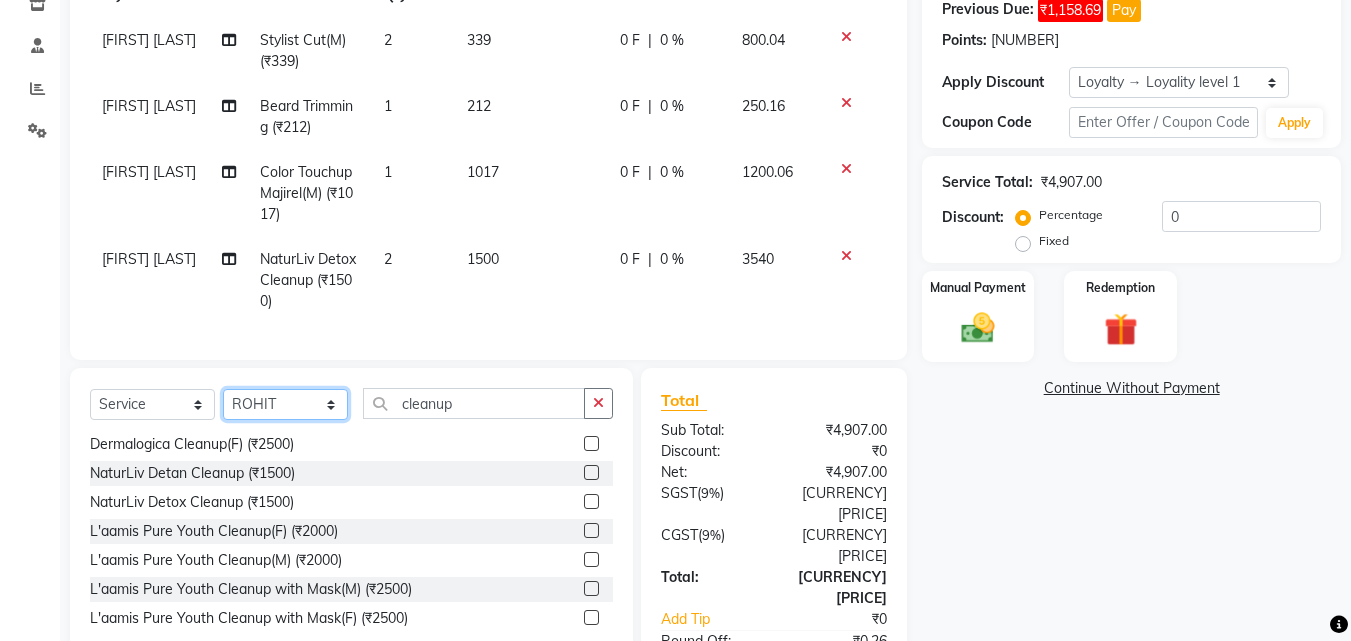 click on "Select Stylist Aadil Adnan AENA Aijaz Alam Amazon_Kart AMIR  Anurag _asst Arvind_asst BIJENDER  Counter Sales DANISH DHARAMVEER Eshan FARHAN KARAN RAI  KOMAL_NAILS Krishna_asst LALIT_PDCT LHAMO Looks_Female_Section Looks_H.O_Store Looks Karol Bagh Barbershop Looks_Kart MANIRAM Meenu_pdct Mohammad Sajid NAEEM  NARENDER DEOL  Naveen_pdct Prabhakar Kumar_PDCT RAAJ GUPTA RAAJ_JI raj ji RAM MURTI NARYAL ROHIT  Rohit Seth Rohit Thakur SACHIN sahil Shabina Shakir SIMRAN Sonia Sunny VIKRAM VIKRANT SINGH  Vishal_Asst YOGESH ASSISTANT" 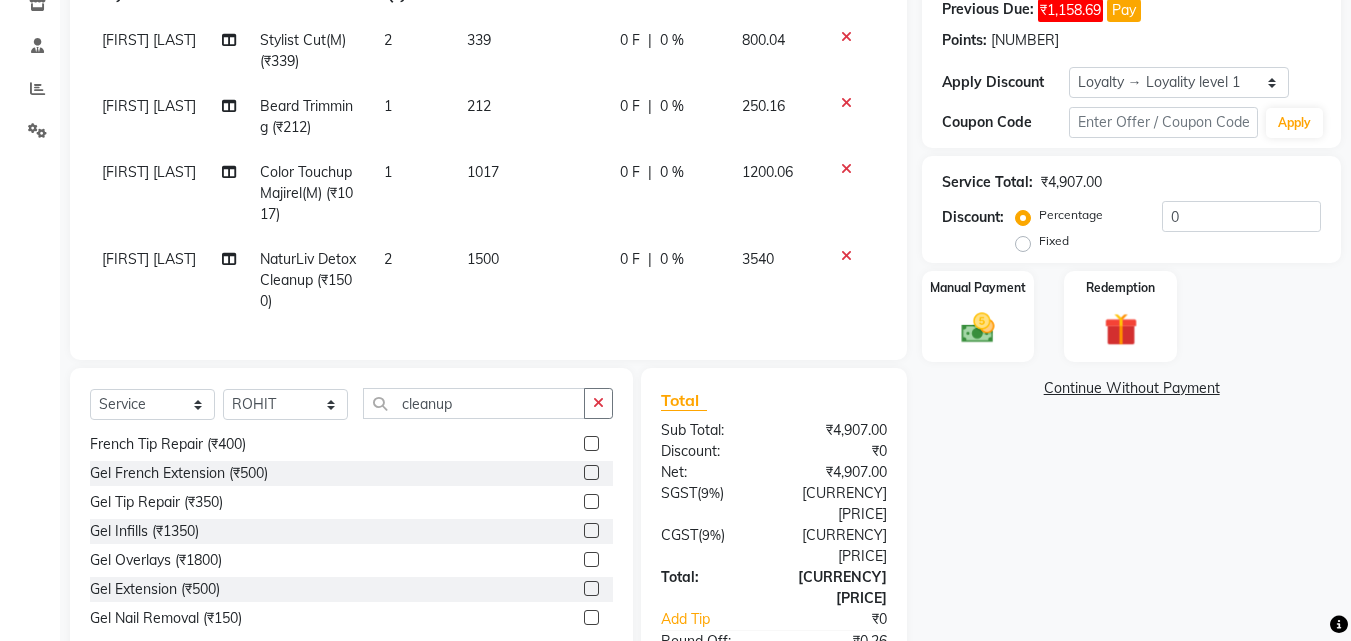 drag, startPoint x: 597, startPoint y: 416, endPoint x: 564, endPoint y: 414, distance: 33.06055 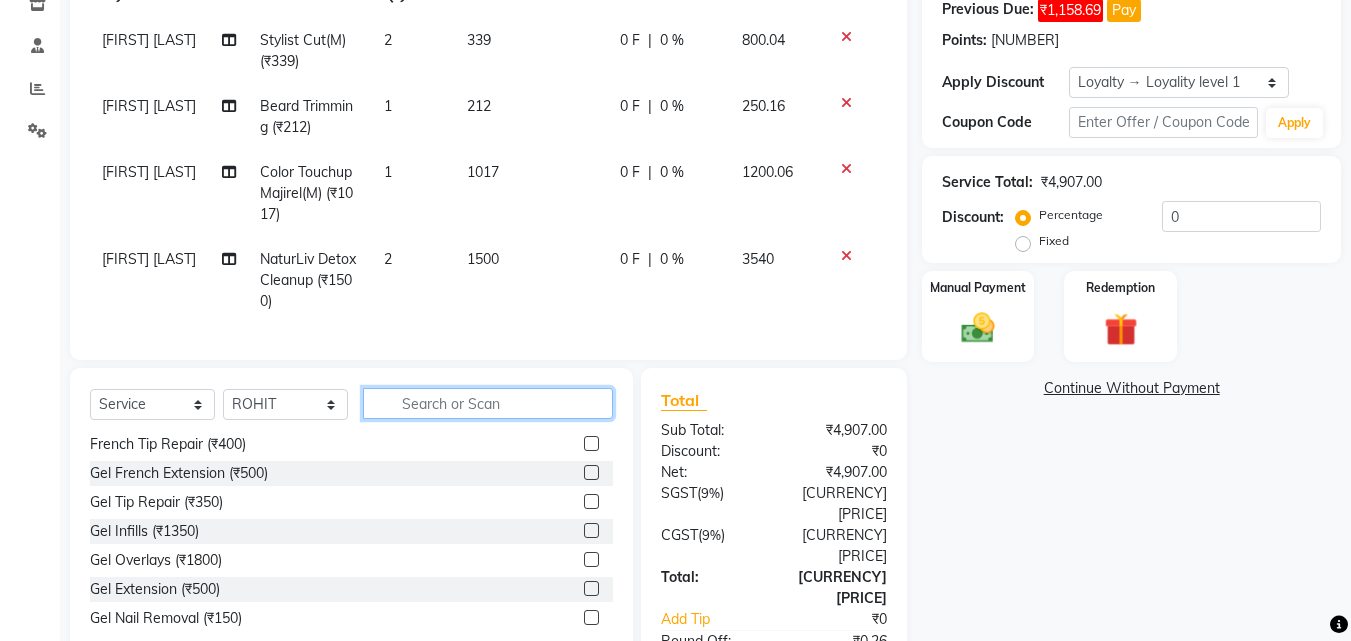 click 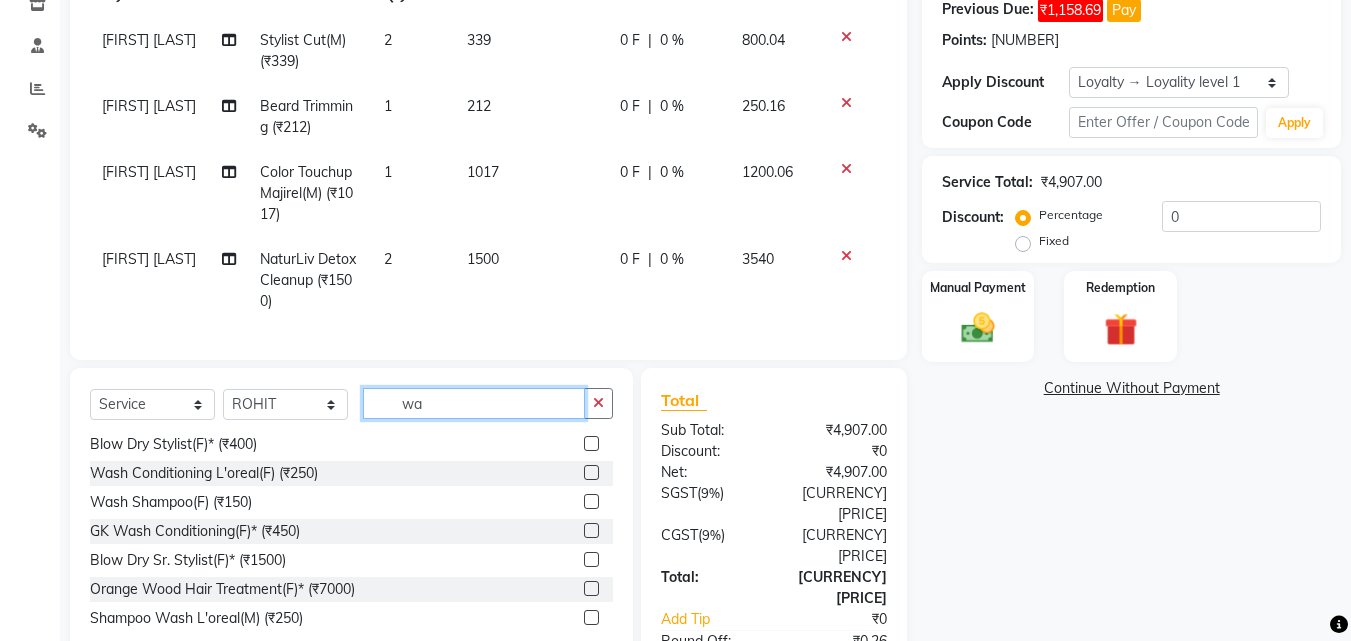 scroll, scrollTop: 0, scrollLeft: 0, axis: both 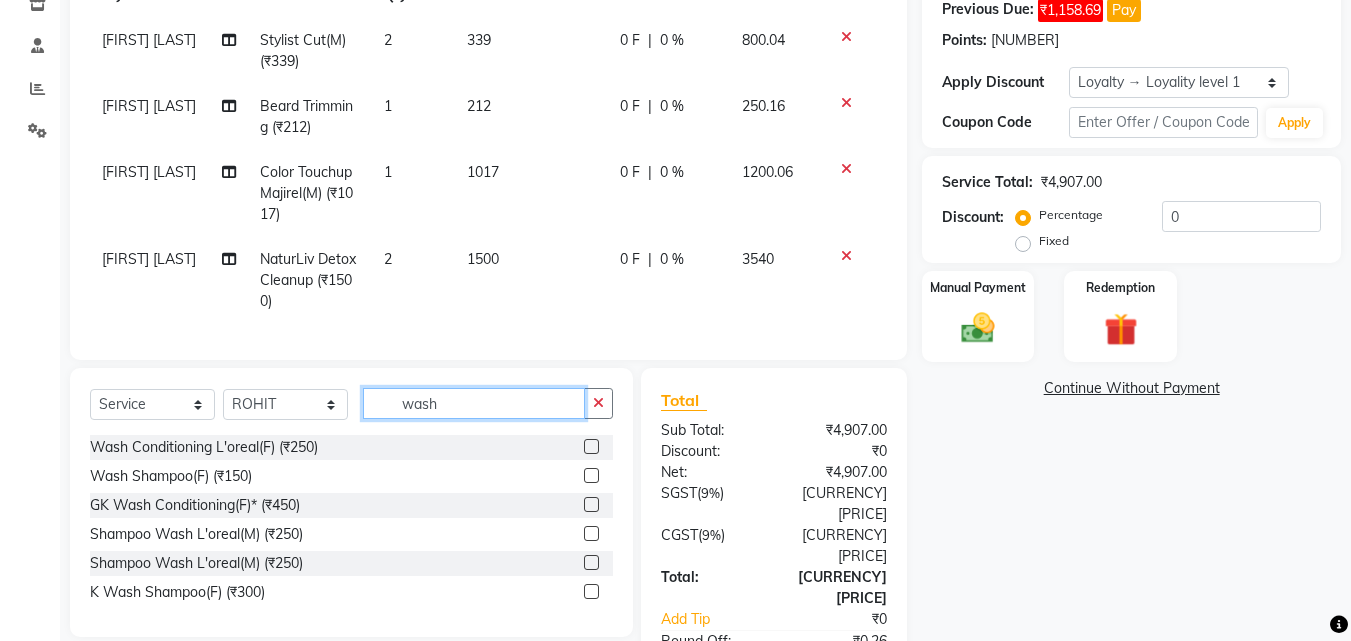 type on "wash" 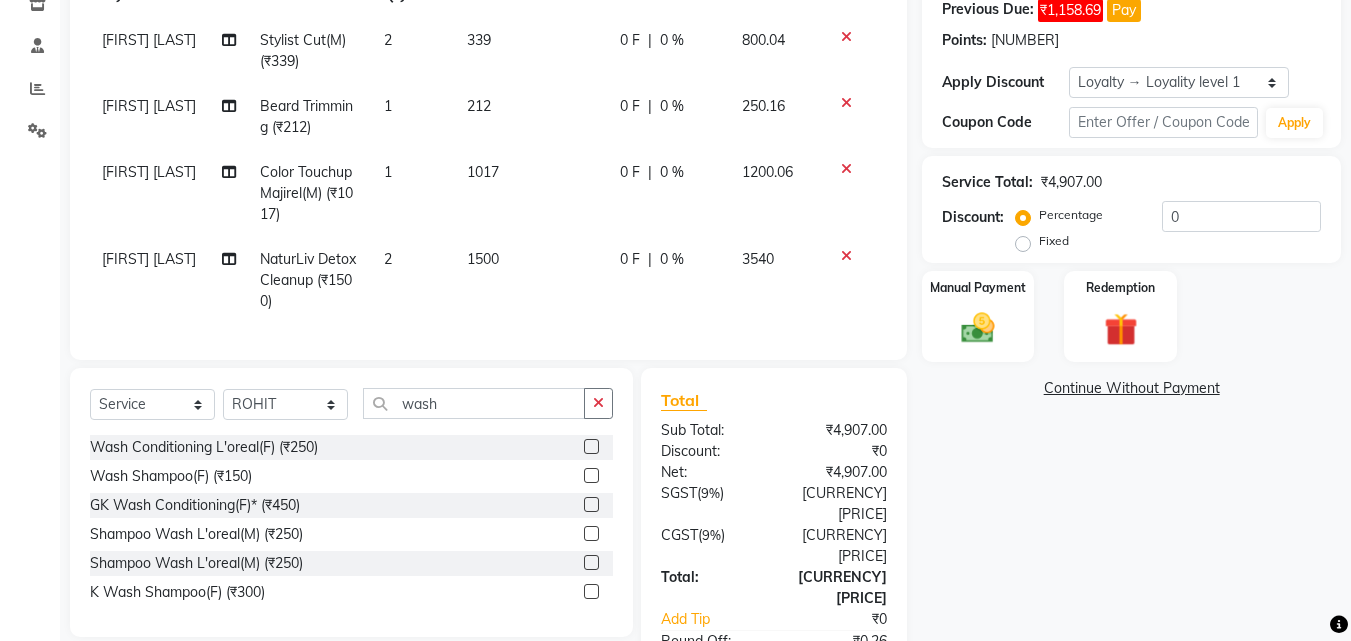 click 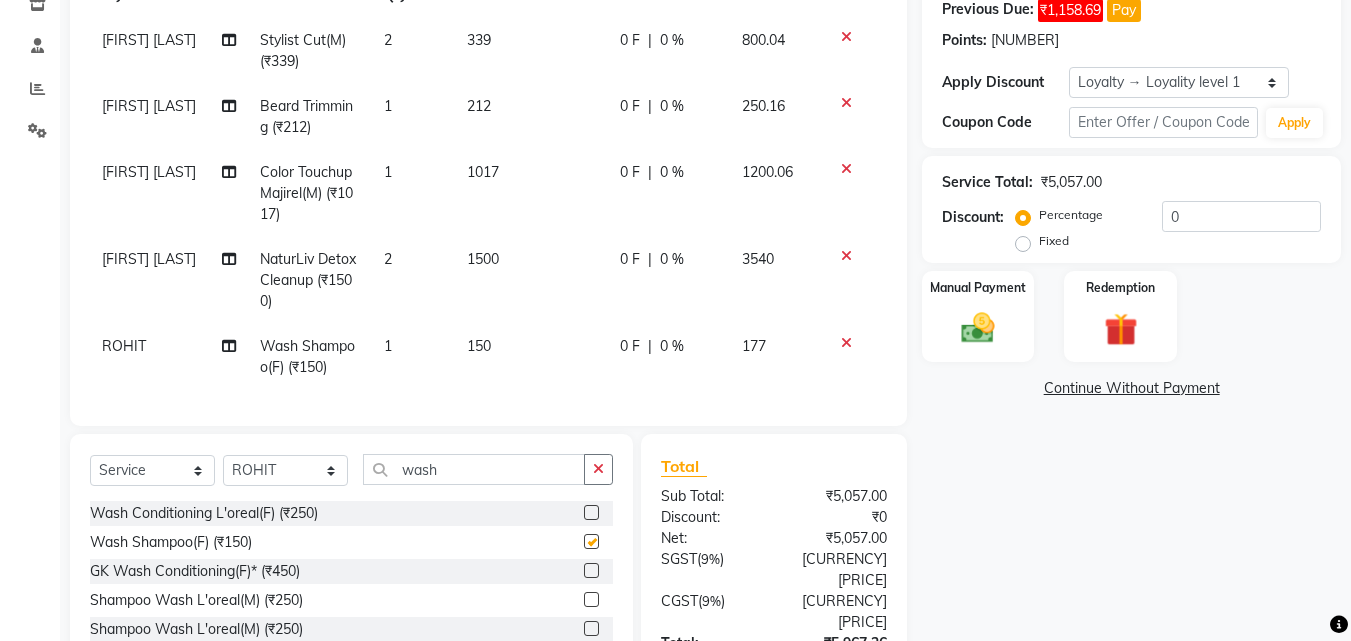 checkbox on "false" 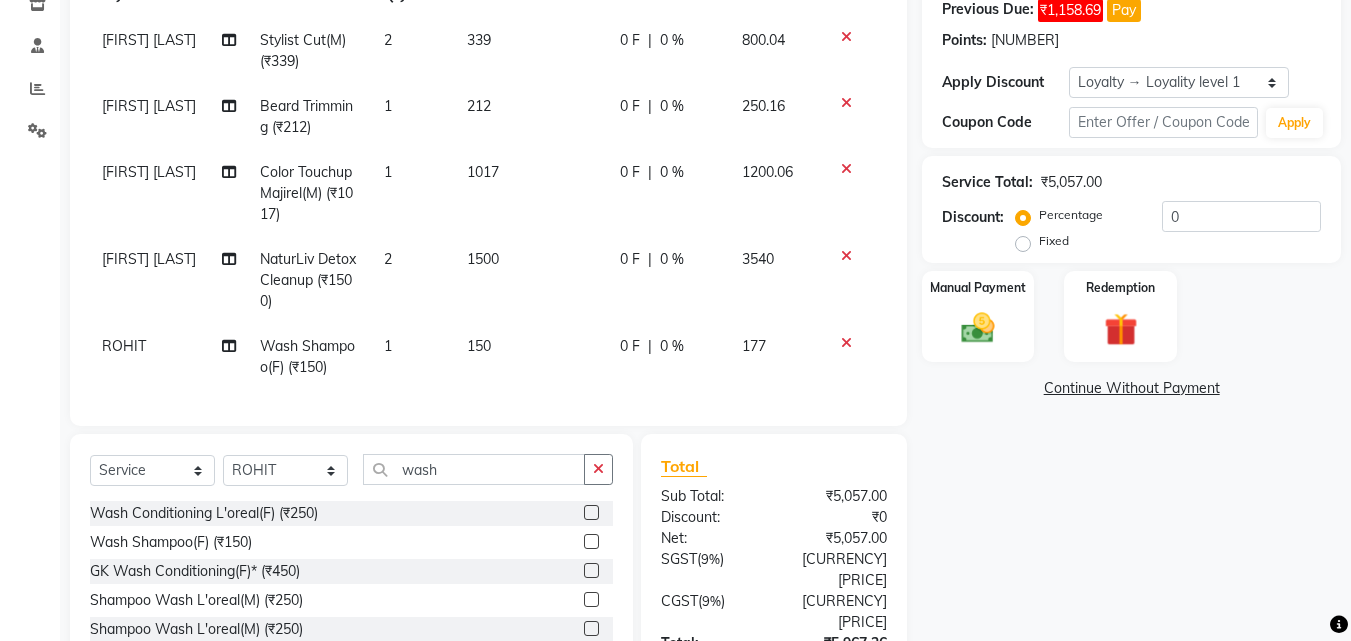 click on "150" 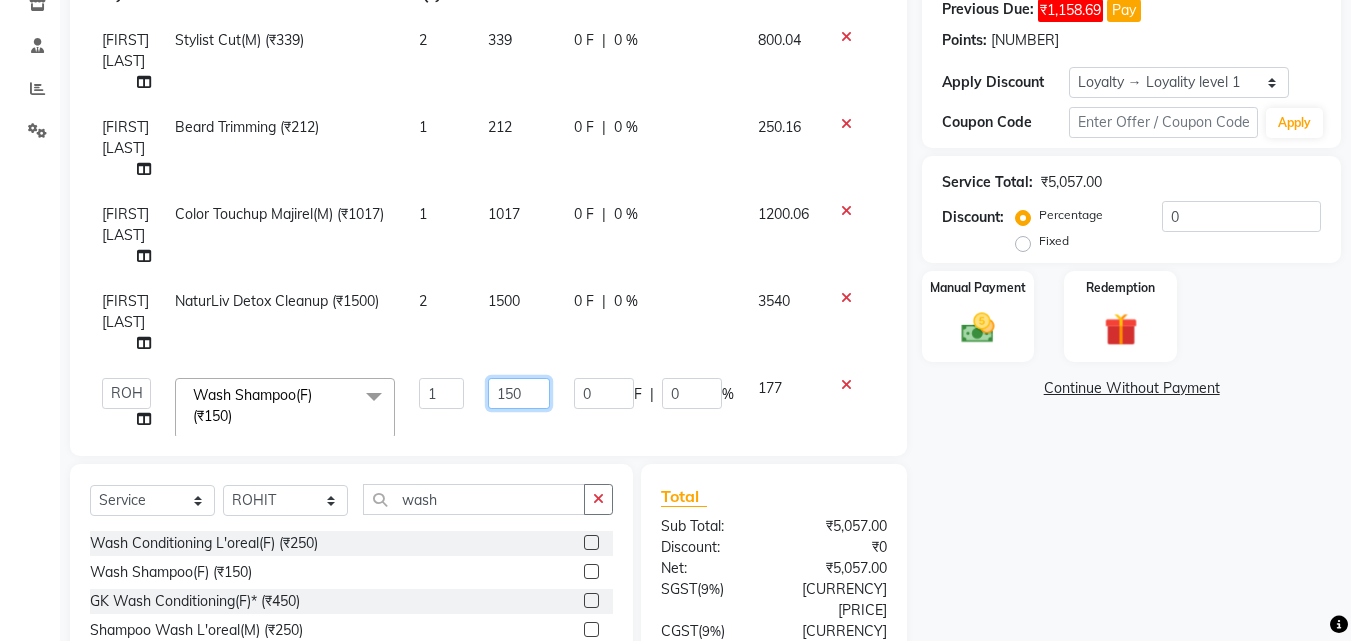 click on "150" 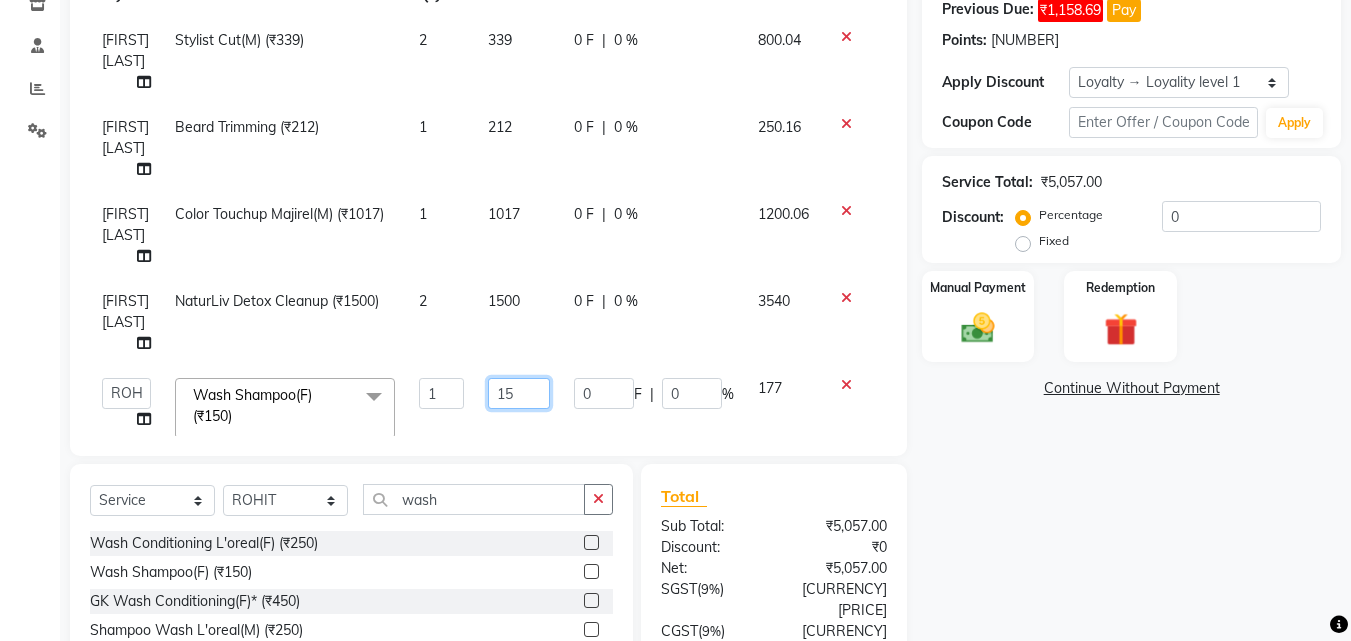 type on "153" 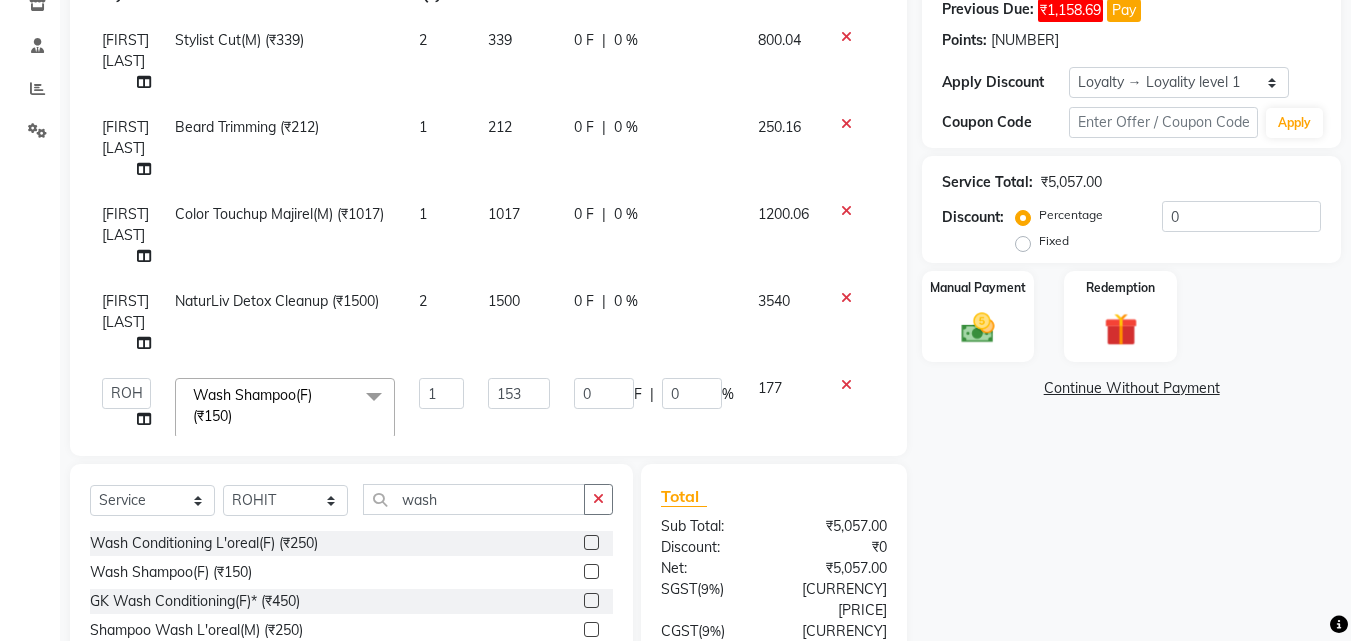 click on "Name: Looks Karol Bagh Barbershop Walkin Client Membership:  No Active Membership  Total Visits:  891 Card on file:  0 Last Visit:   01-08-[YEAR] Previous Due:  [CURRENCY][PRICE] Pay Points:   [NUMBER]  Apply Discount Select  Loyalty → Loyality level 1  Coupon Code Apply Service Total:  [CURRENCY][PRICE]  Discount:  Percentage   Fixed  0 Manual Payment Redemption  Continue Without Payment" 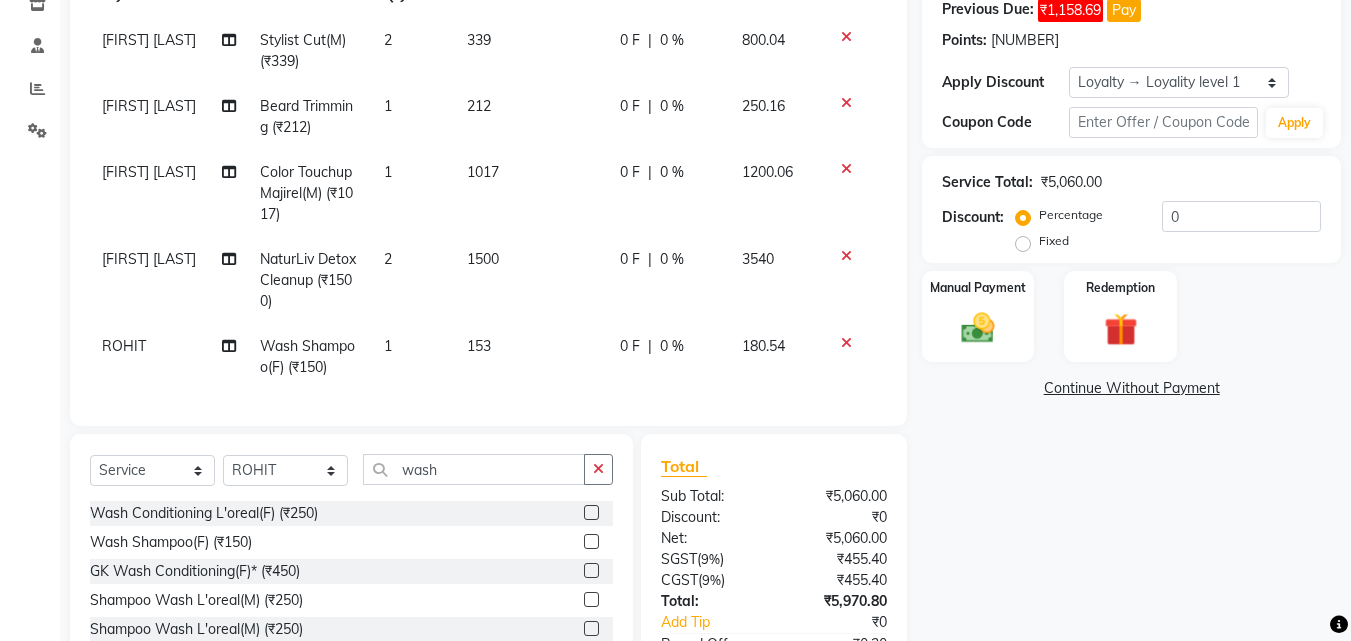click on "1" 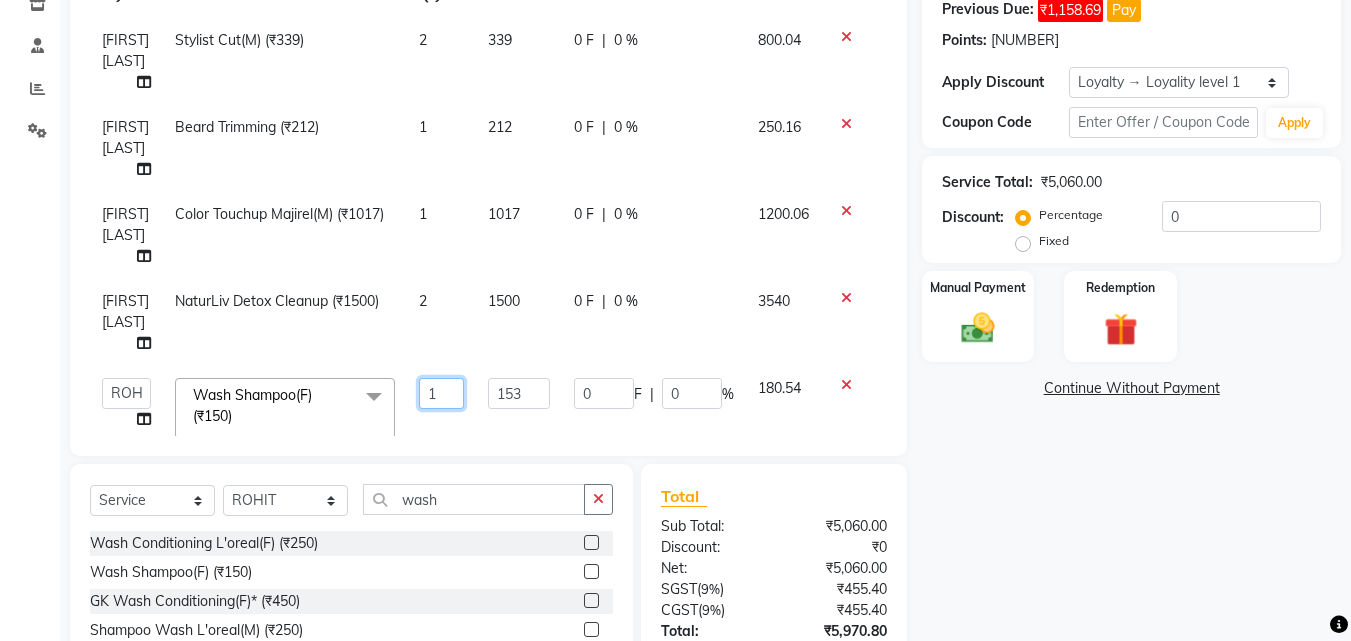 click on "1" 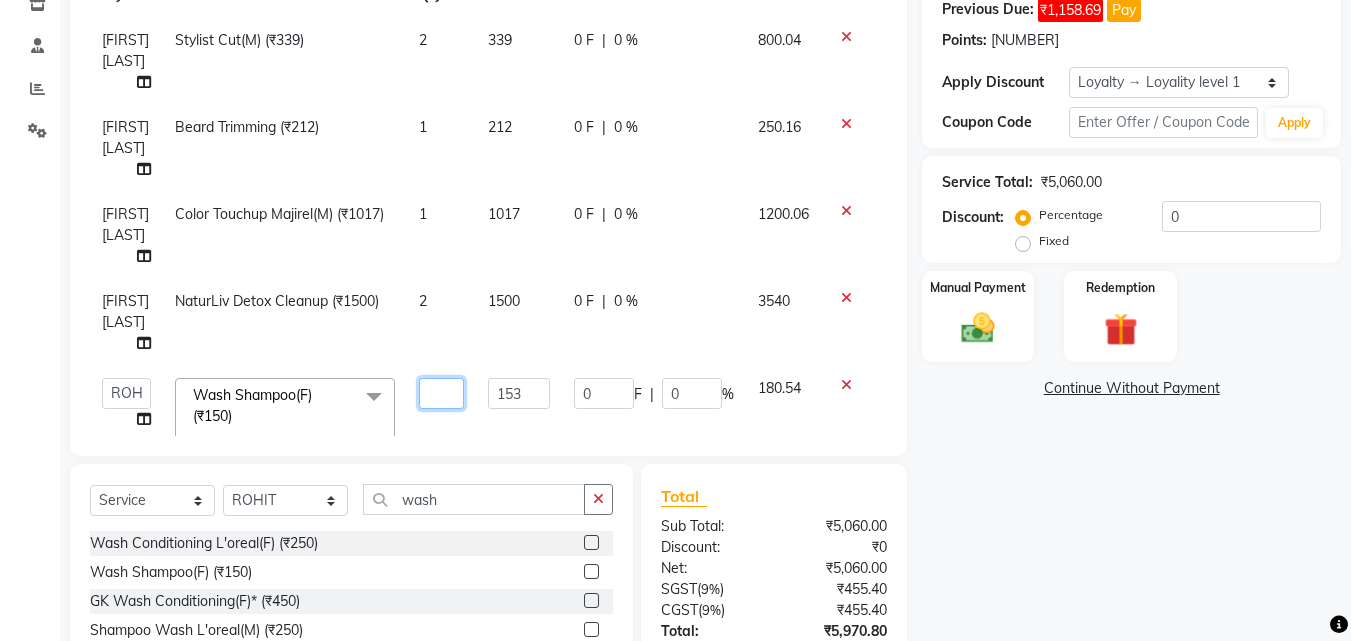 type on "2" 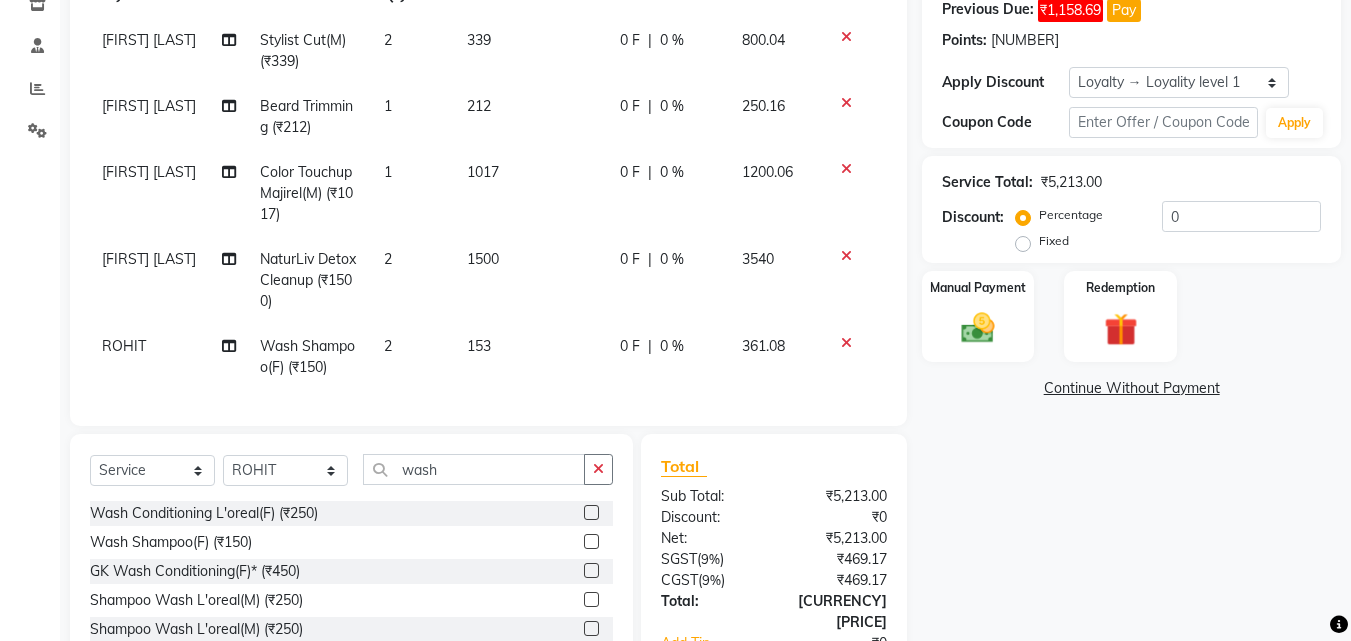 click on "Name: Looks Karol Bagh Barbershop Walkin Client Membership:  No Active Membership  Total Visits:  891 Card on file:  0 Last Visit:   01-08-[YEAR] Previous Due:  [CURRENCY][PRICE] Pay Points:   [NUMBER]  Apply Discount Select  Loyalty → Loyality level 1  Coupon Code Apply Service Total:  [CURRENCY][PRICE]  Discount:  Percentage   Fixed  0 Manual Payment Redemption  Continue Without Payment" 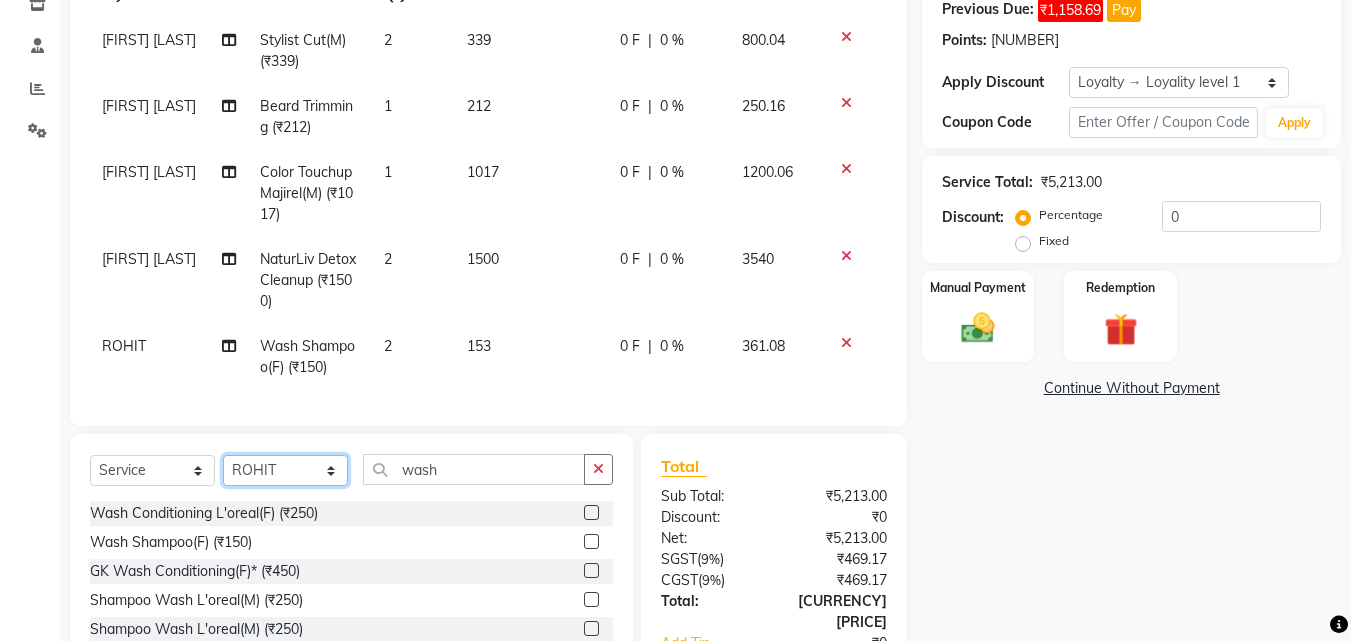 click on "Select Stylist Aadil Adnan AENA Aijaz Alam Amazon_Kart AMIR  Anurag _asst Arvind_asst BIJENDER  Counter Sales DANISH DHARAMVEER Eshan FARHAN KARAN RAI  KOMAL_NAILS Krishna_asst LALIT_PDCT LHAMO Looks_Female_Section Looks_H.O_Store Looks Karol Bagh Barbershop Looks_Kart MANIRAM Meenu_pdct Mohammad Sajid NAEEM  NARENDER DEOL  Naveen_pdct Prabhakar Kumar_PDCT RAAJ GUPTA RAAJ_JI raj ji RAM MURTI NARYAL ROHIT  Rohit Seth Rohit Thakur SACHIN sahil Shabina Shakir SIMRAN Sonia Sunny VIKRAM VIKRANT SINGH  Vishal_Asst YOGESH ASSISTANT" 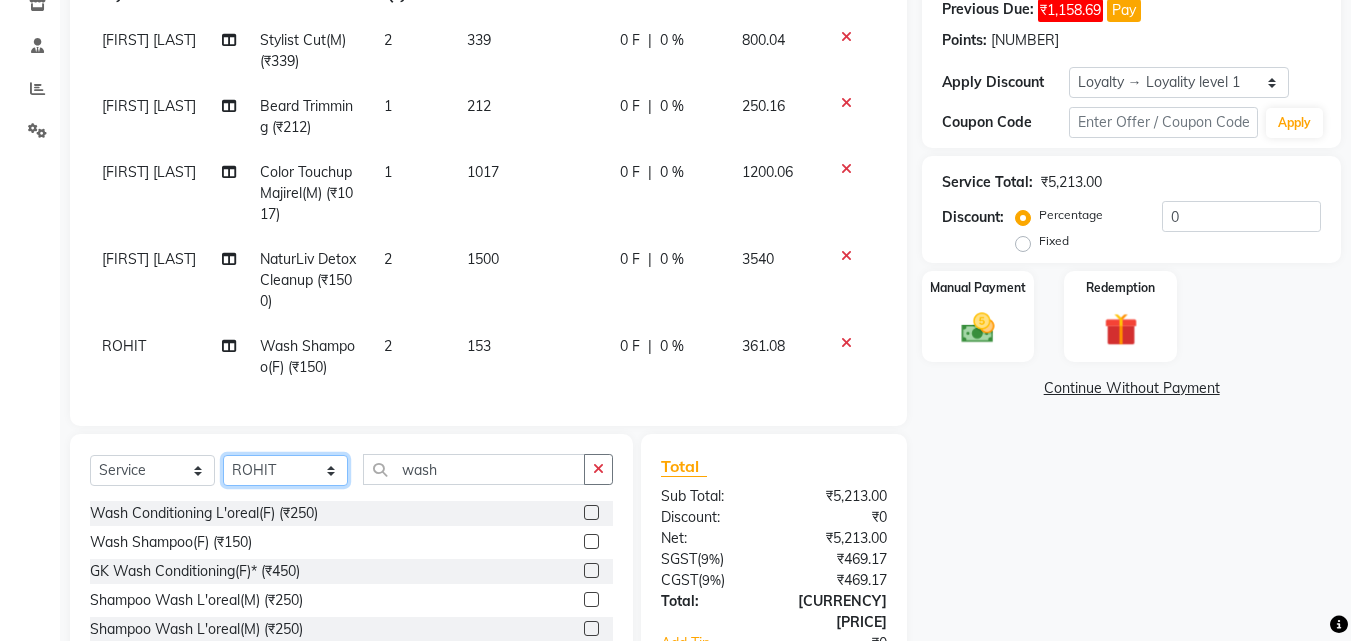 select on "[NUMBER]" 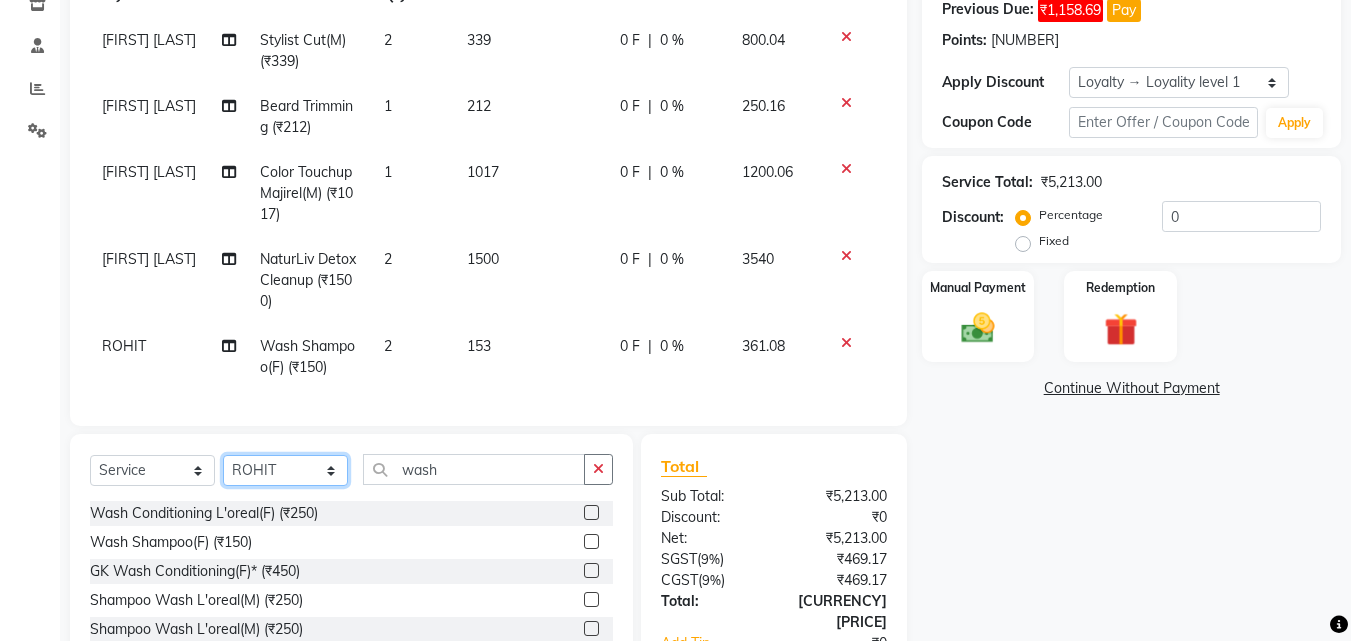 click on "Select Stylist Aadil Adnan AENA Aijaz Alam Amazon_Kart AMIR  Anurag _asst Arvind_asst BIJENDER  Counter Sales DANISH DHARAMVEER Eshan FARHAN KARAN RAI  KOMAL_NAILS Krishna_asst LALIT_PDCT LHAMO Looks_Female_Section Looks_H.O_Store Looks Karol Bagh Barbershop Looks_Kart MANIRAM Meenu_pdct Mohammad Sajid NAEEM  NARENDER DEOL  Naveen_pdct Prabhakar Kumar_PDCT RAAJ GUPTA RAAJ_JI raj ji RAM MURTI NARYAL ROHIT  Rohit Seth Rohit Thakur SACHIN sahil Shabina Shakir SIMRAN Sonia Sunny VIKRAM VIKRANT SINGH  Vishal_Asst YOGESH ASSISTANT" 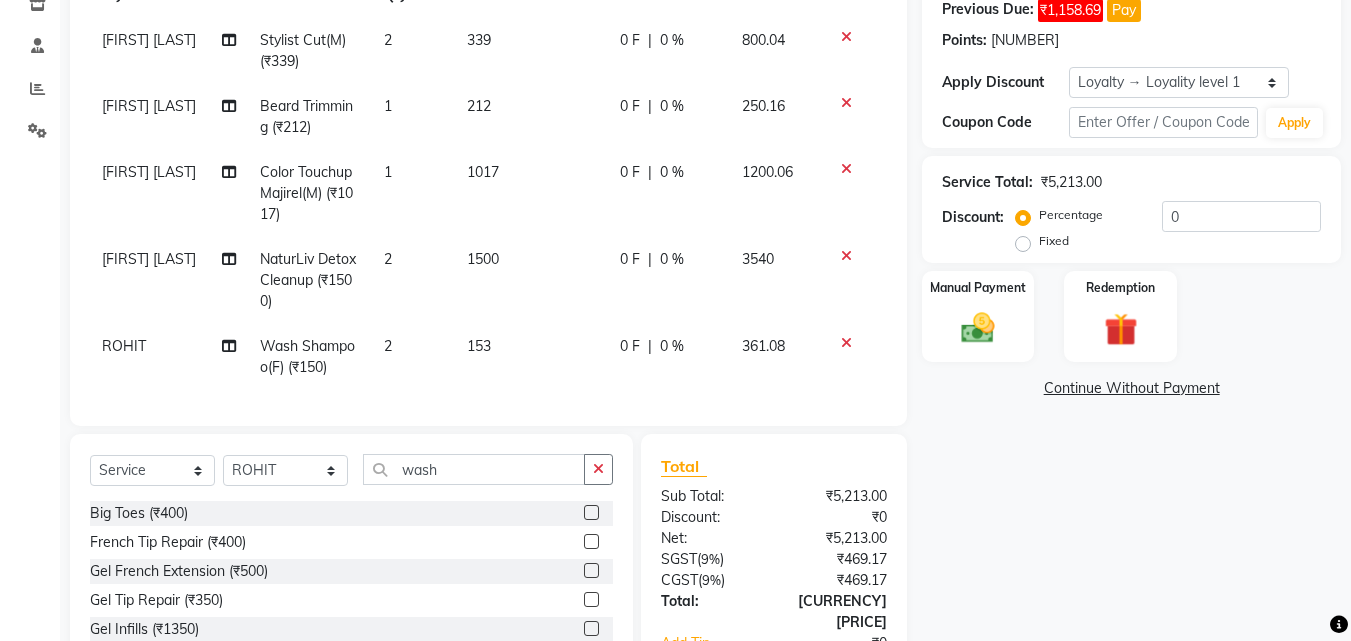 click on "Name: Looks Karol Bagh Barbershop Walkin Client Membership:  No Active Membership  Total Visits:  891 Card on file:  0 Last Visit:   01-08-[YEAR] Previous Due:  [CURRENCY][PRICE] Pay Points:   [NUMBER]  Apply Discount Select  Loyalty → Loyality level 1  Coupon Code Apply Service Total:  [CURRENCY][PRICE]  Discount:  Percentage   Fixed  0 Manual Payment Redemption  Continue Without Payment" 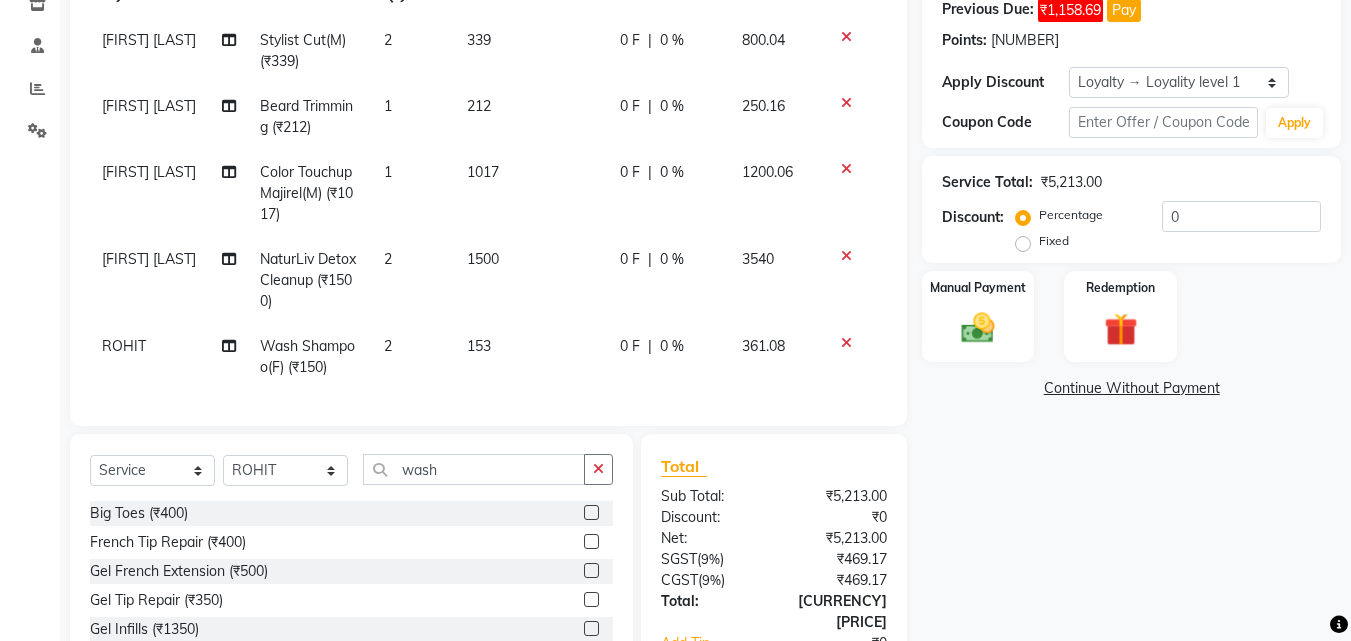 scroll, scrollTop: 465, scrollLeft: 0, axis: vertical 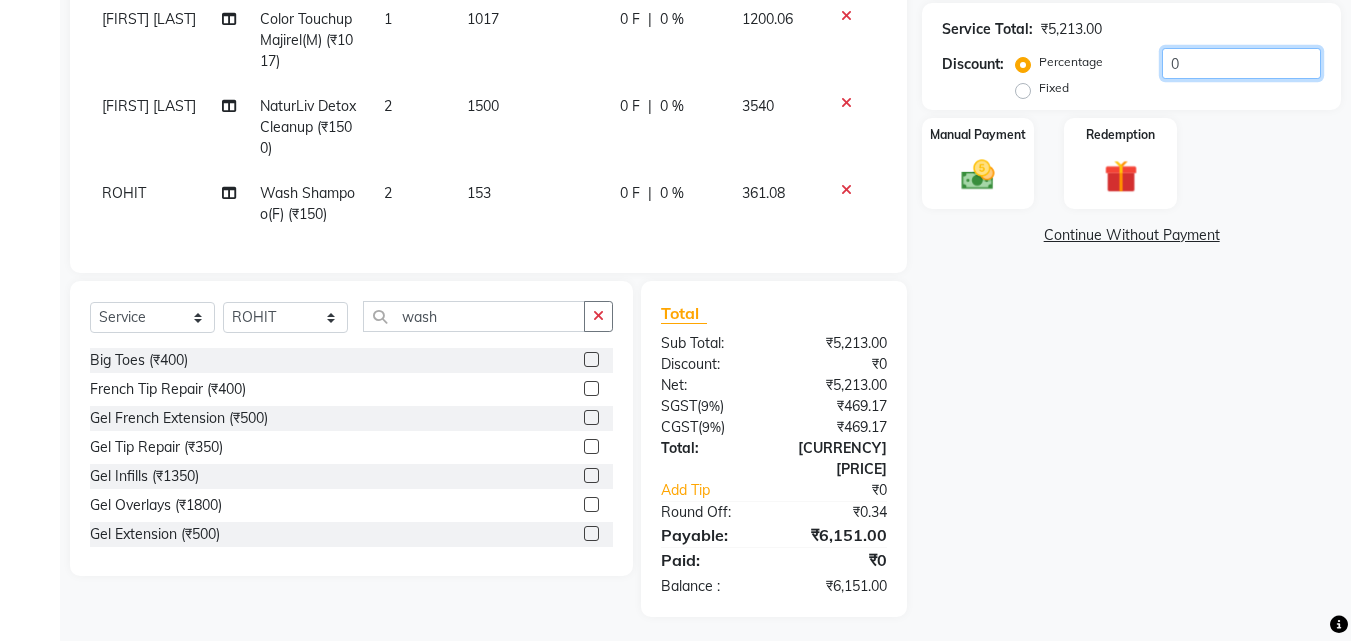 click on "0" 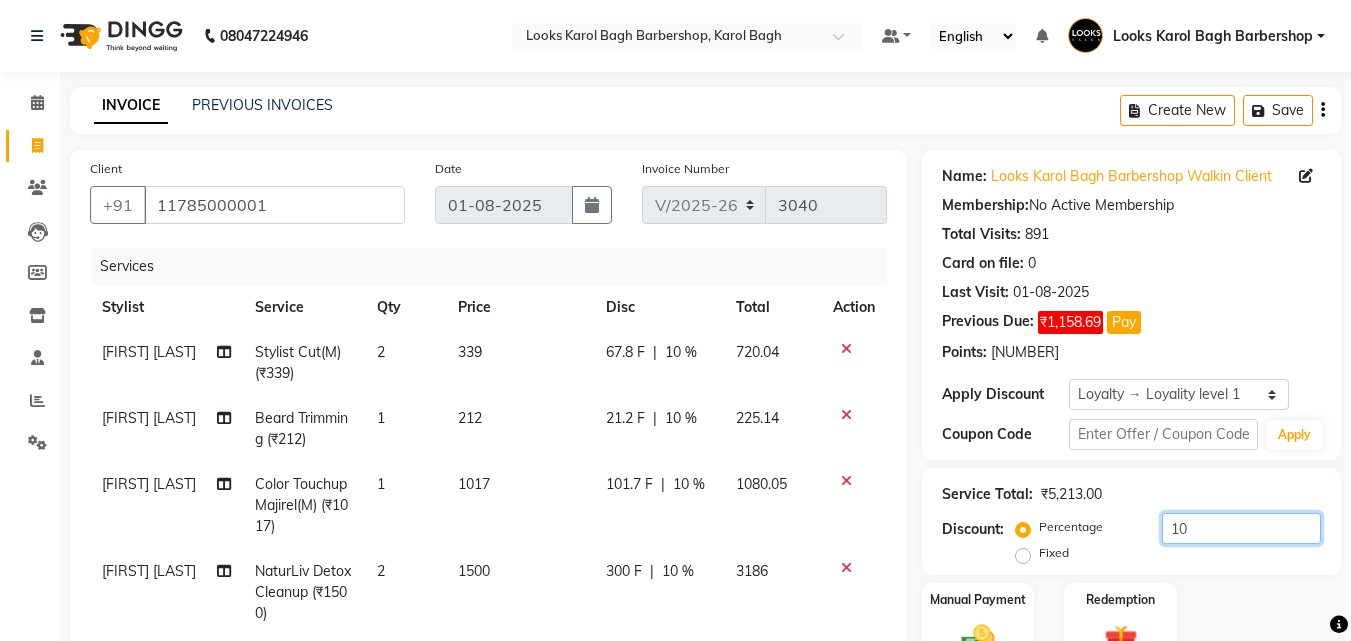 scroll, scrollTop: 465, scrollLeft: 0, axis: vertical 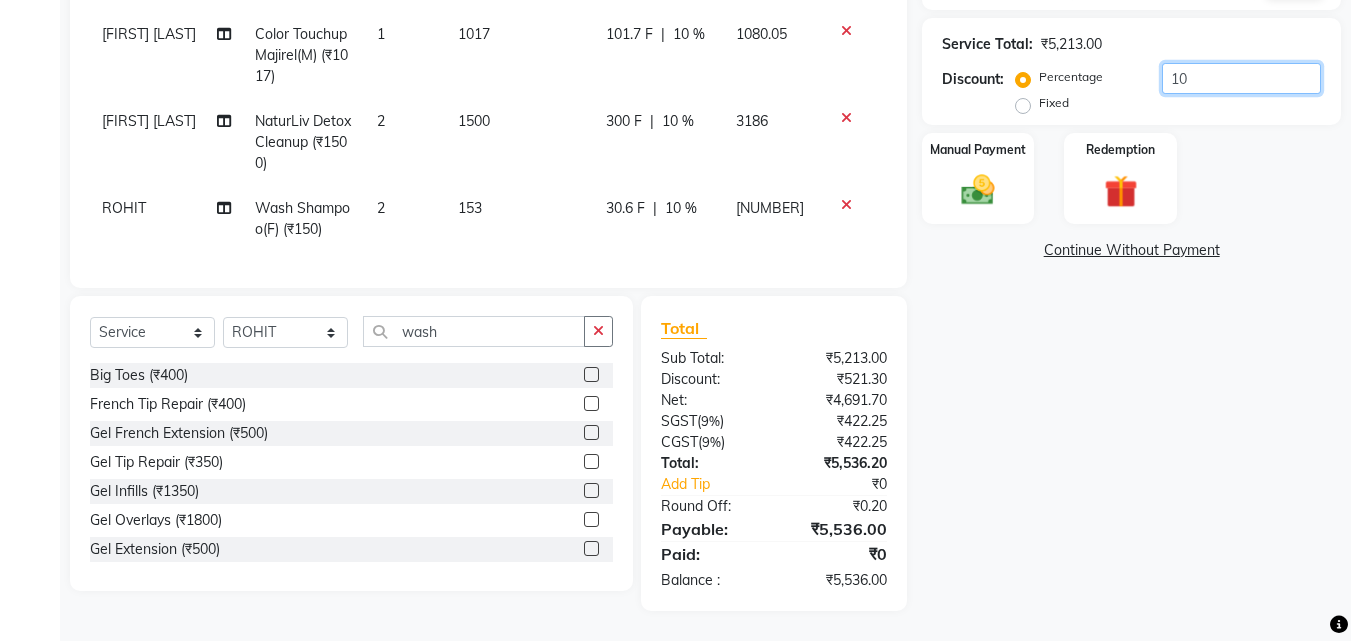 type on "10" 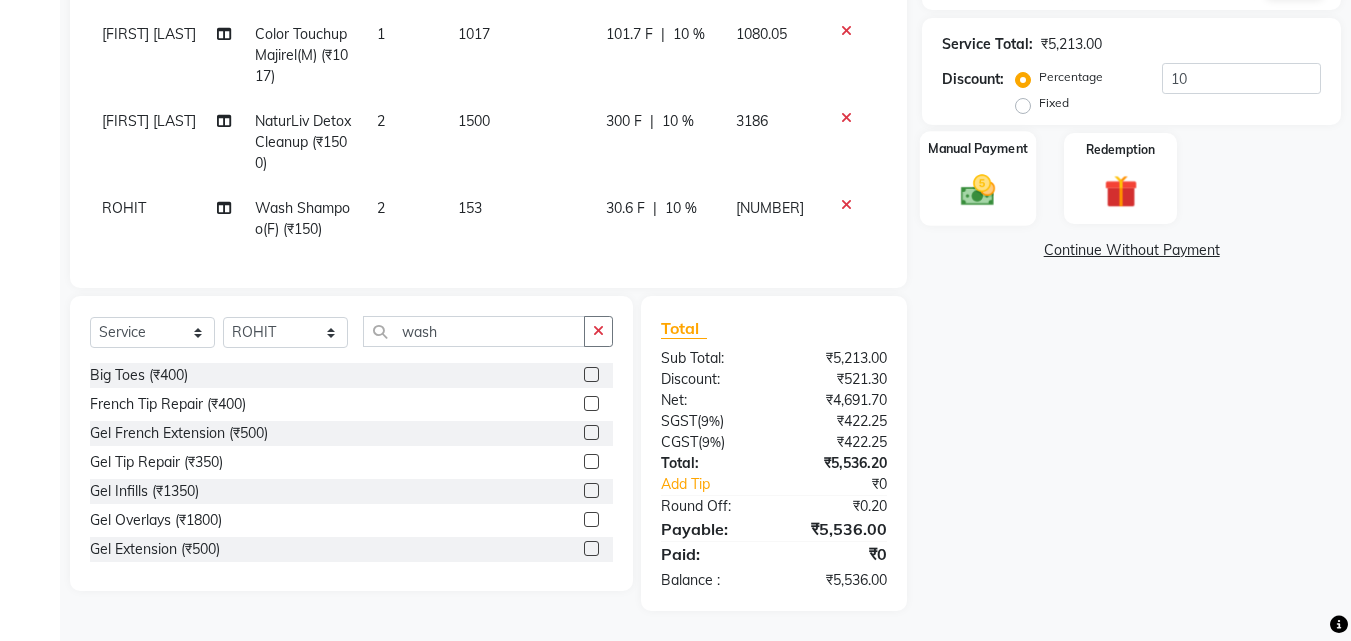 click on "Manual Payment" 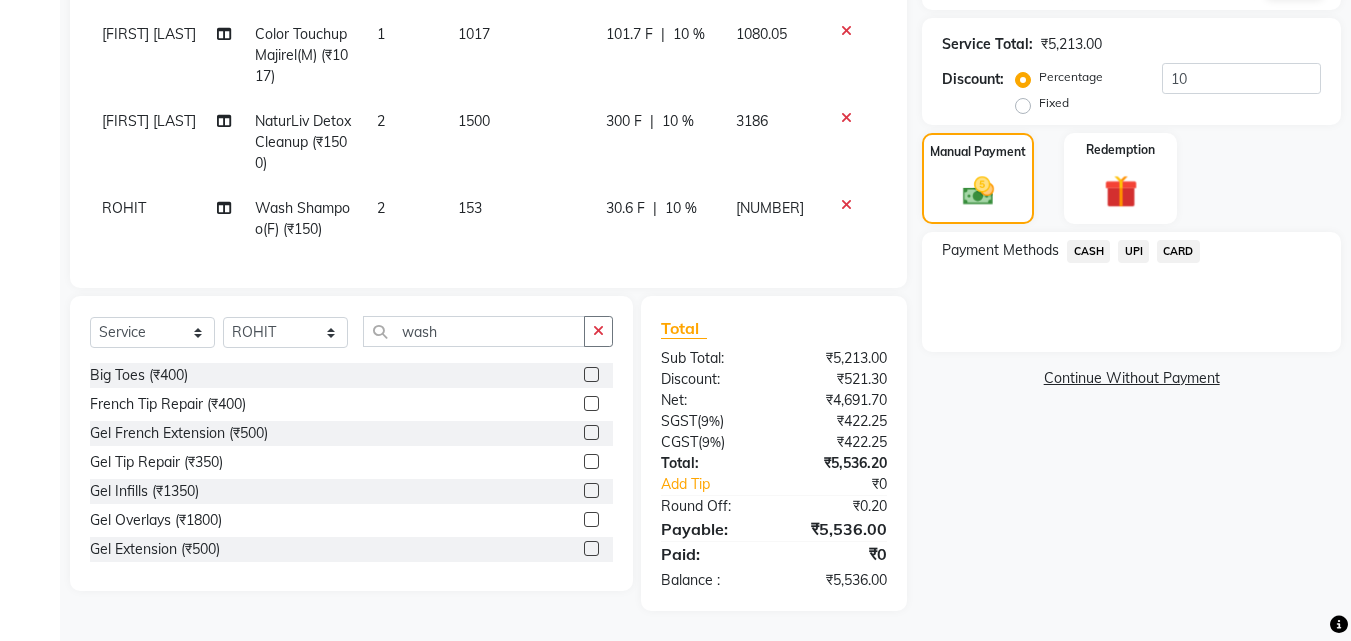 click on "UPI" 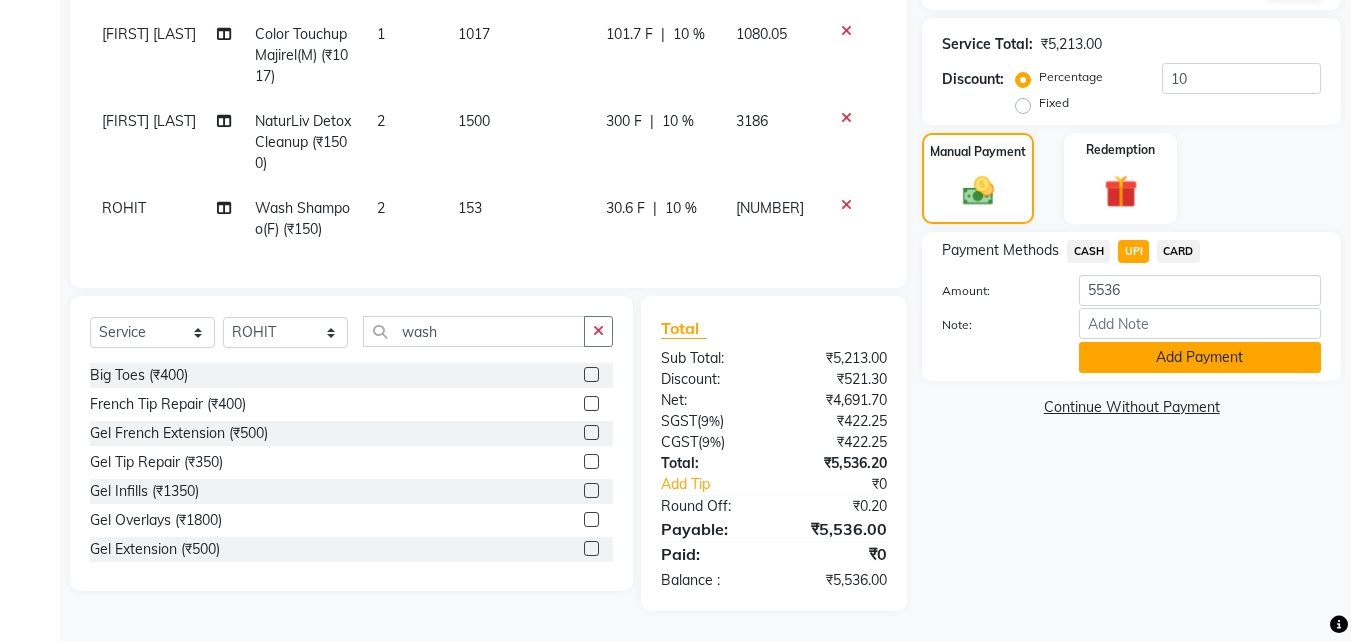 click on "Add Payment" 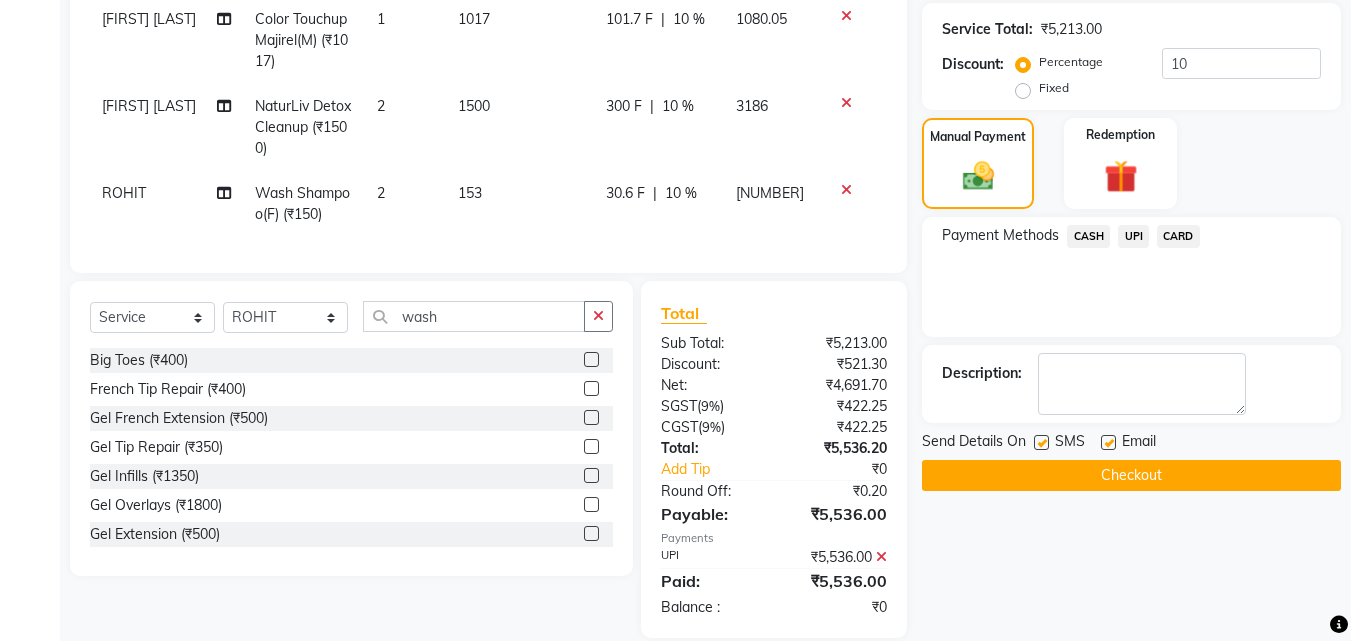 click on "Checkout" 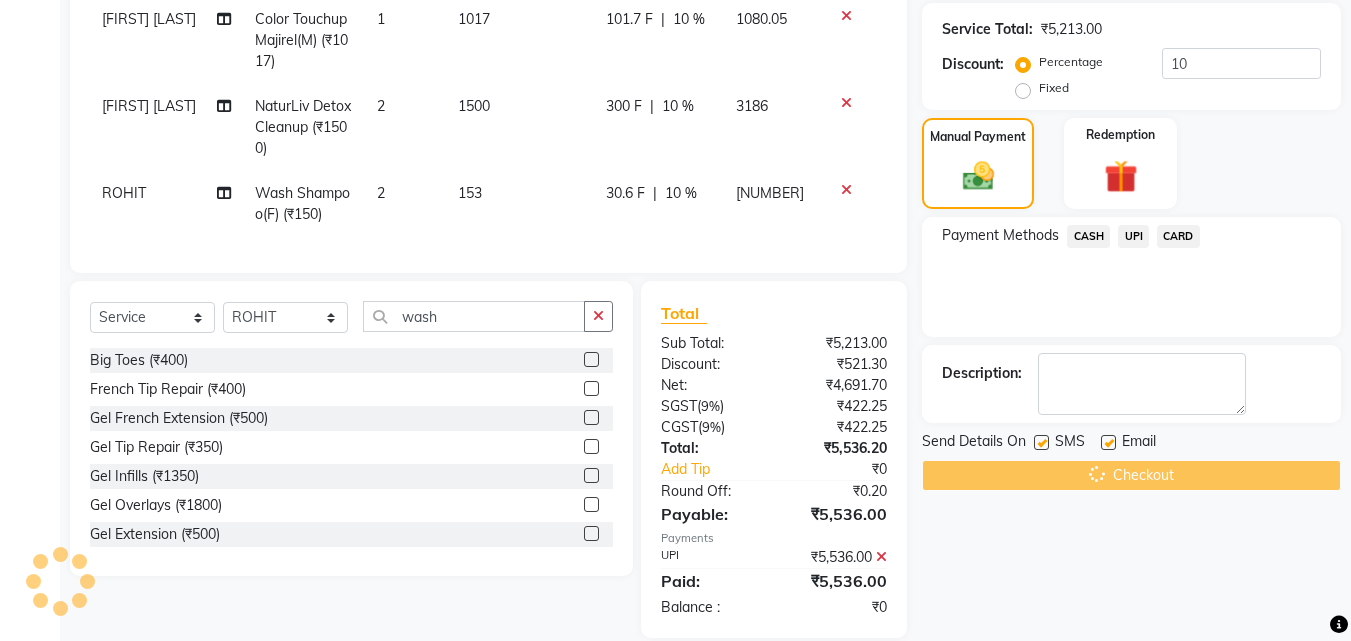 scroll, scrollTop: 627, scrollLeft: 0, axis: vertical 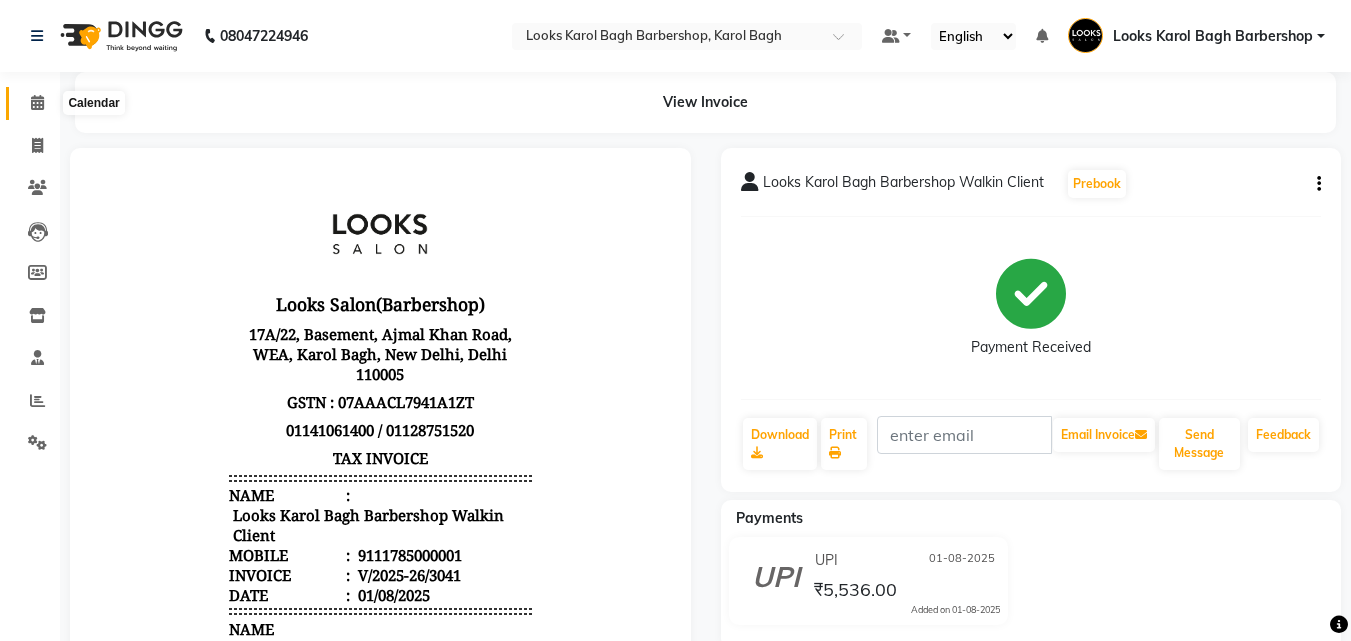 click 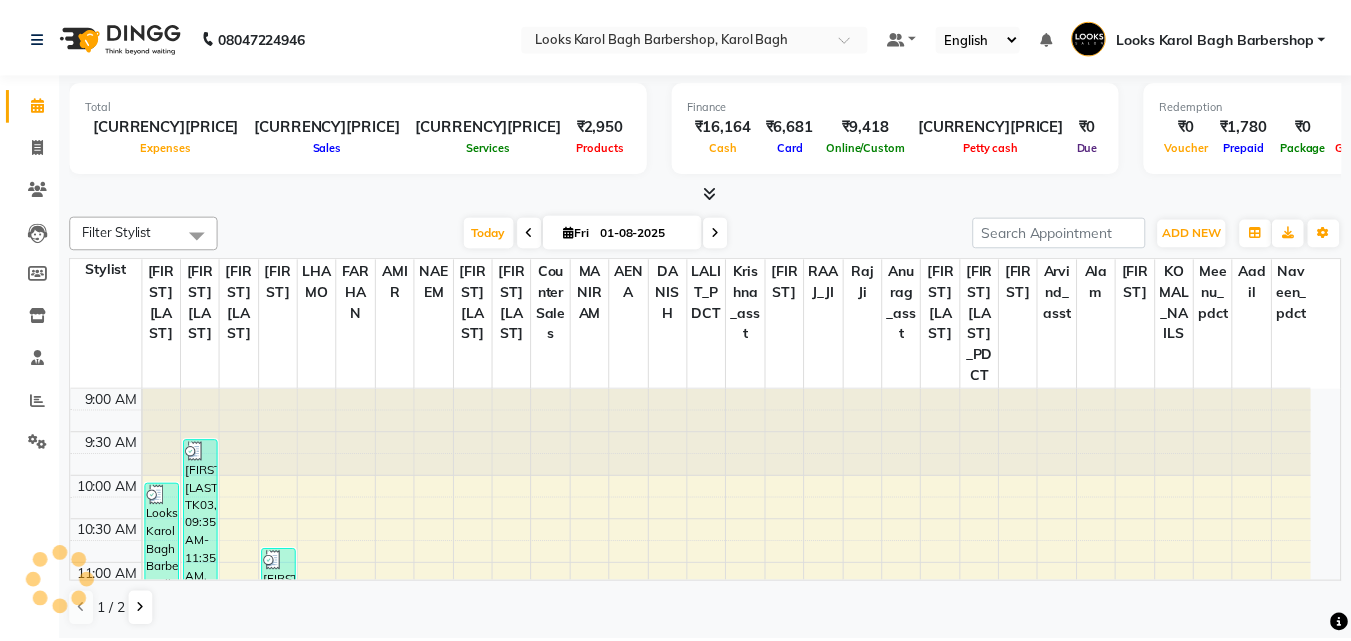 scroll, scrollTop: 0, scrollLeft: 0, axis: both 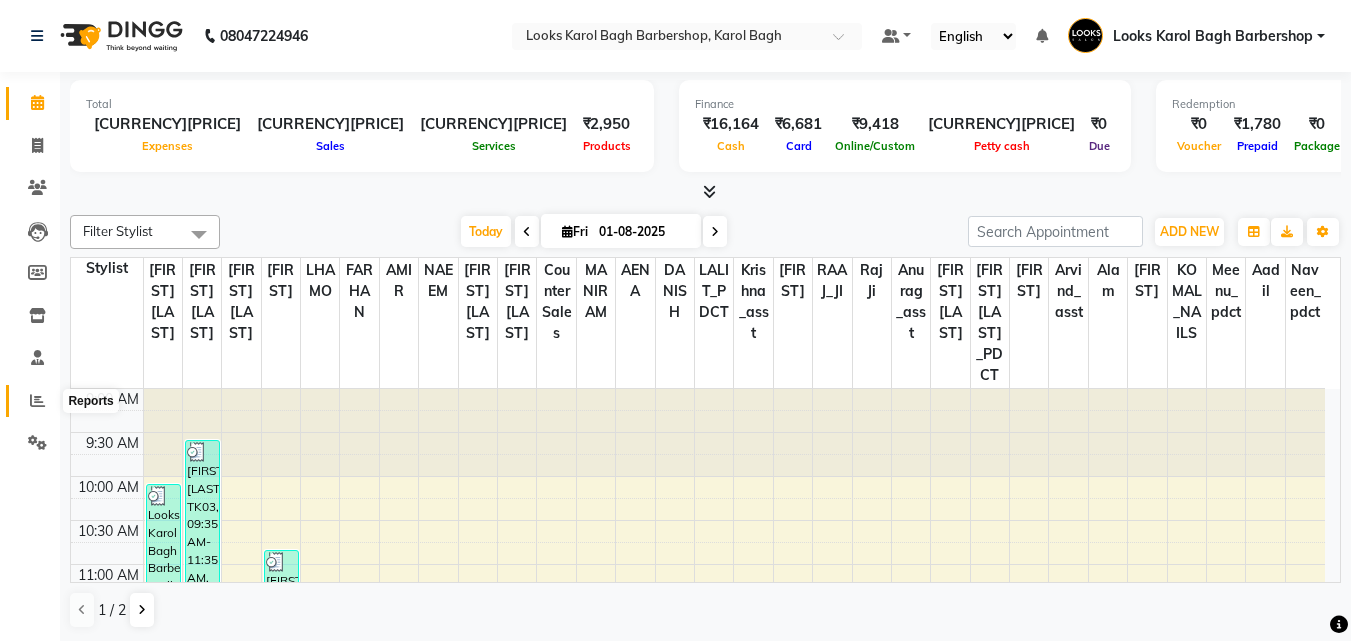 click 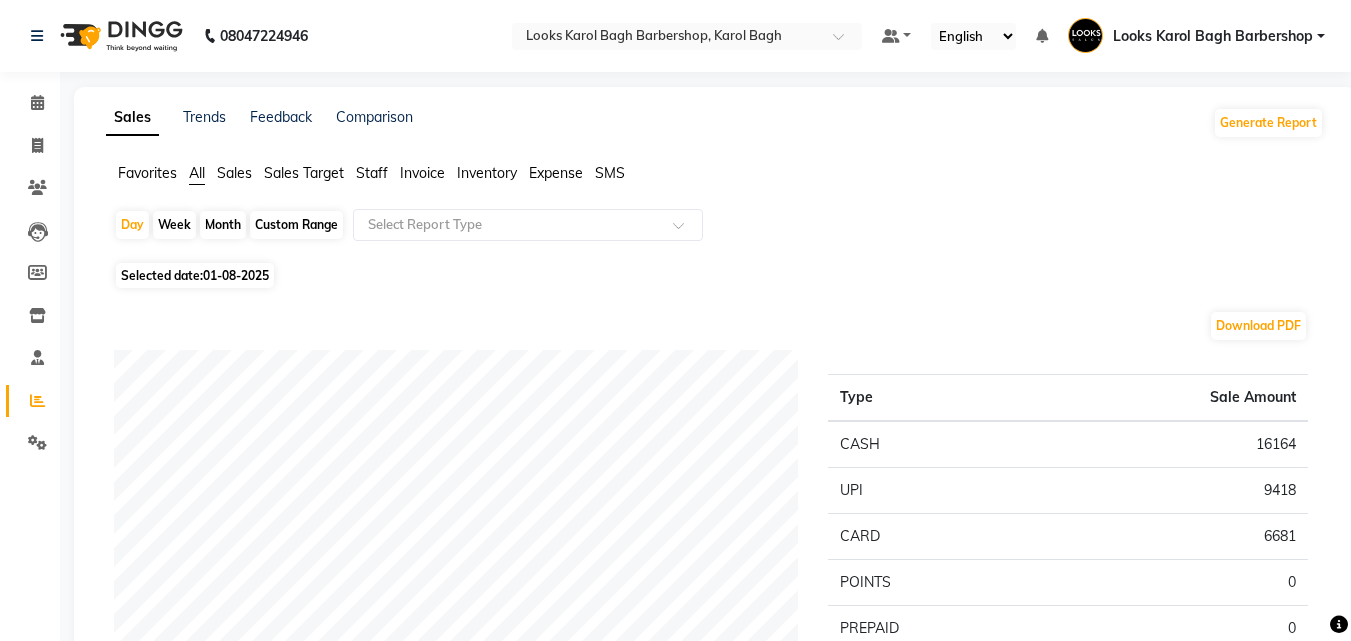 click on "Staff" 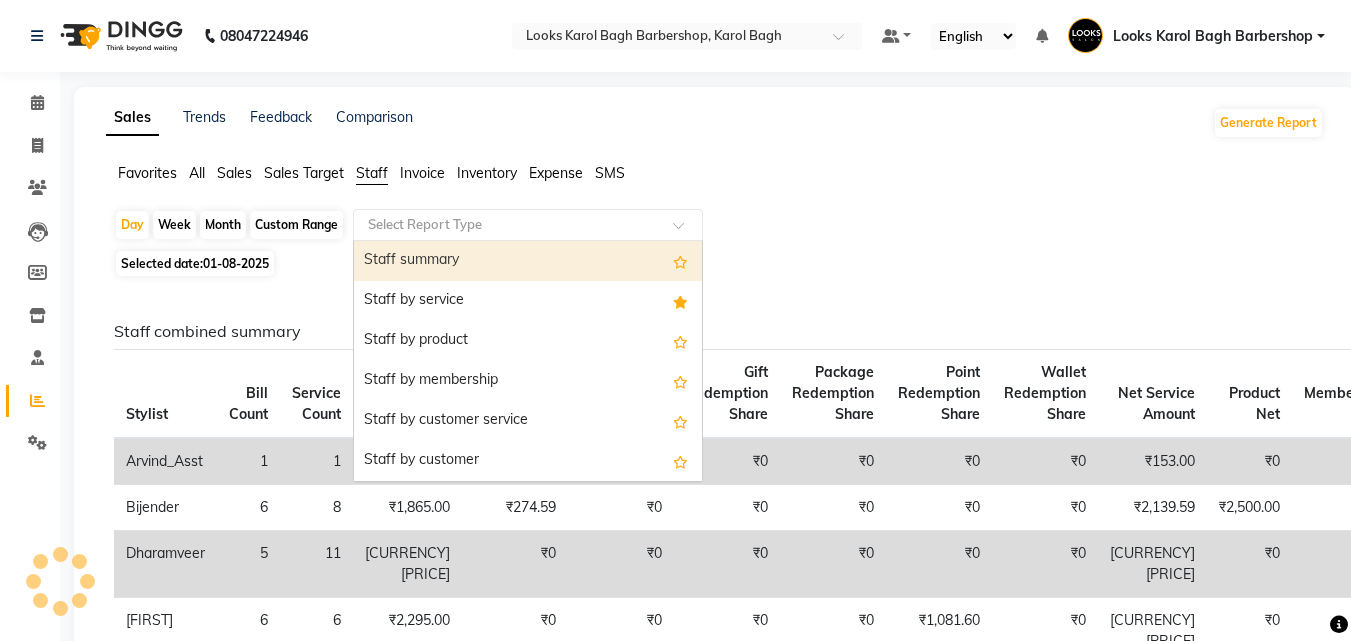 click 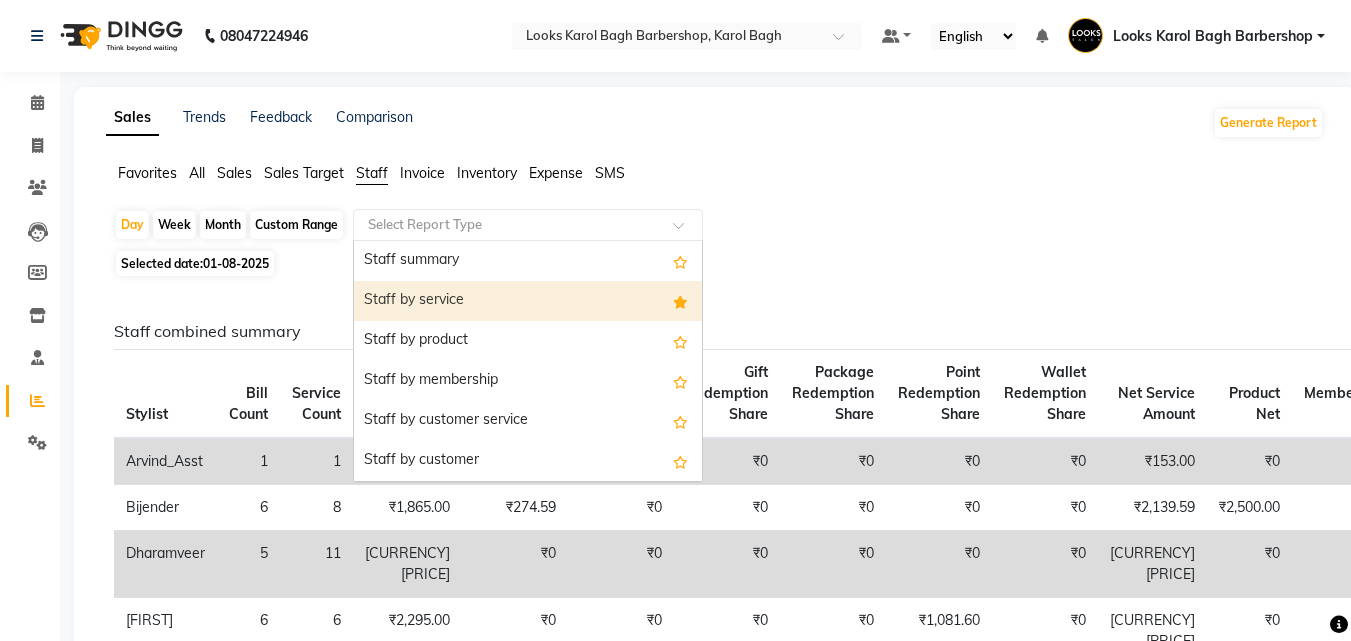click on "Staff by service" at bounding box center [528, 301] 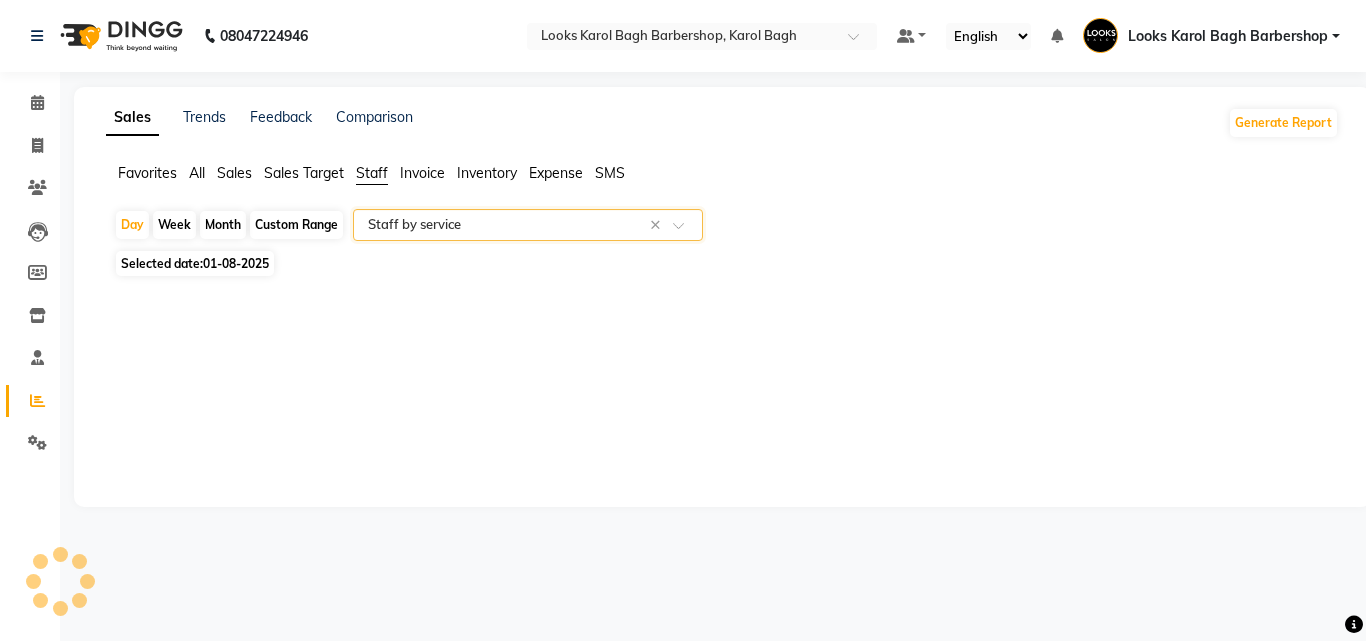 select on "full_report" 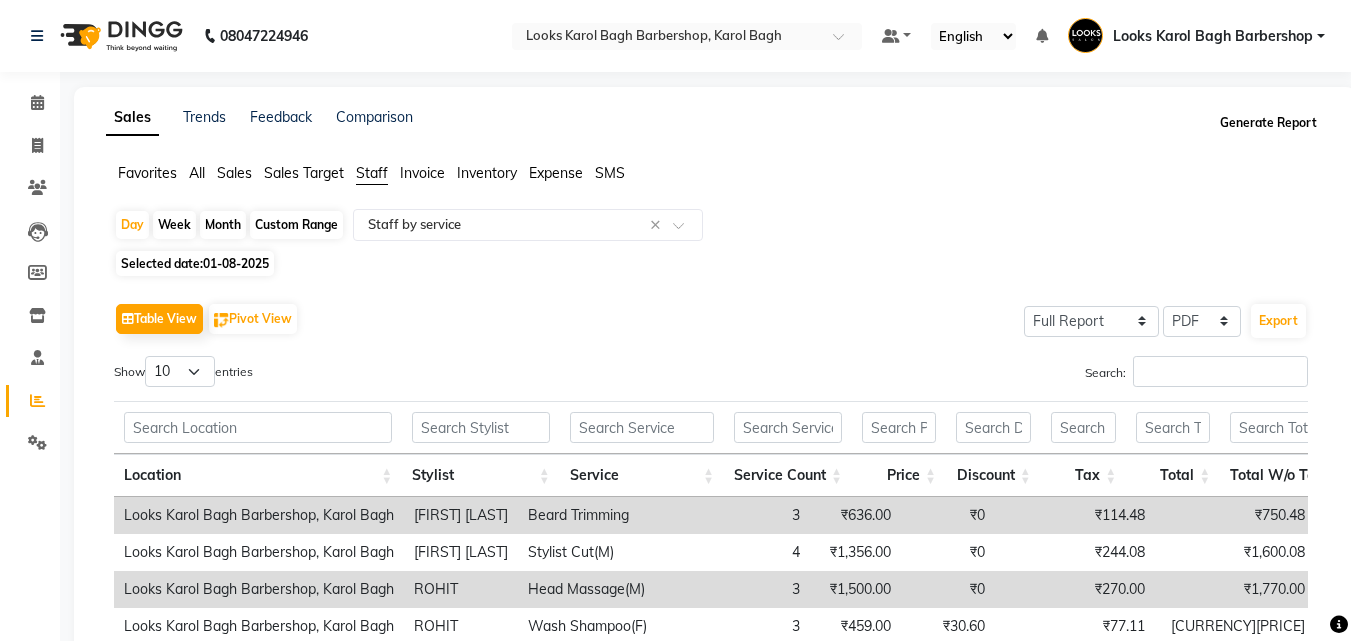click on "Generate Report" 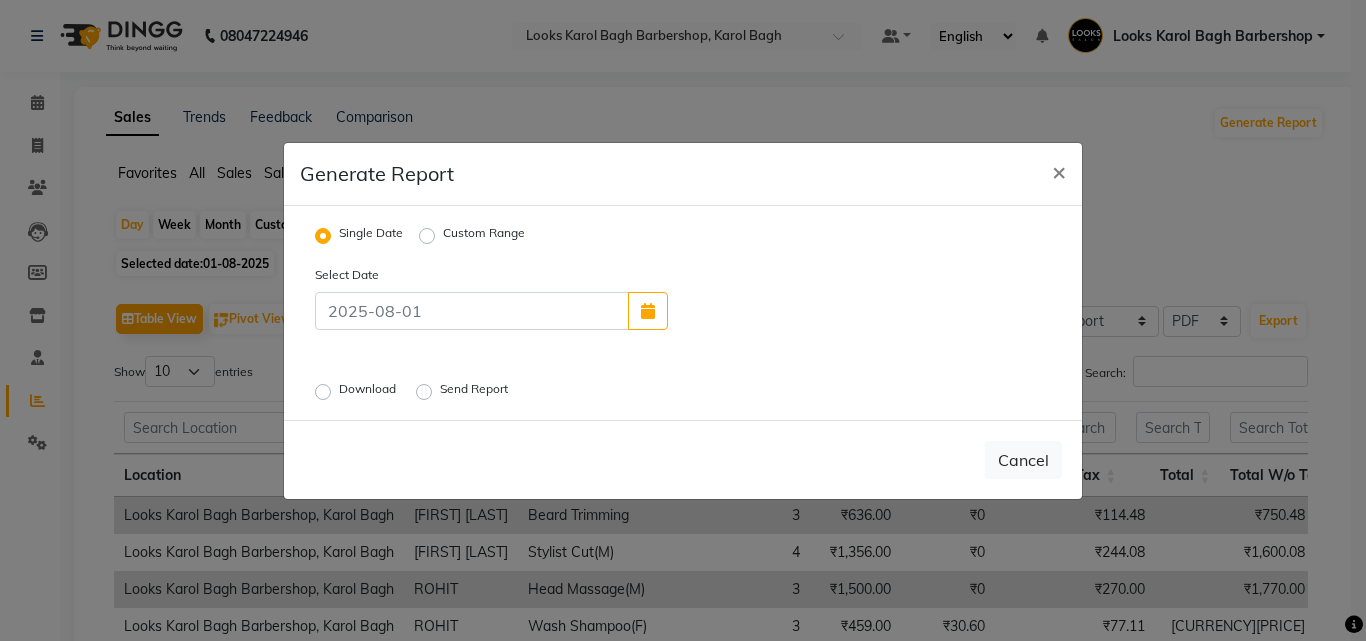 click on "Download" 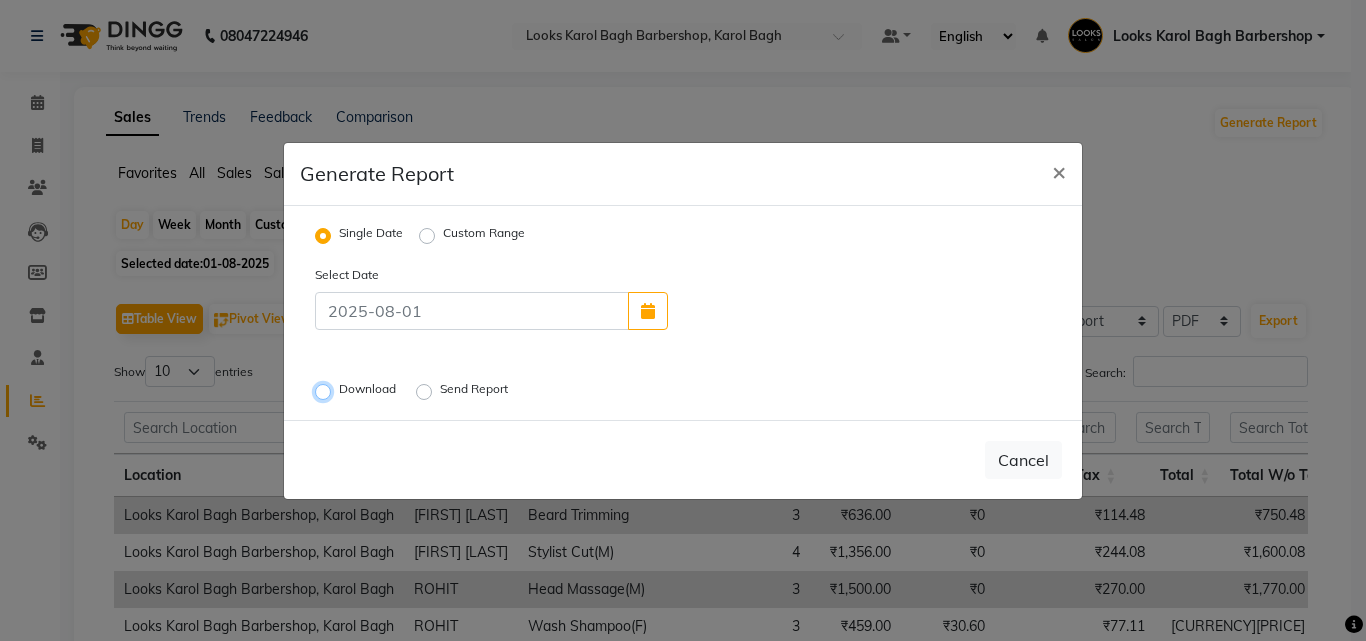 click on "Download" at bounding box center (326, 391) 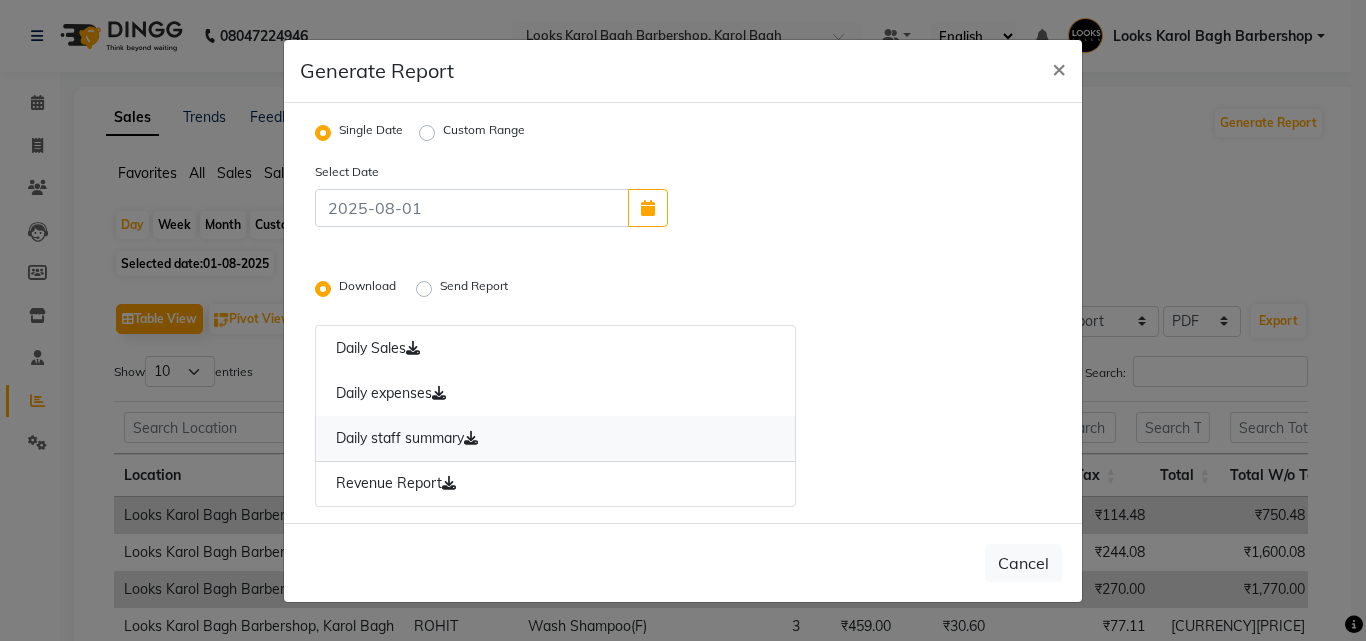 click on "Daily staff summary" 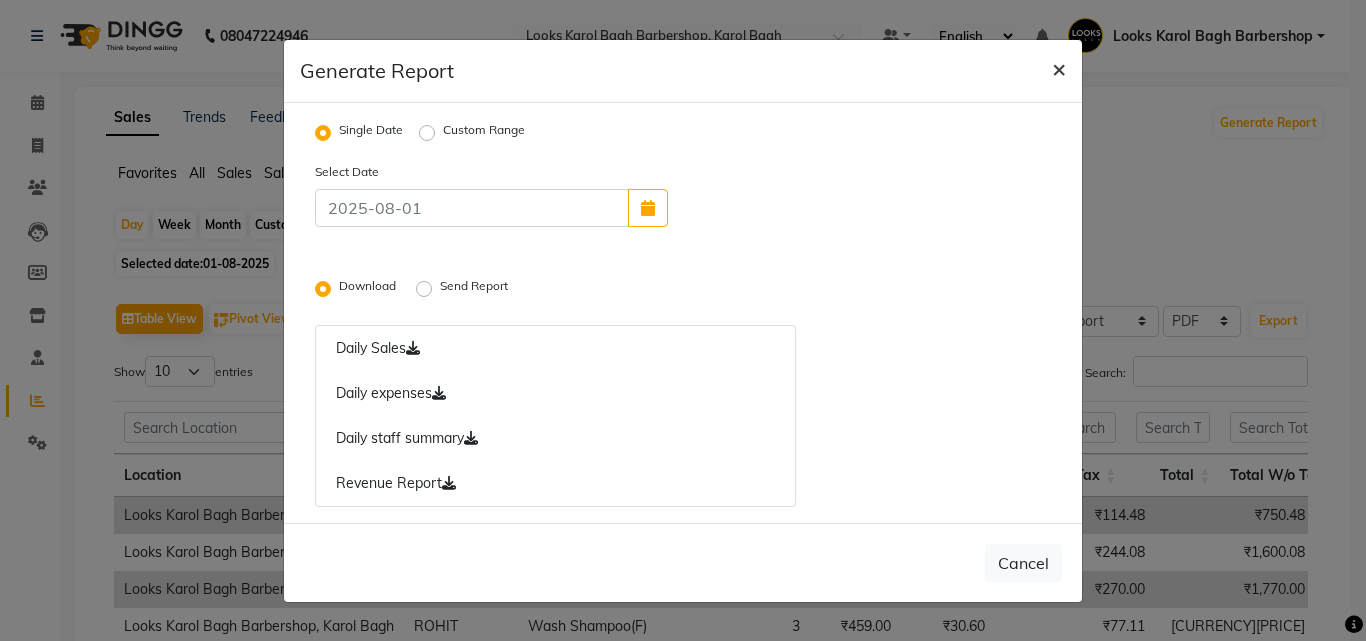click on "×" 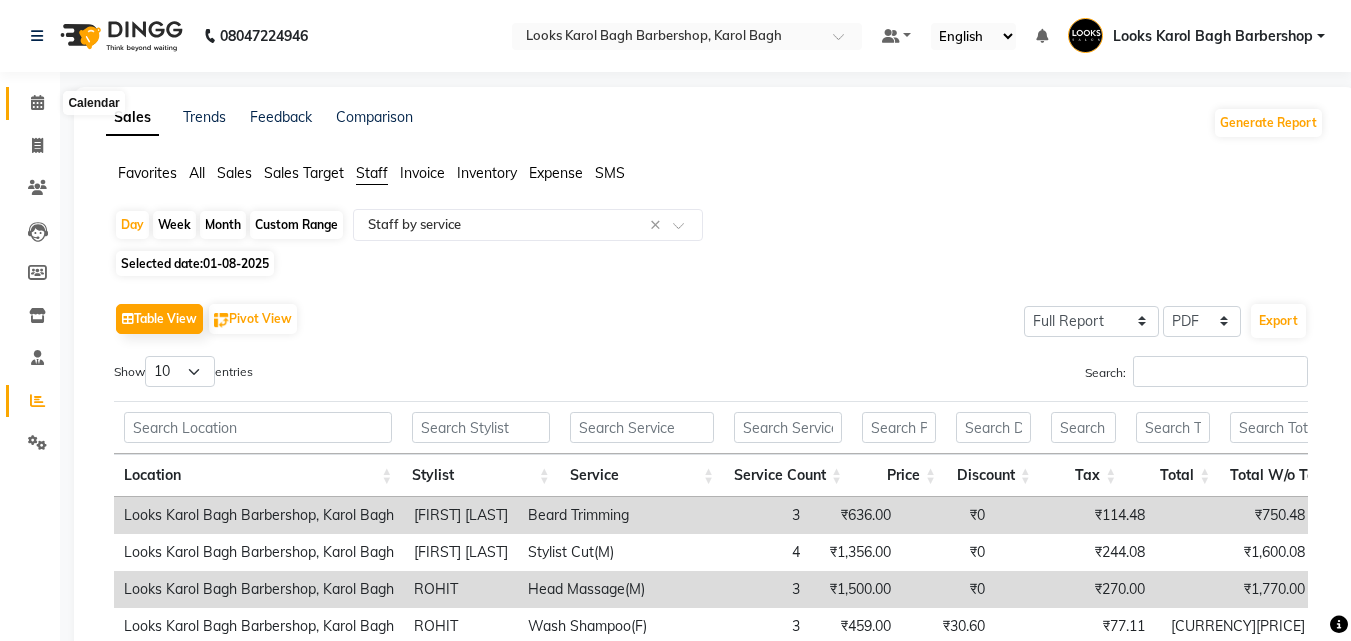 click 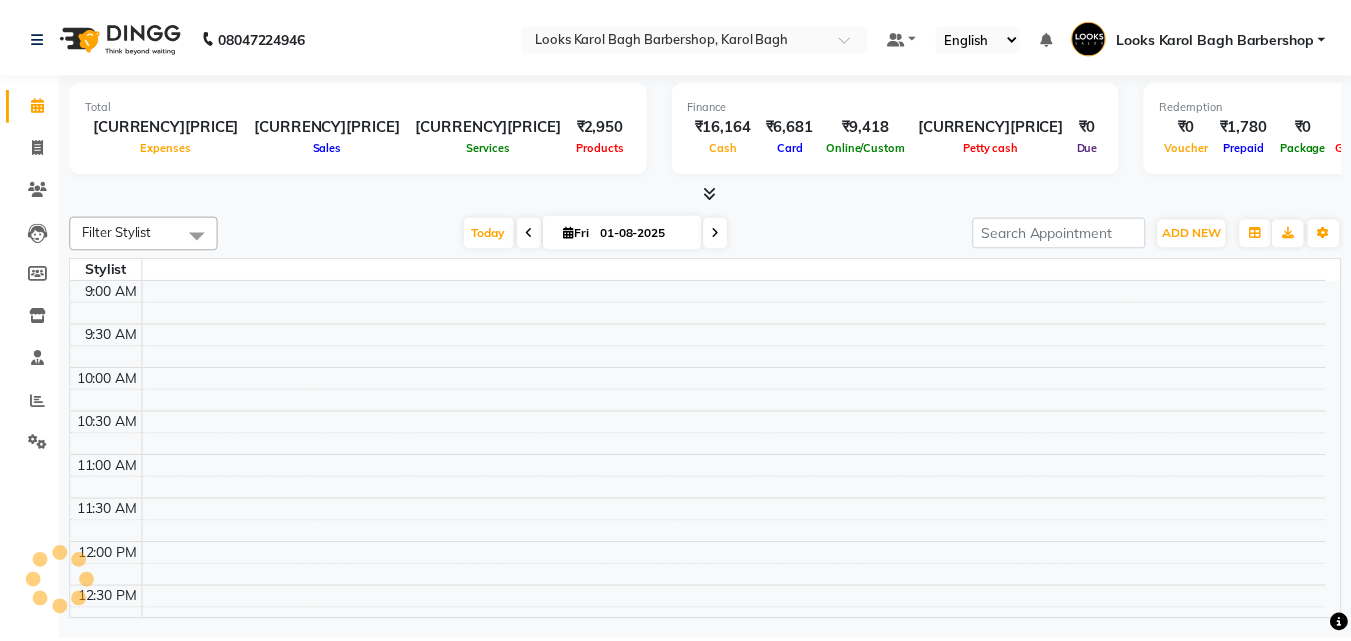 scroll, scrollTop: 0, scrollLeft: 0, axis: both 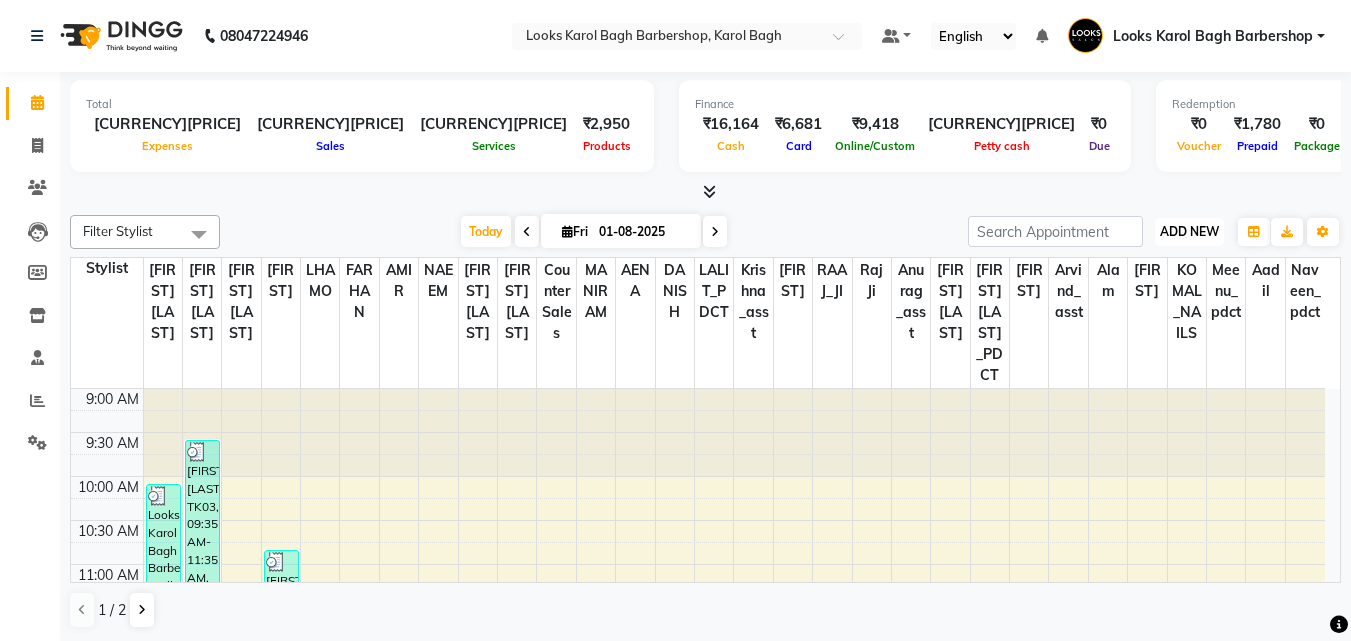 click on "ADD NEW" at bounding box center (1189, 231) 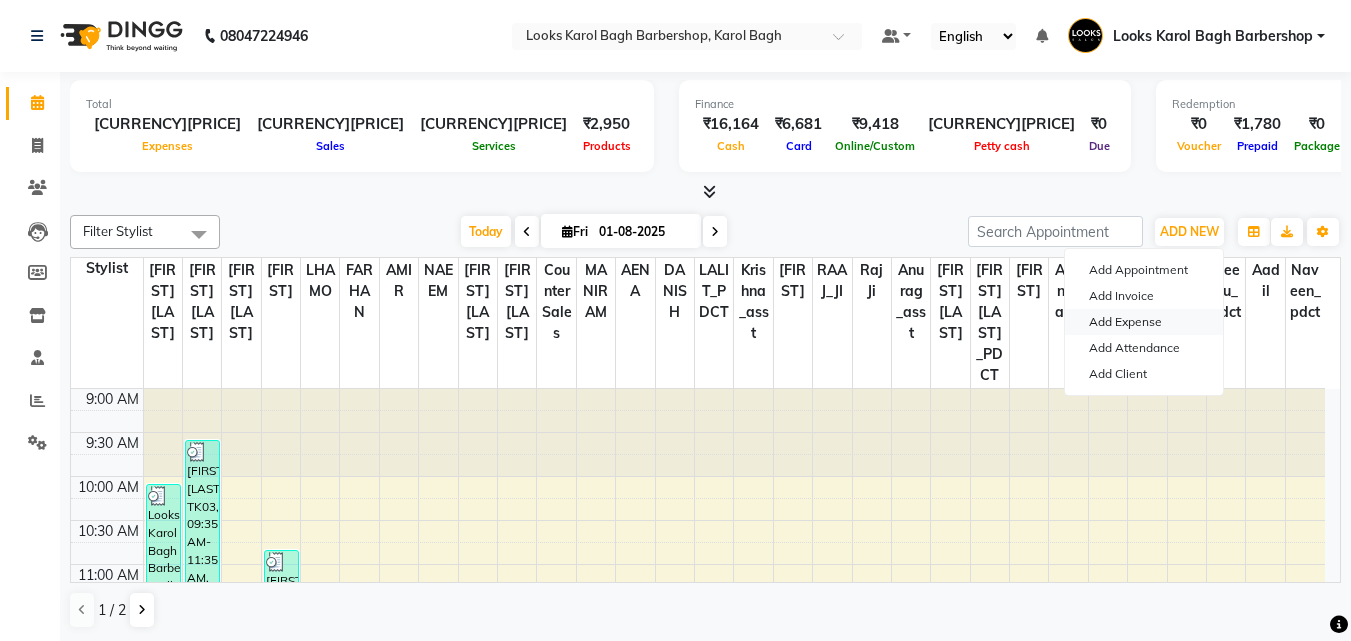 click on "Add Expense" at bounding box center (1144, 322) 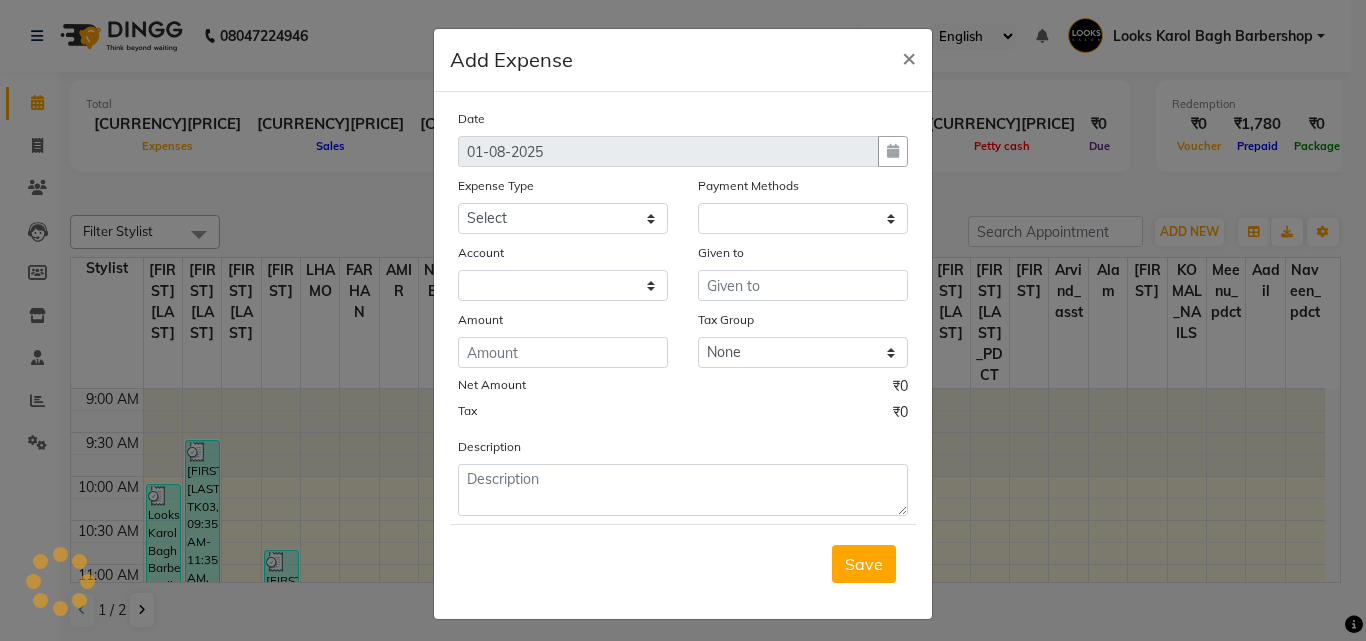 select on "1" 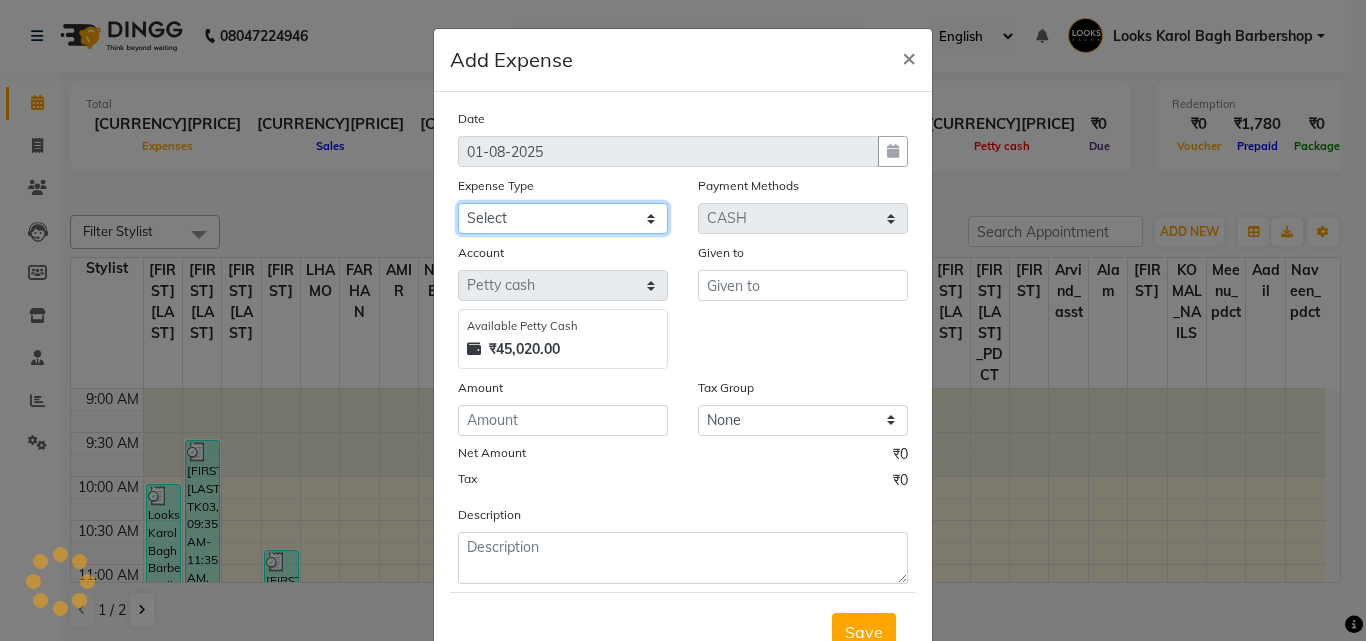 click on "Select BANK DEPOSIT Cash change Cash Handover Client Refund Agnst Bill CLIENT WELFARE CONSUMABLES Convyance to staff Counter sale Entertainment General Expense INTERNET WIFI BILL Laundry Bill Laundry Service milk Miscellaneous Office Upkeep Pantry Payment Pedicure Incentive PORTER Prepaid Card Incentives Printing And Stationery Product Incentive purchase Refferal Incentive Repair And Maintenance Salary Salary advance Service incentive staff accommodation STAFF WELFARE TIP CREDIT CARD TIP UPI Travelling And Conveyance WATER BILL" 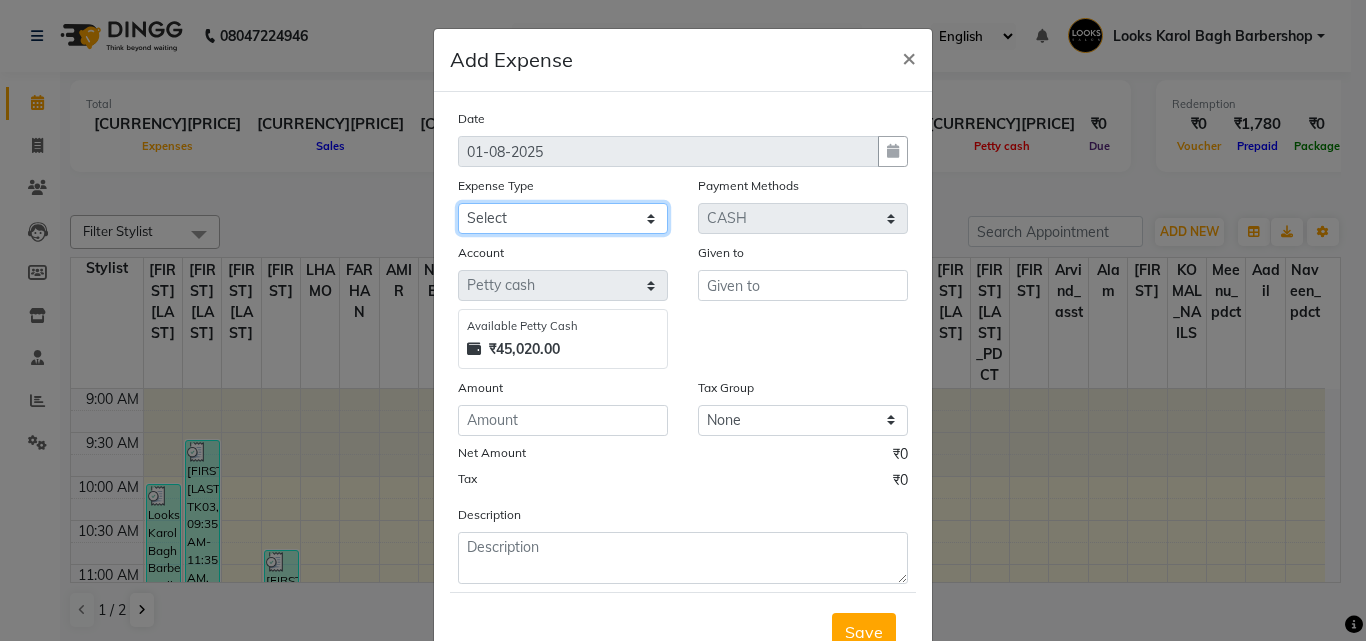 select on "22603" 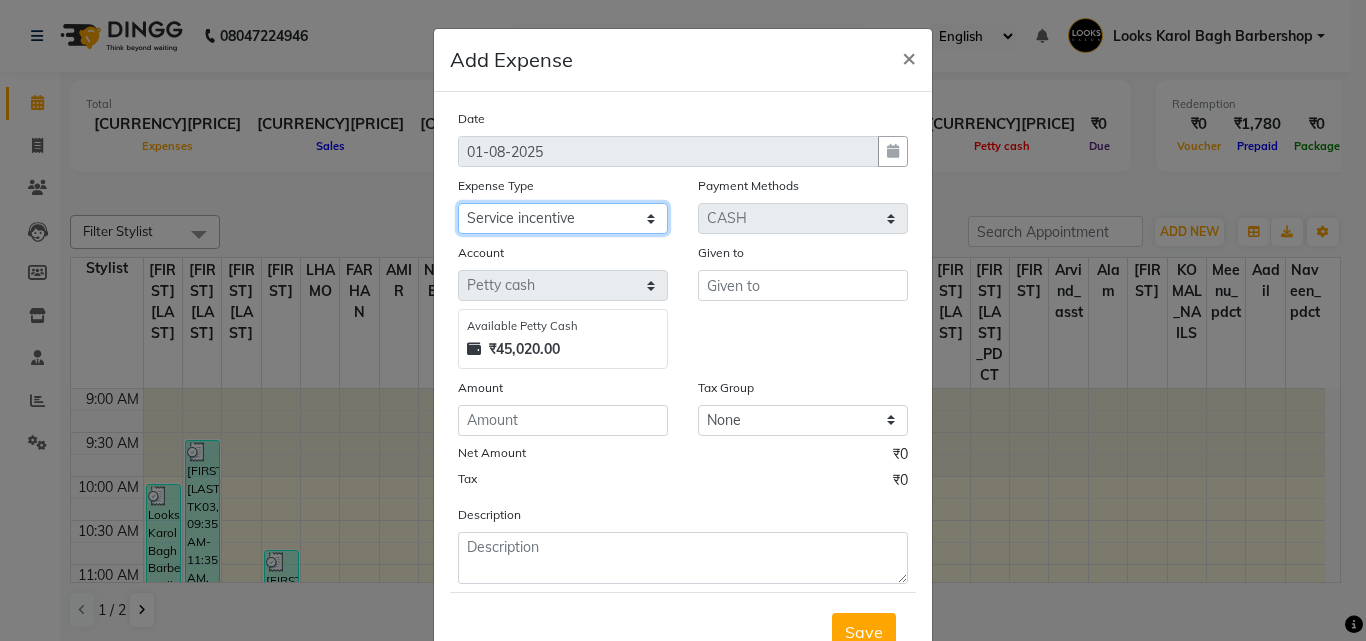 click on "Select BANK DEPOSIT Cash change Cash Handover Client Refund Agnst Bill CLIENT WELFARE CONSUMABLES Convyance to staff Counter sale Entertainment General Expense INTERNET WIFI BILL Laundry Bill Laundry Service milk Miscellaneous Office Upkeep Pantry Payment Pedicure Incentive PORTER Prepaid Card Incentives Printing And Stationery Product Incentive purchase Refferal Incentive Repair And Maintenance Salary Salary advance Service incentive staff accommodation STAFF WELFARE TIP CREDIT CARD TIP UPI Travelling And Conveyance WATER BILL" 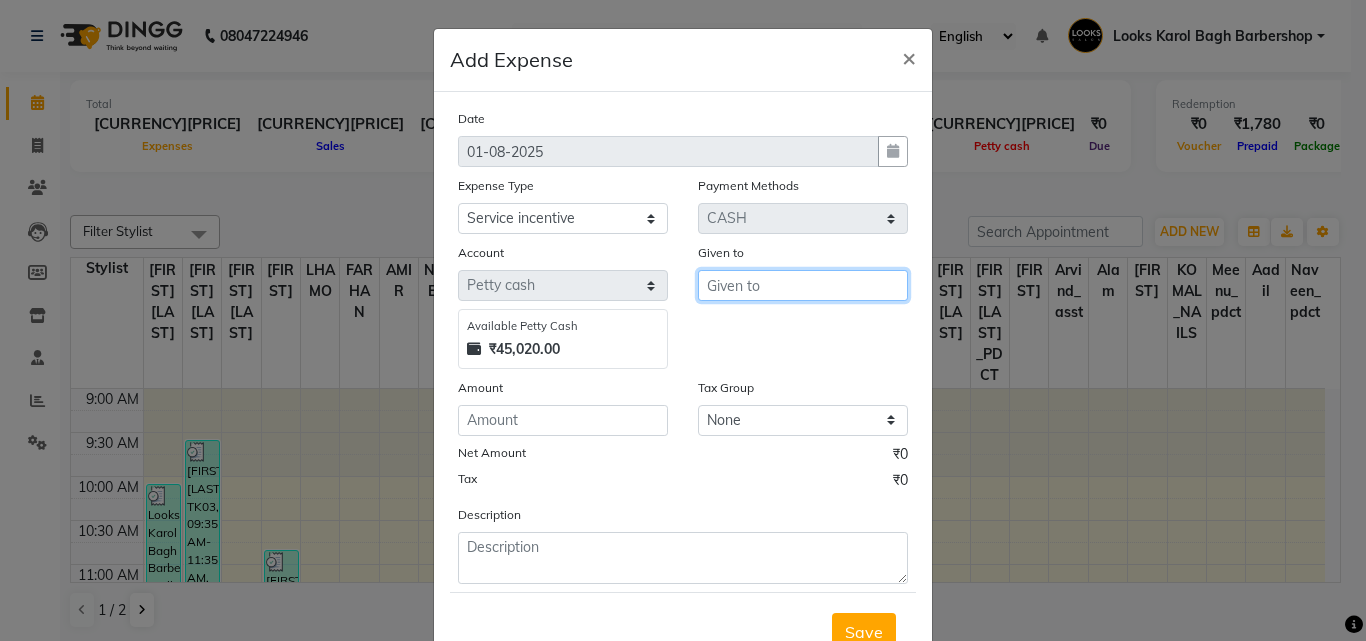 click at bounding box center [803, 285] 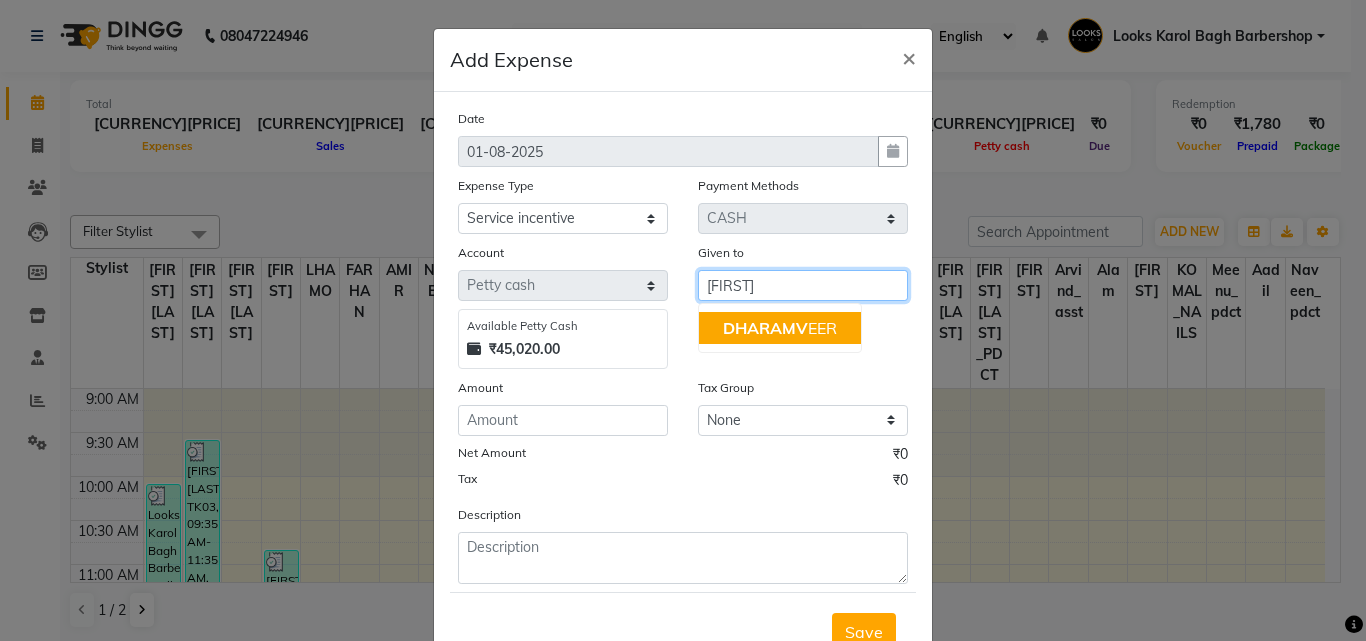click on "[FIRST] [LAST]" at bounding box center [780, 328] 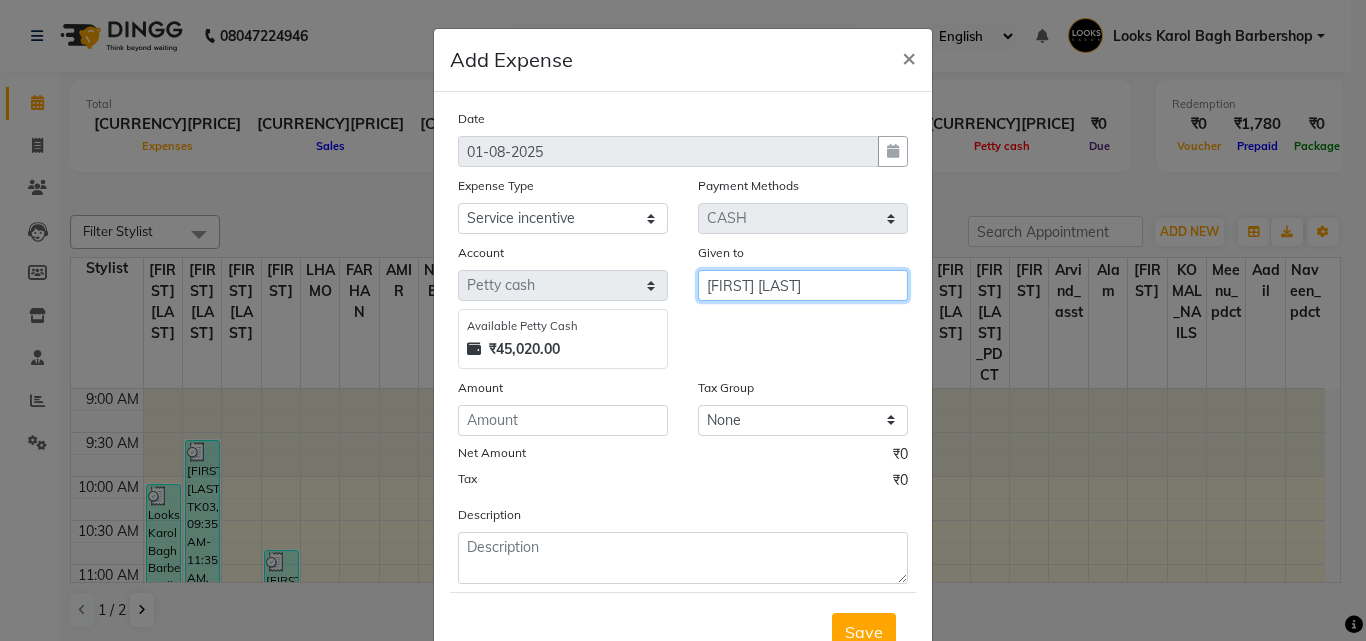 type on "[FIRST] [LAST]" 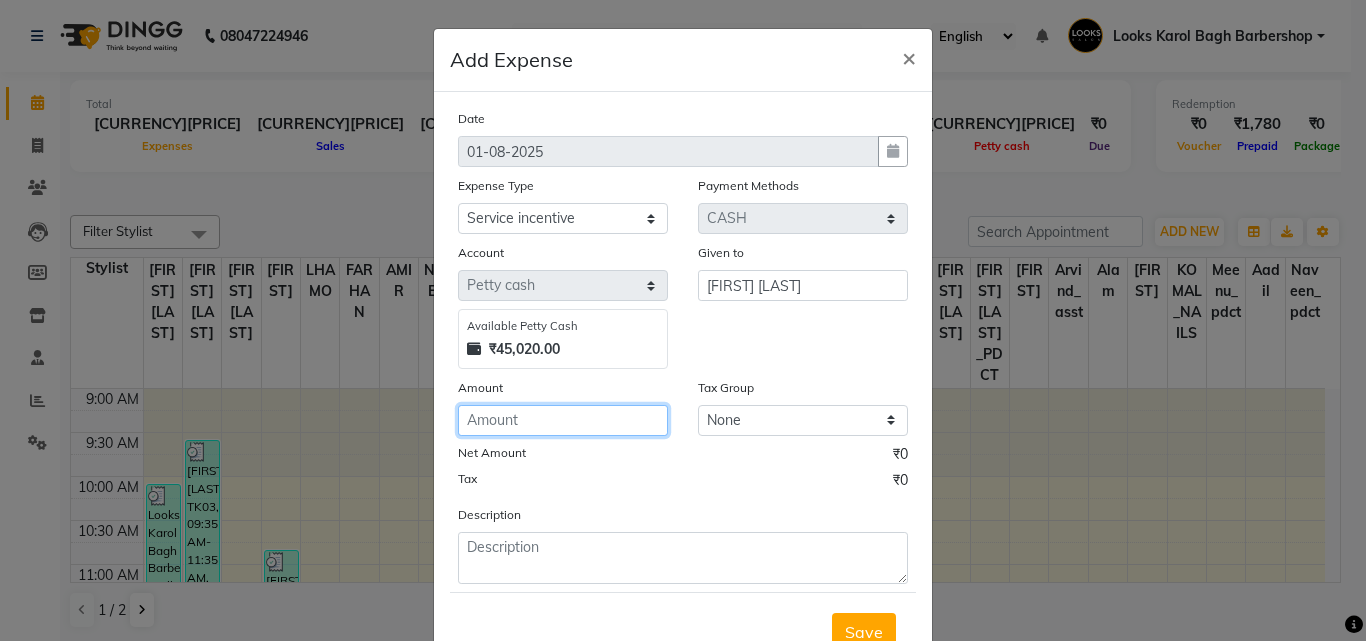 click 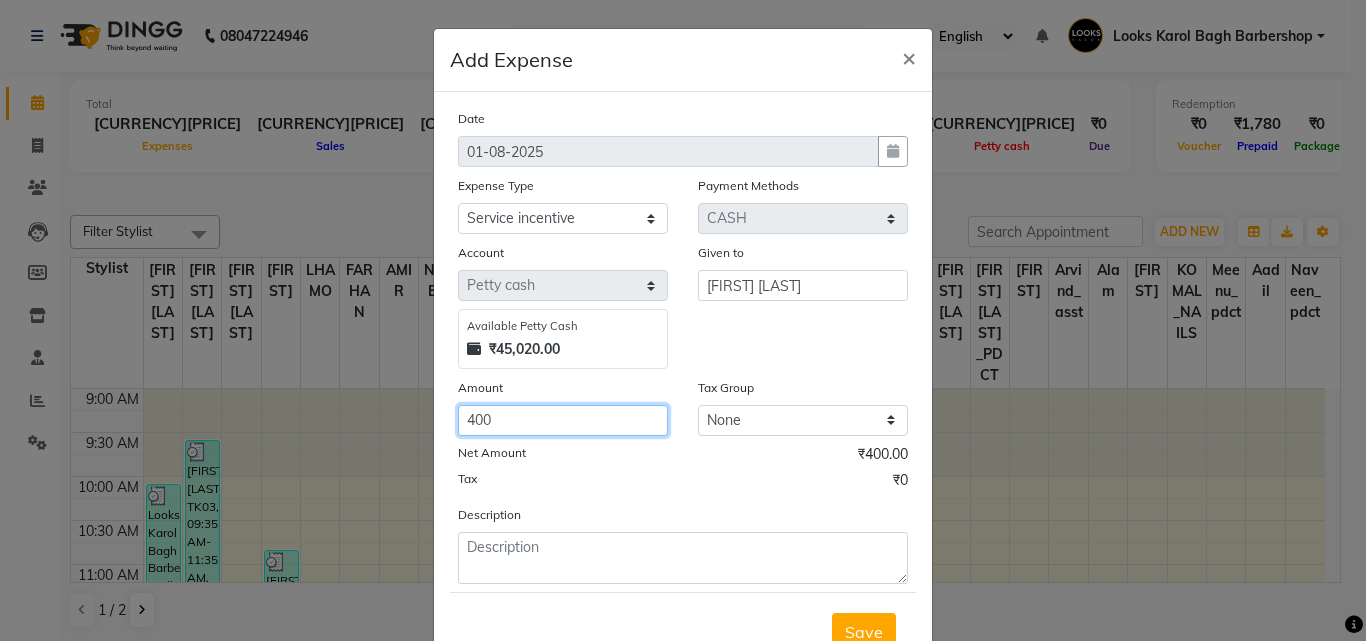type on "400" 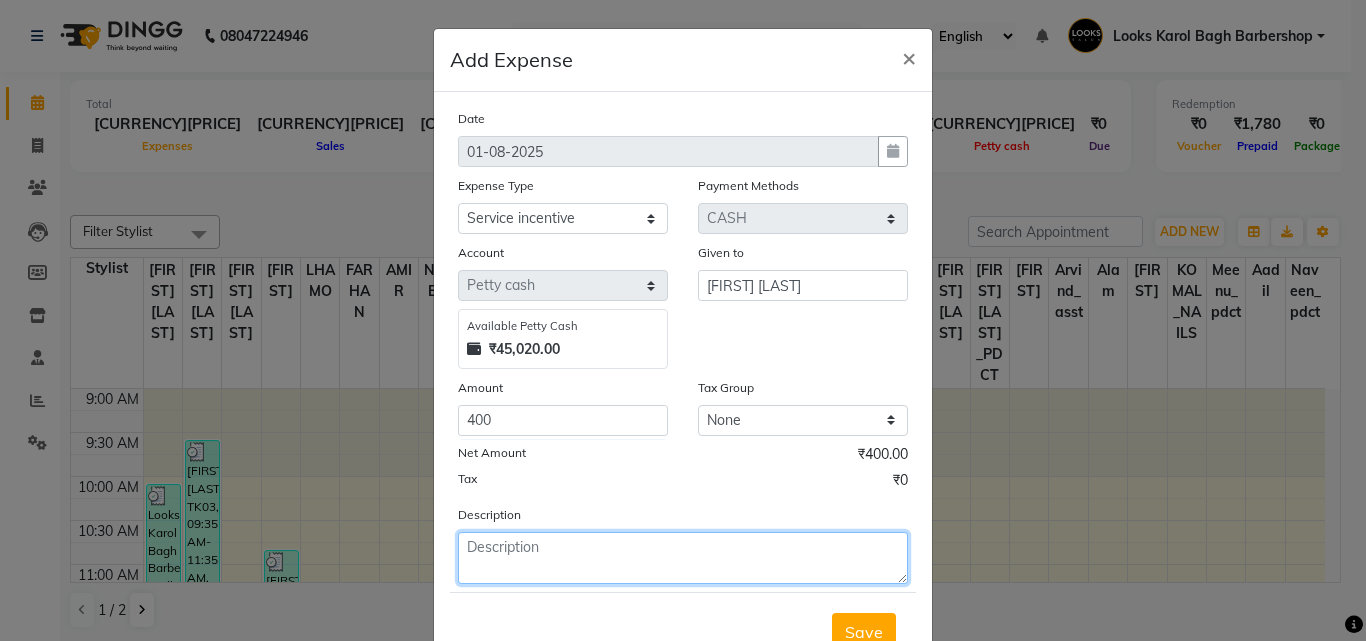 click 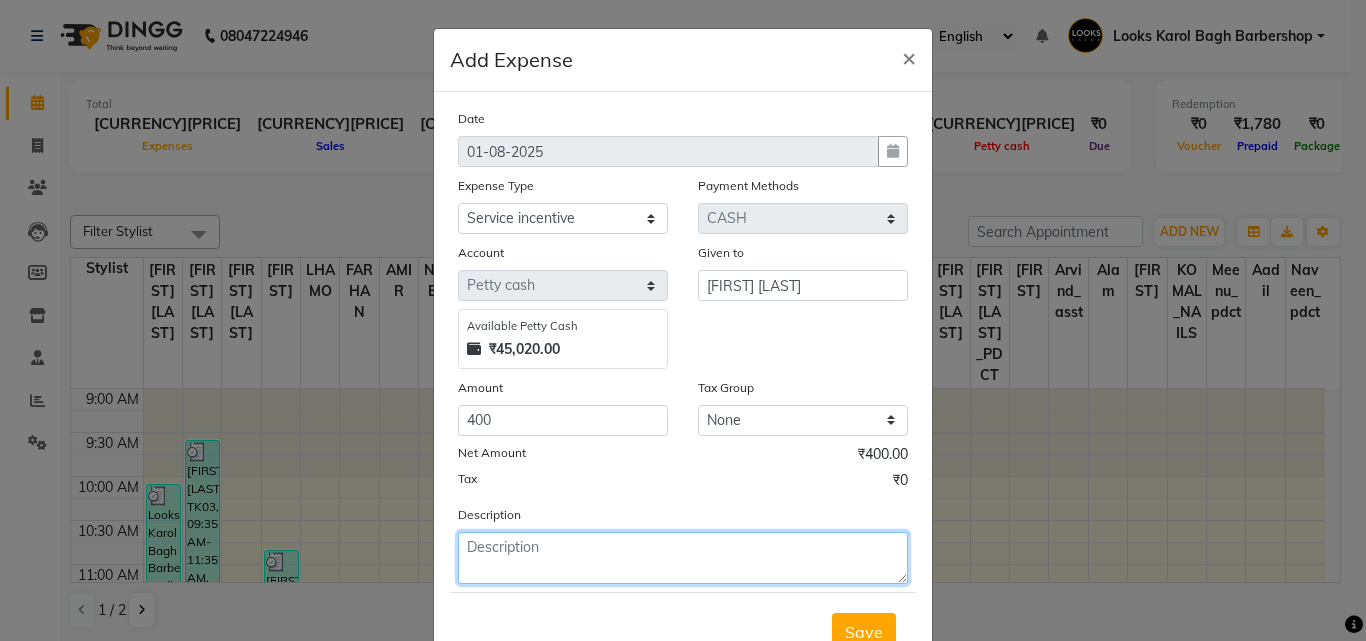 click 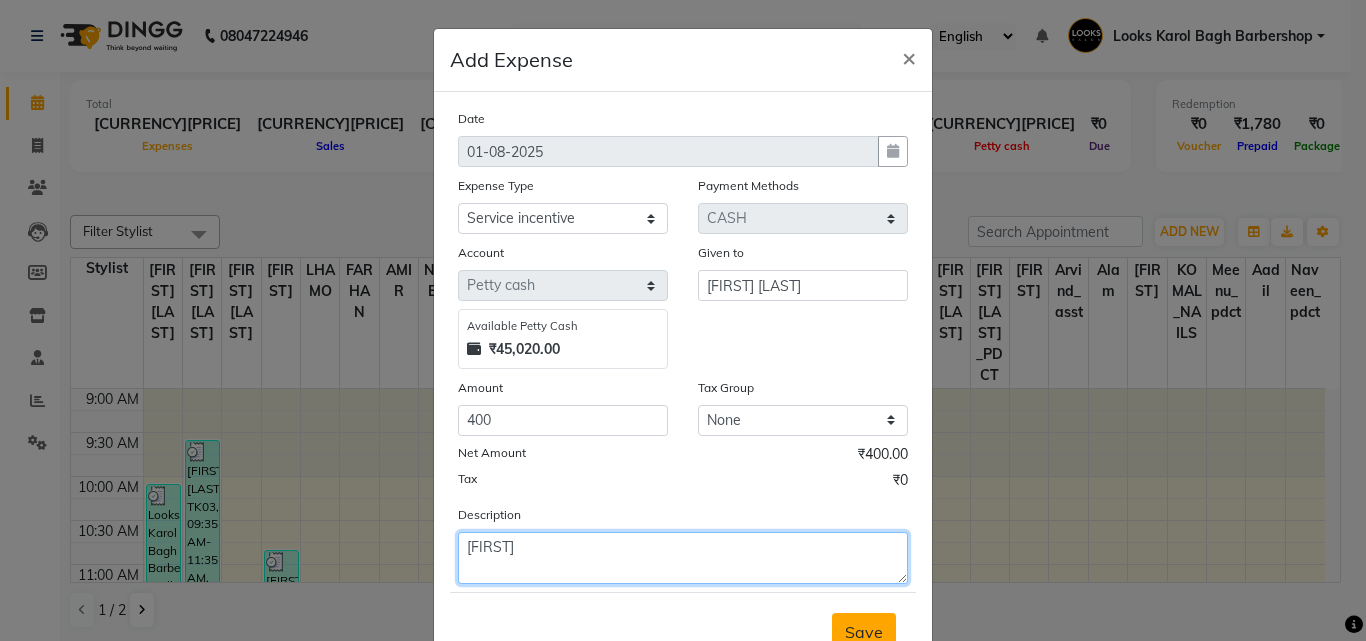 type on "[FIRST]" 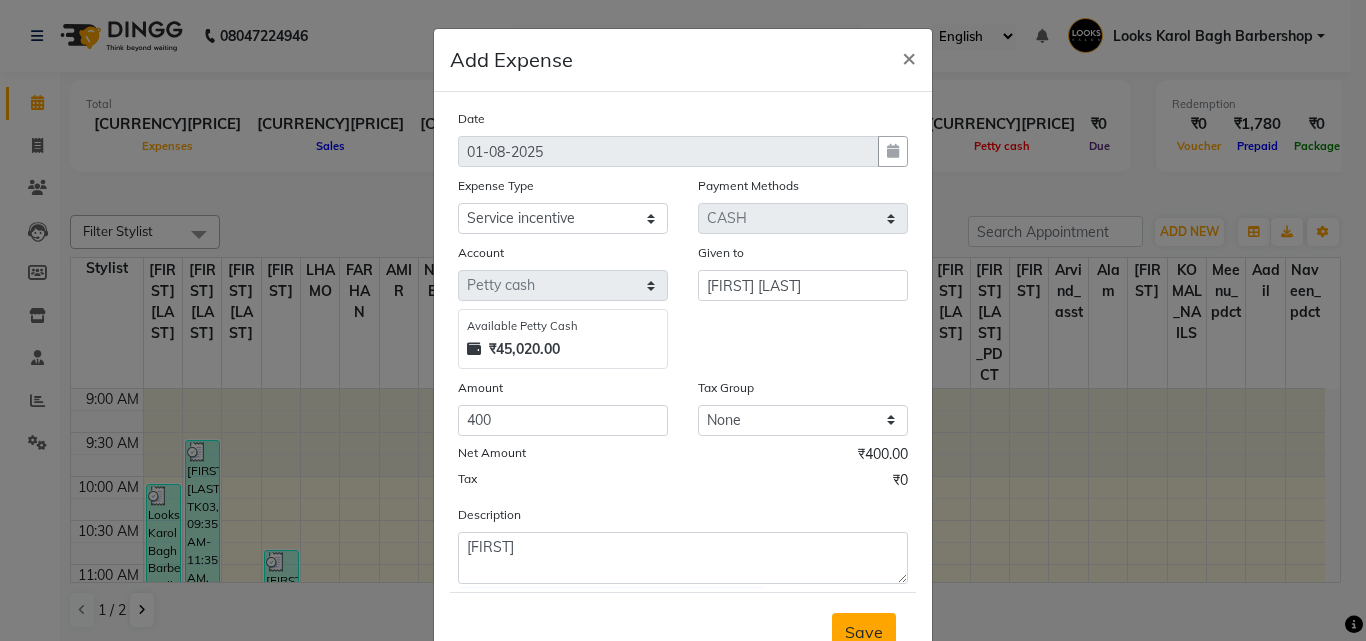 click on "Save" at bounding box center [864, 632] 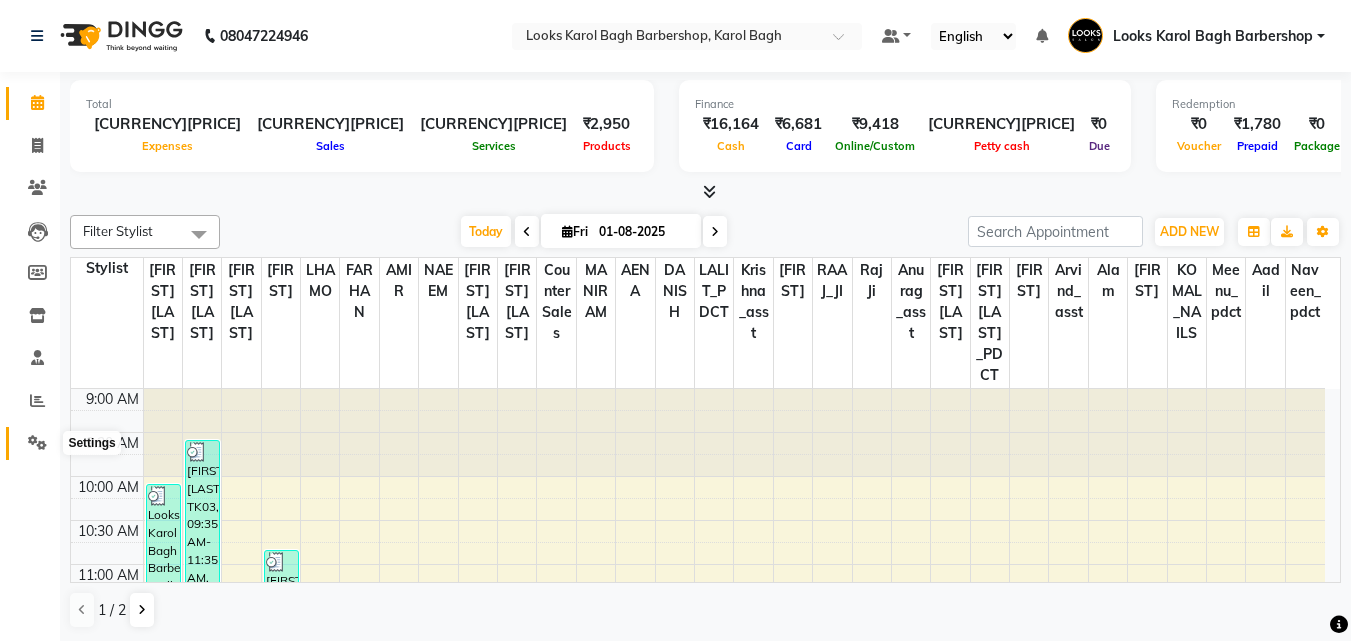 click 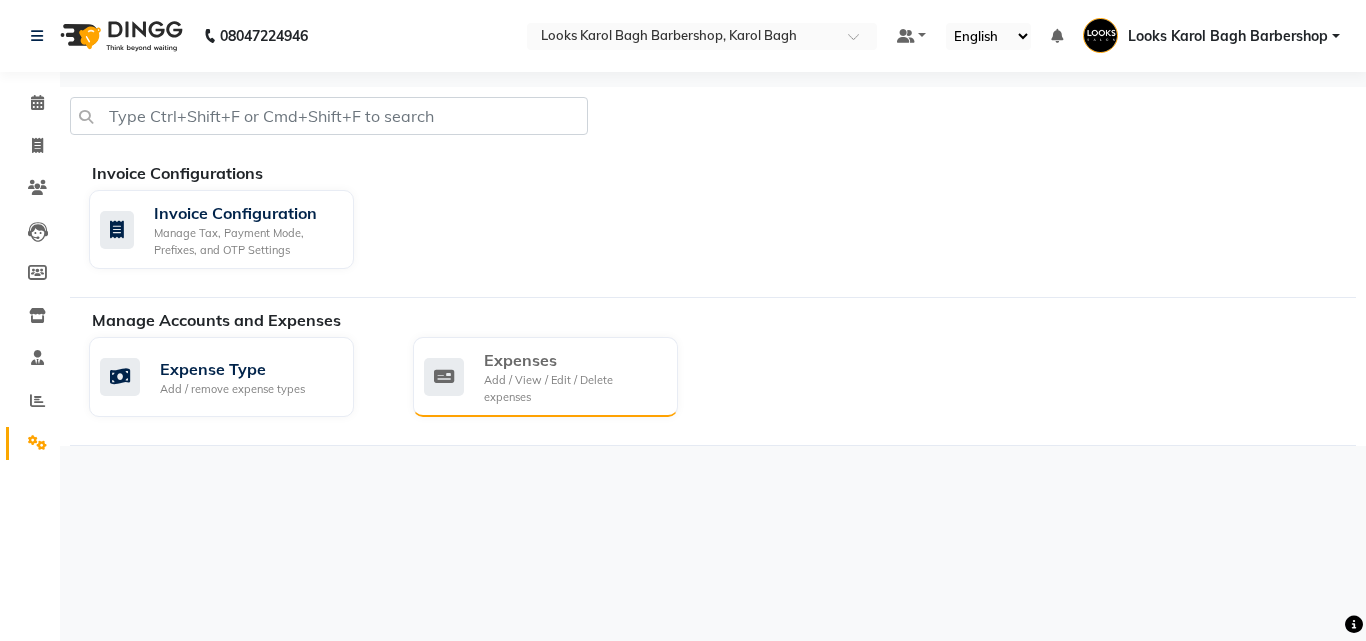 click on "Add / View / Edit / Delete expenses" 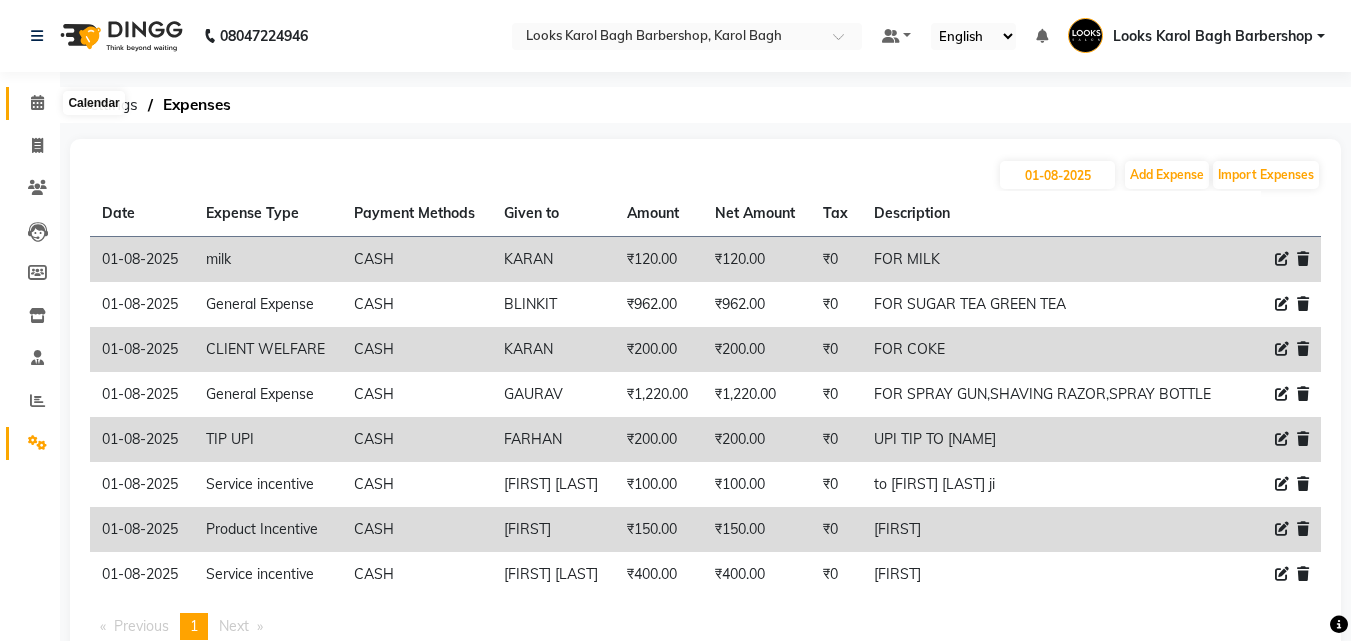 click 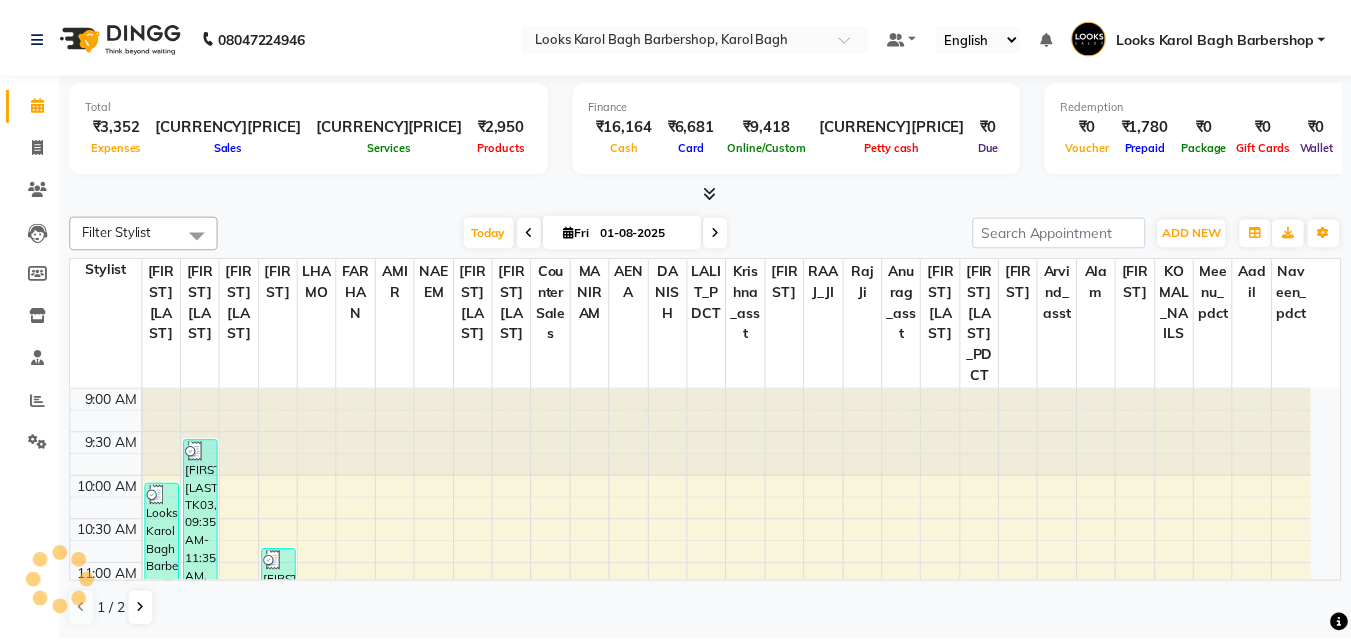 scroll, scrollTop: 0, scrollLeft: 0, axis: both 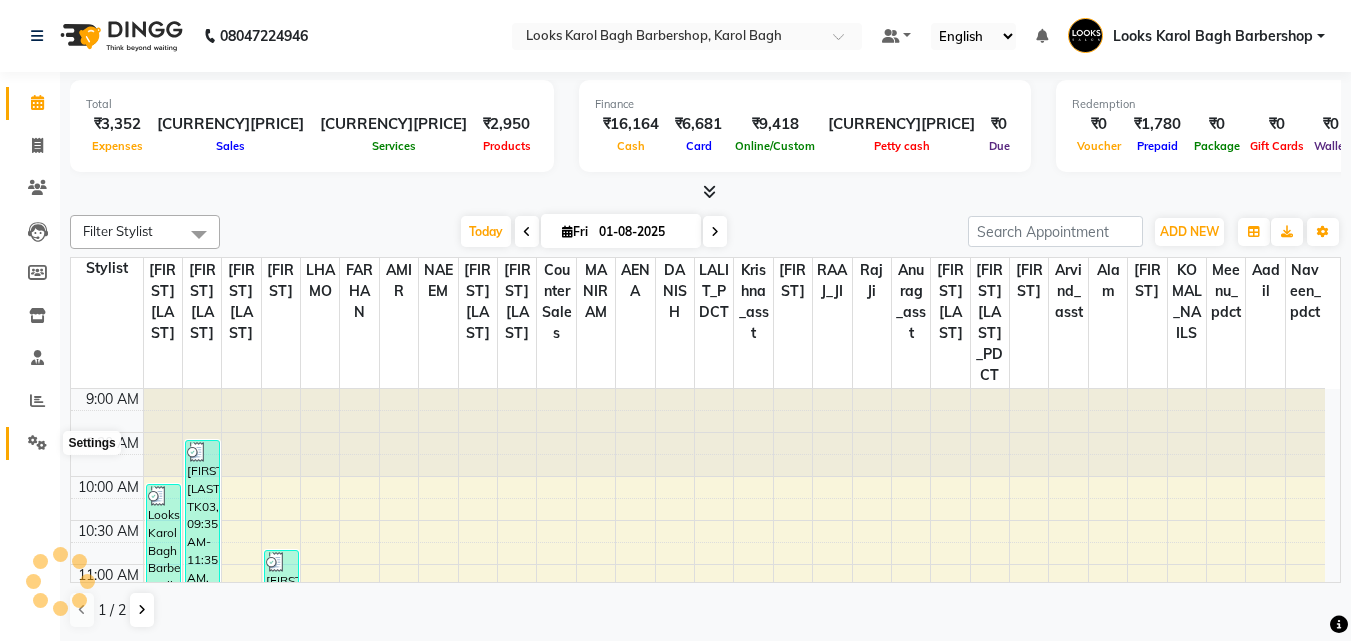 click 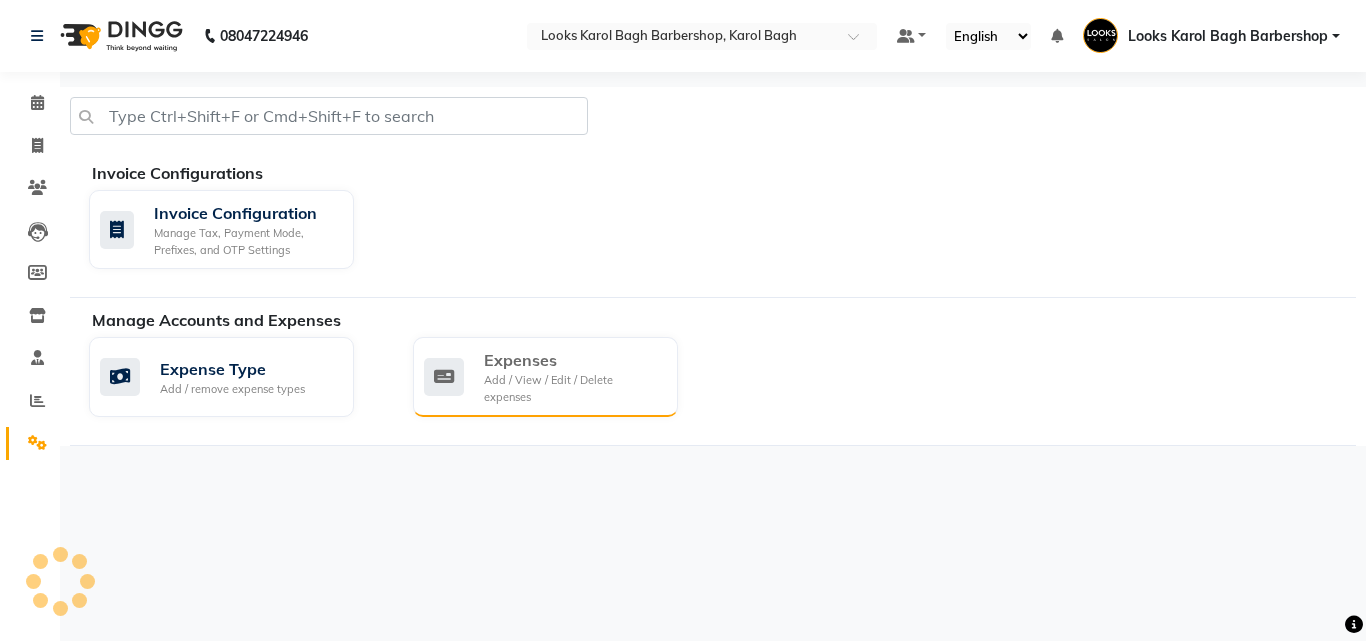click on "Expenses" 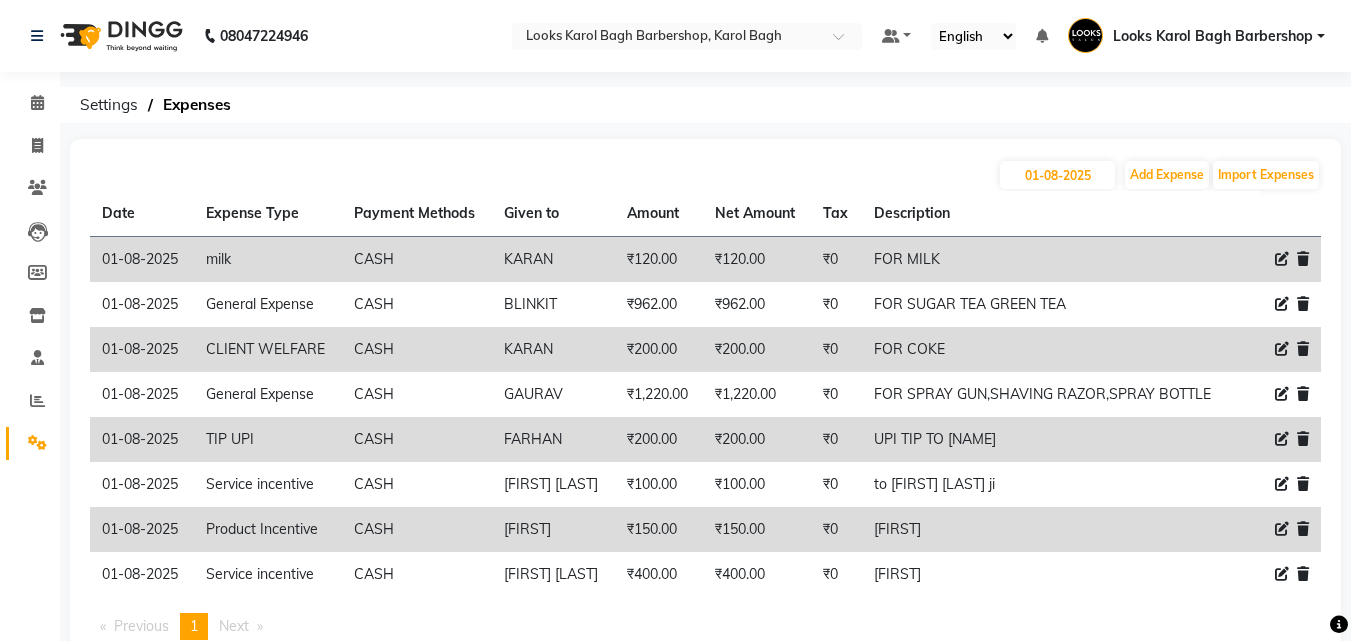 scroll, scrollTop: 254, scrollLeft: 0, axis: vertical 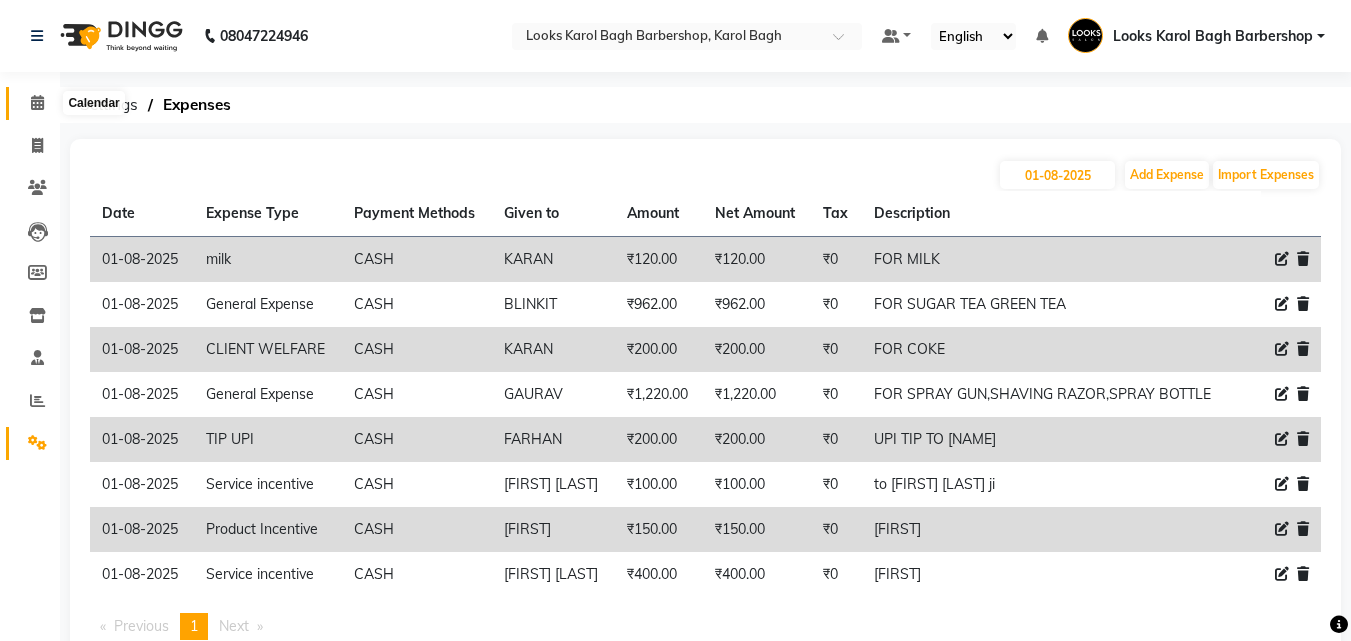 click 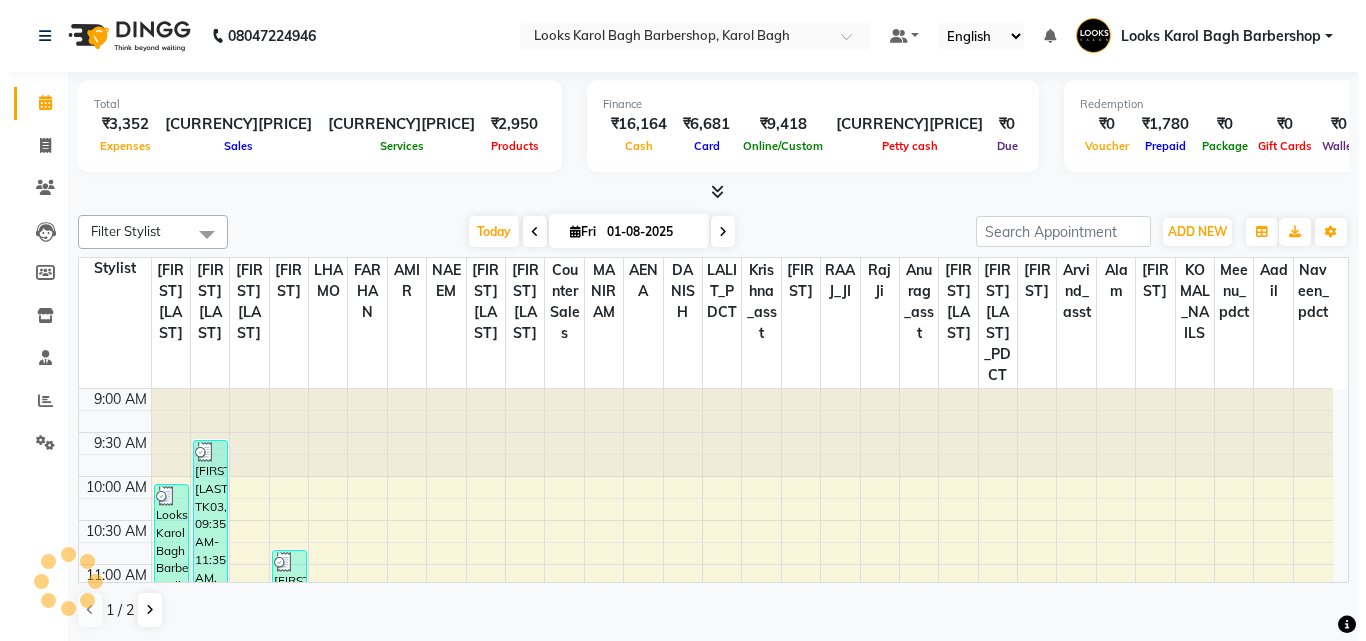 scroll, scrollTop: 0, scrollLeft: 0, axis: both 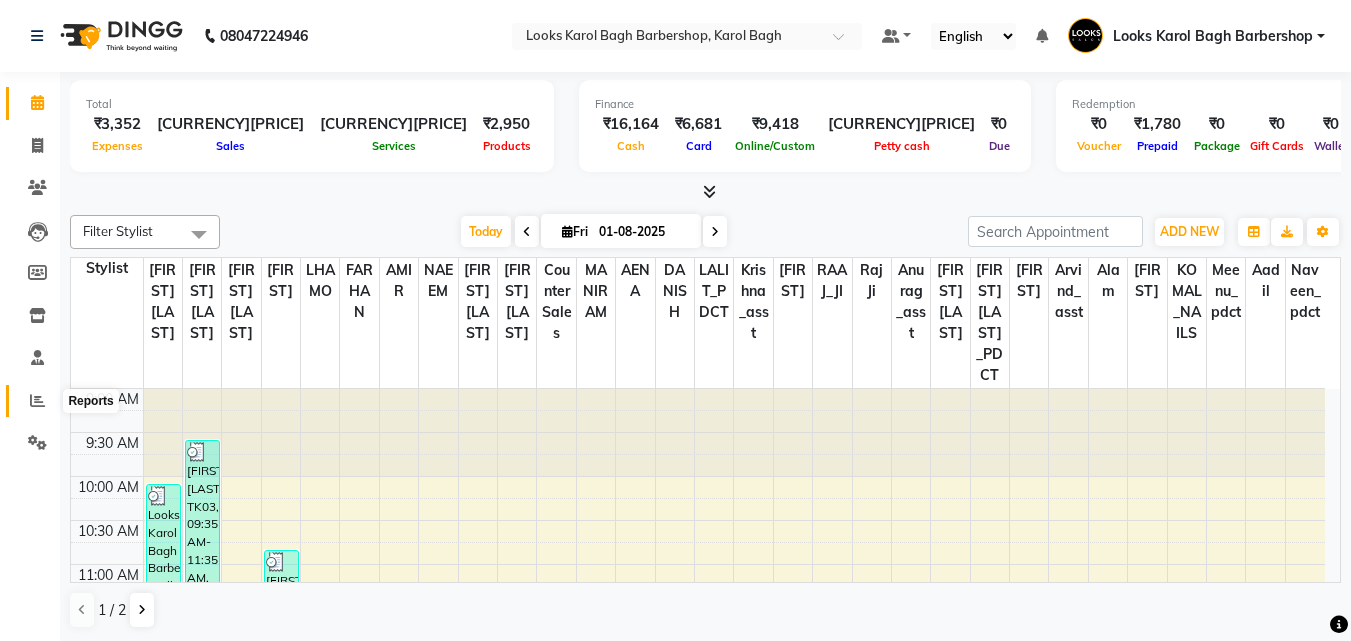 click 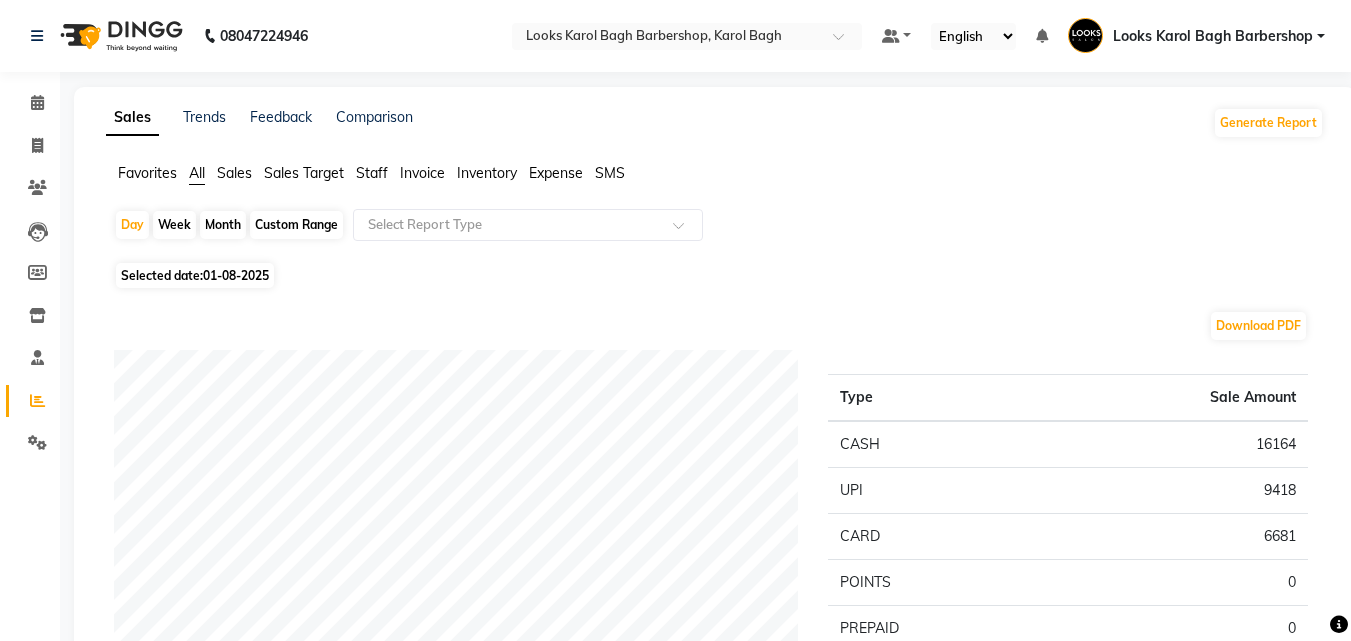 click on "Expense" 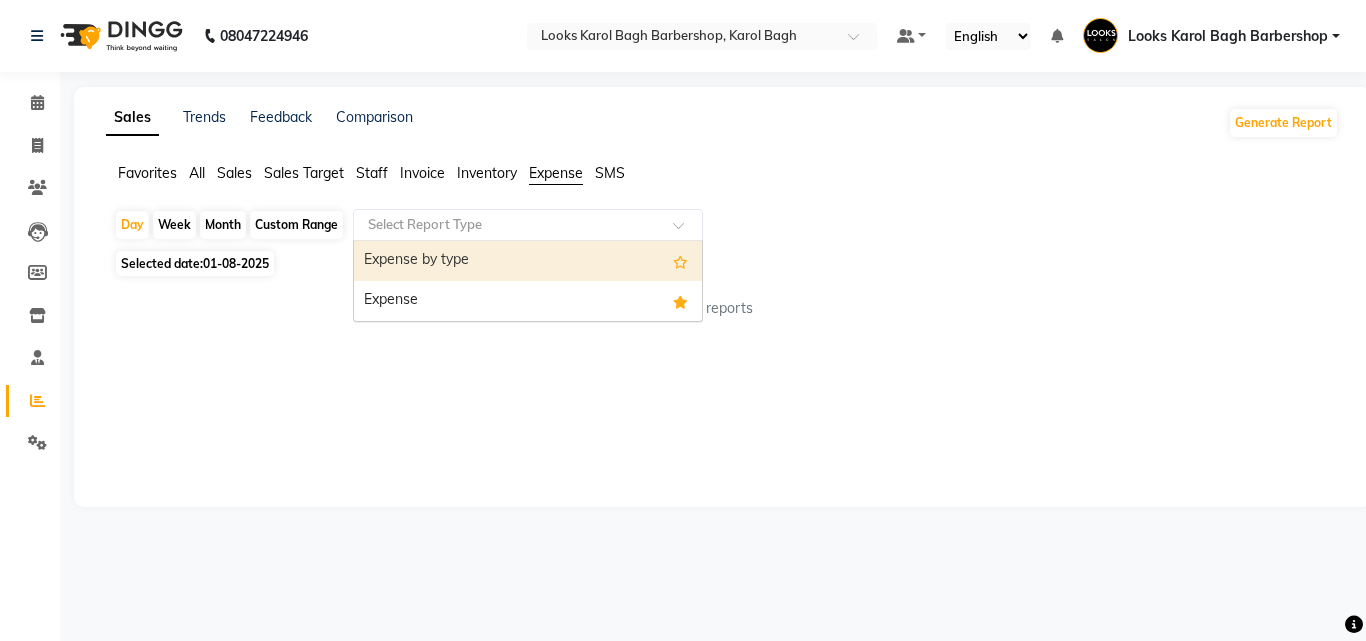 click 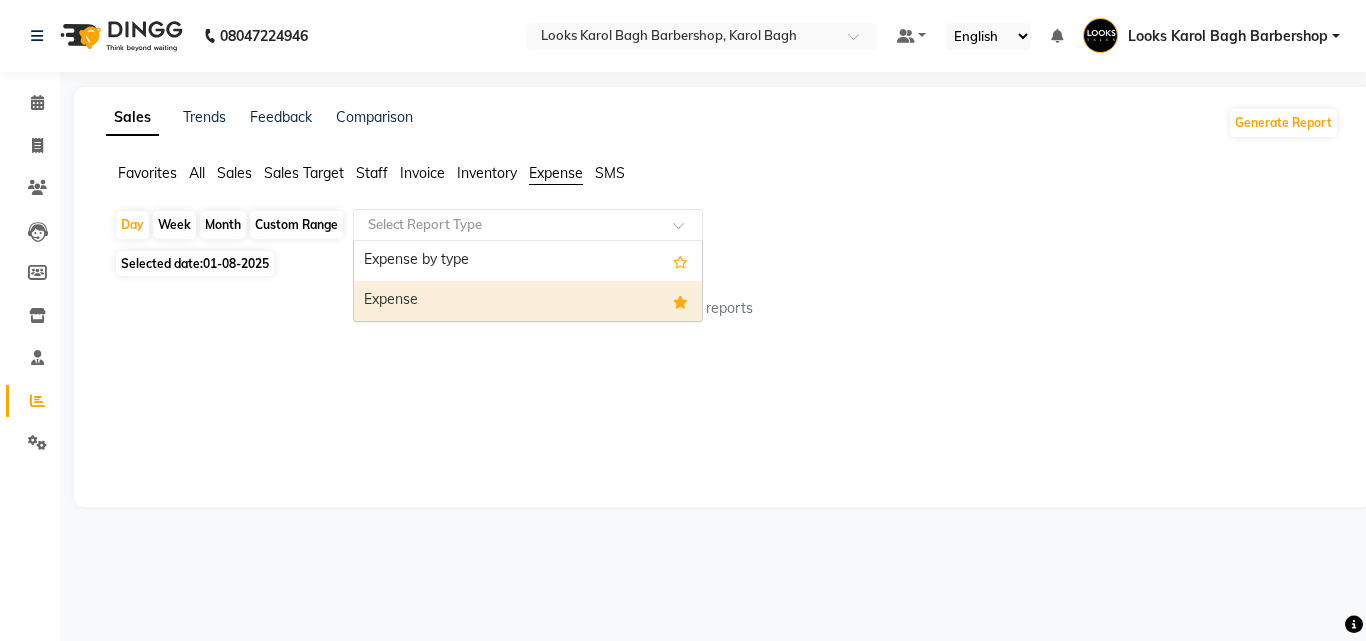 click on "Expense" at bounding box center [528, 301] 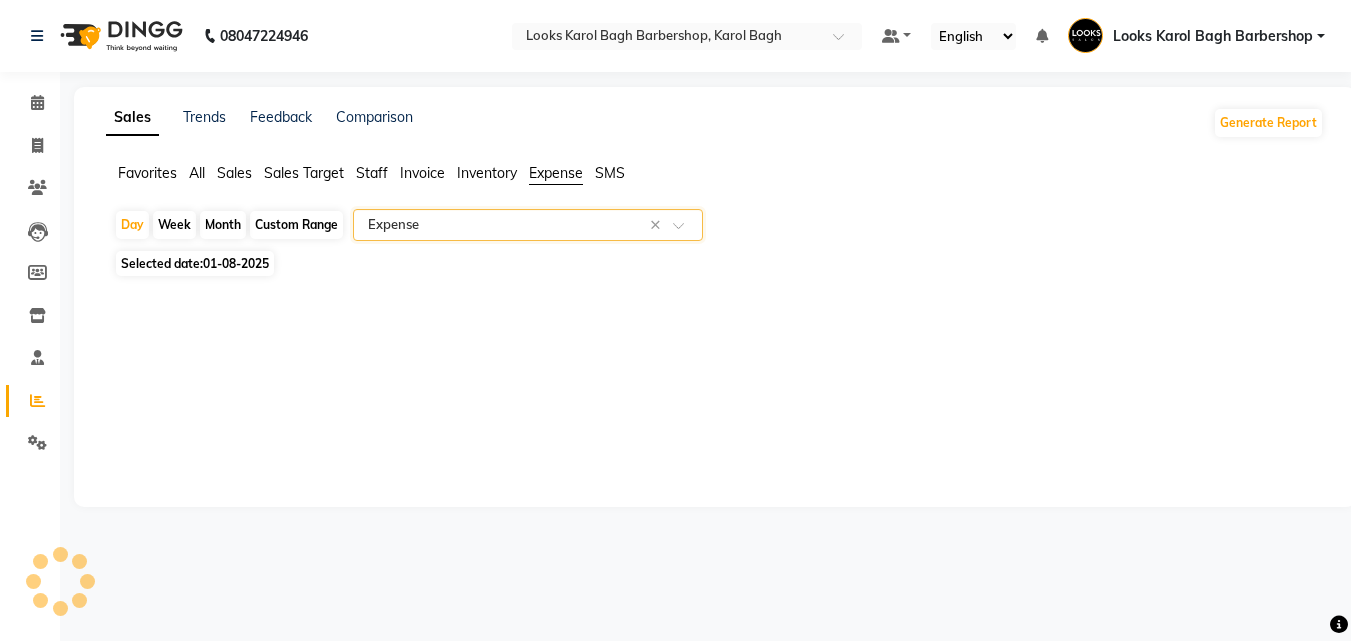 select on "full_report" 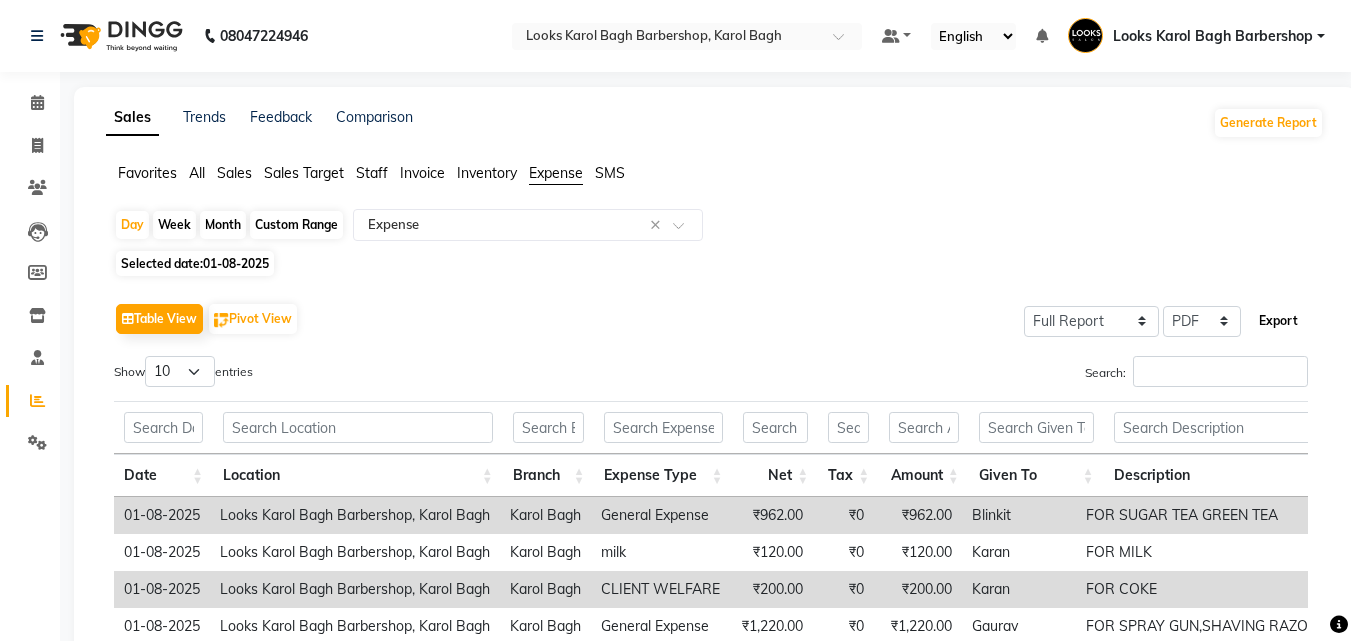 click on "Export" 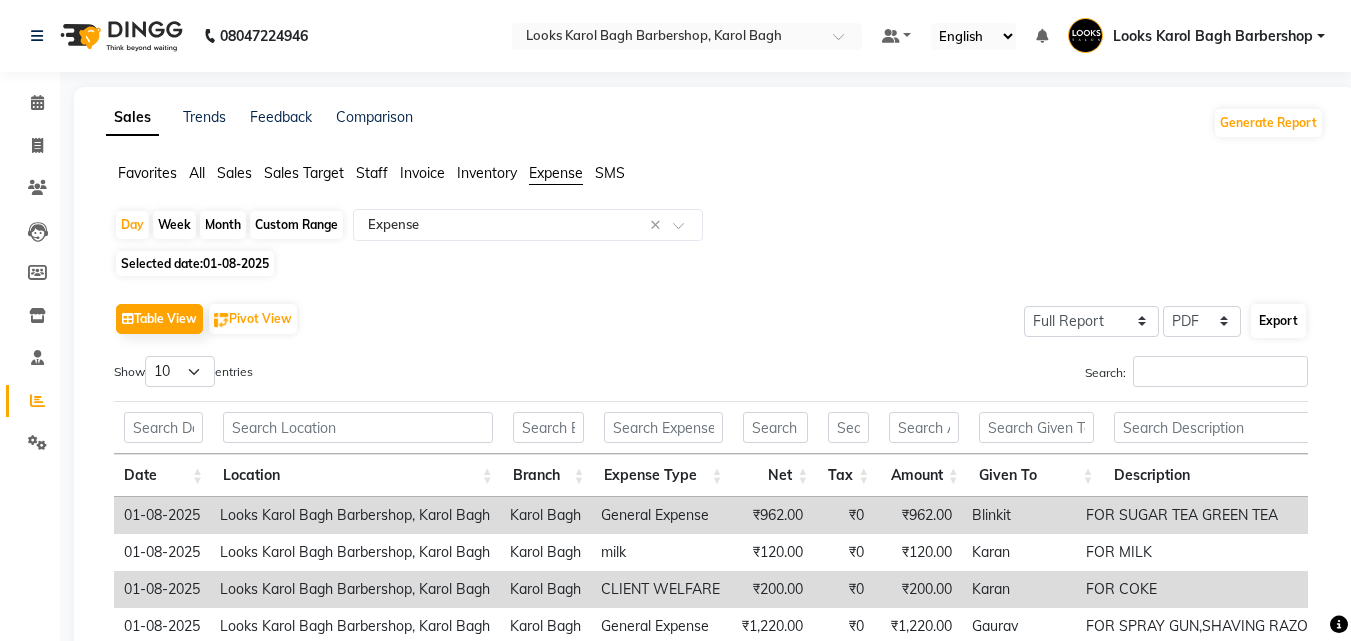 select on "sans-serif" 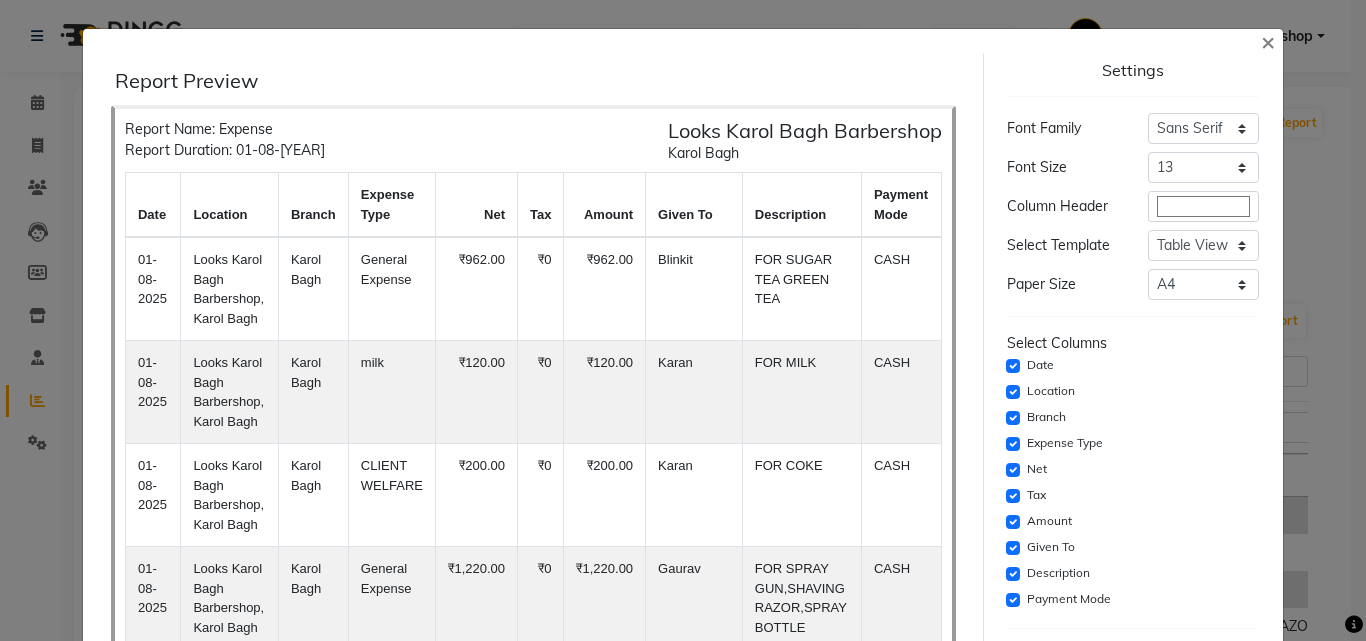 scroll, scrollTop: 163, scrollLeft: 0, axis: vertical 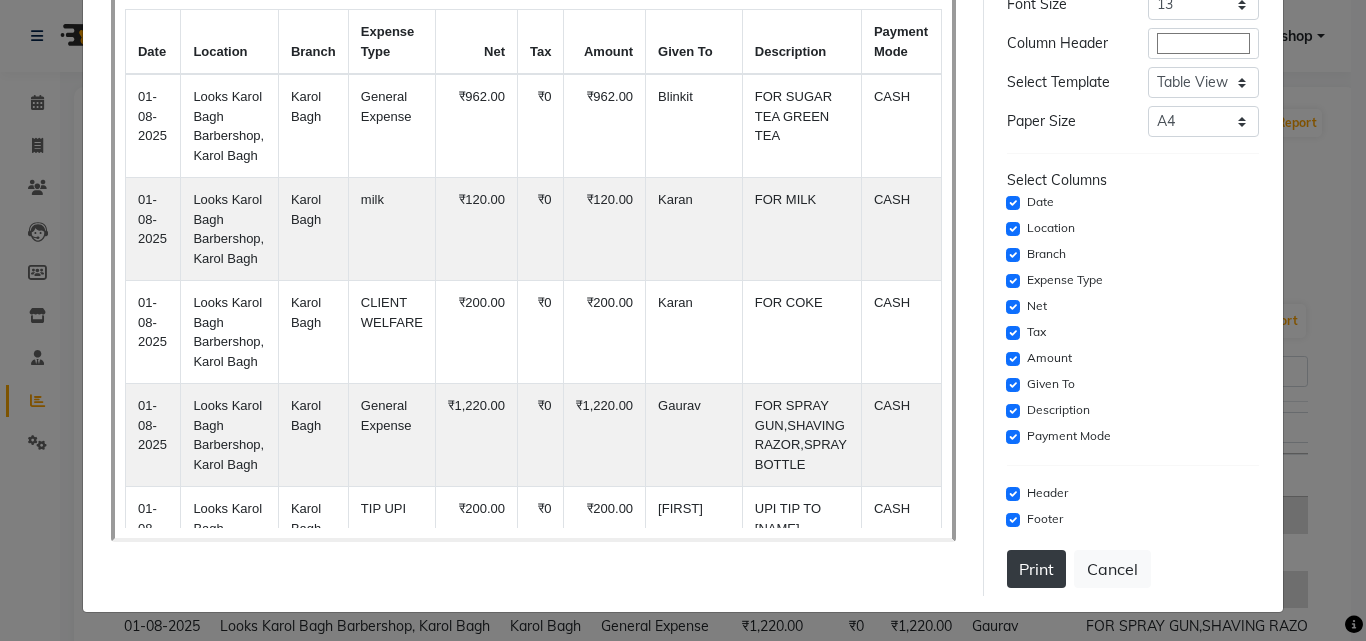 click on "Print" 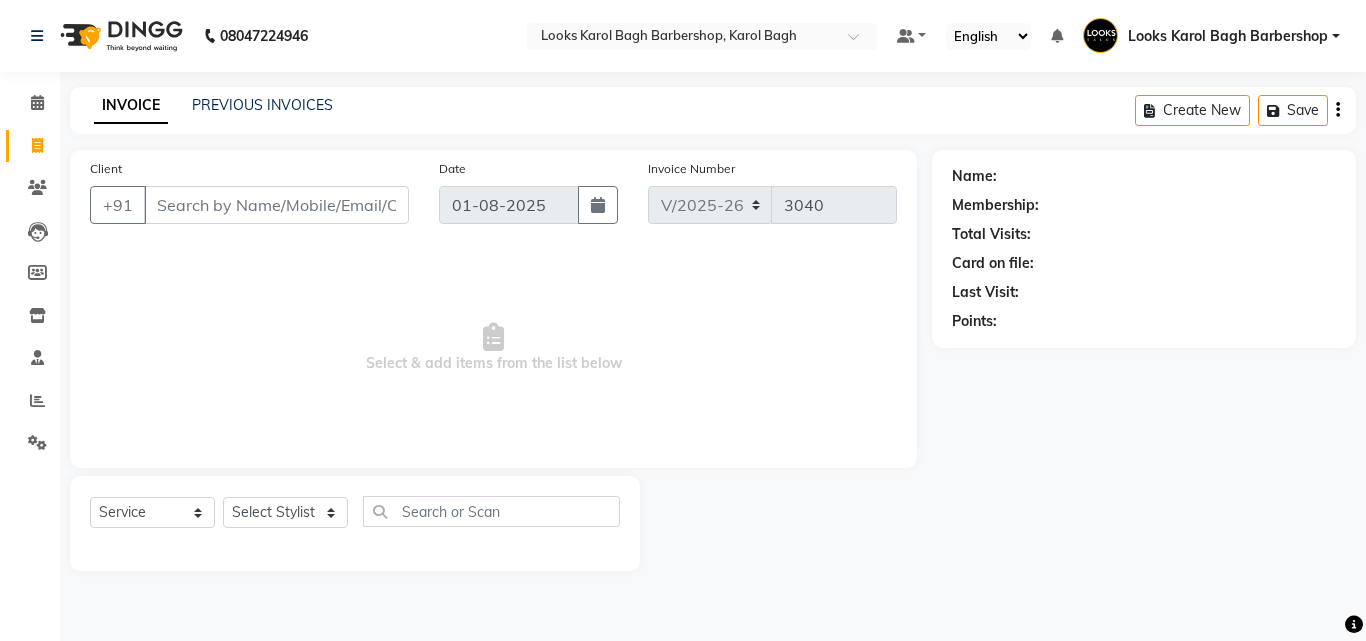 select on "4323" 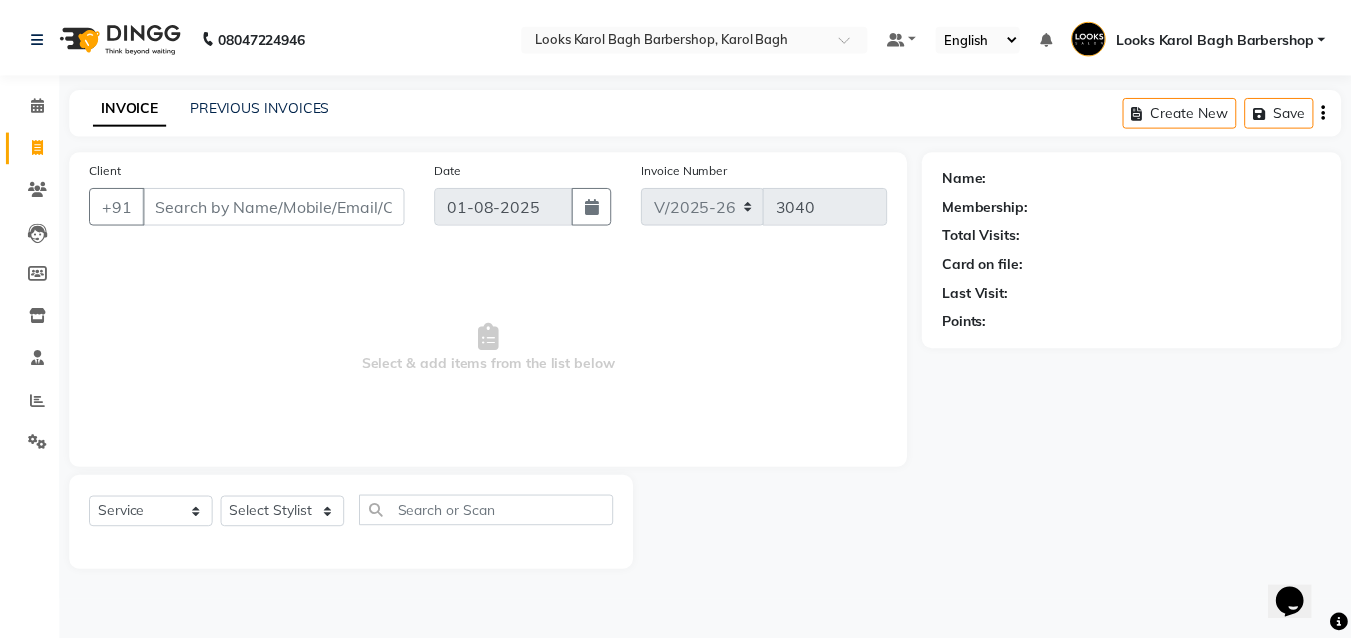 scroll, scrollTop: 0, scrollLeft: 0, axis: both 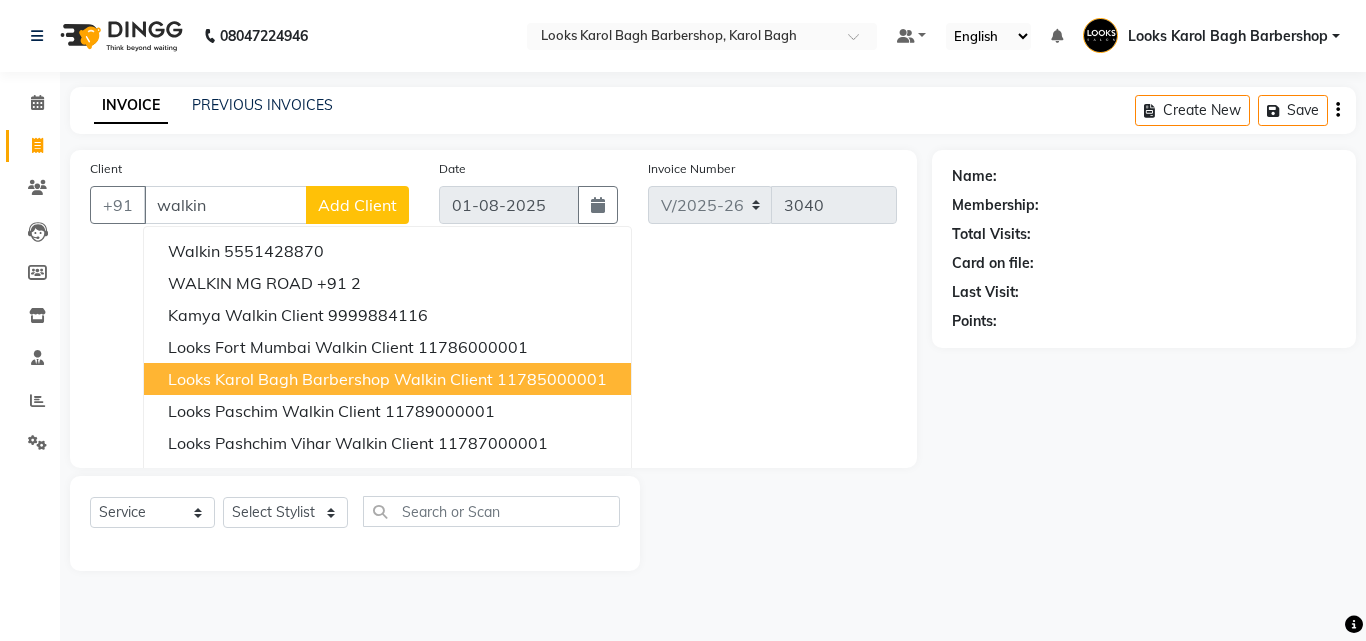 click on "Looks Karol Bagh Barbershop Walkin Client" at bounding box center (330, 379) 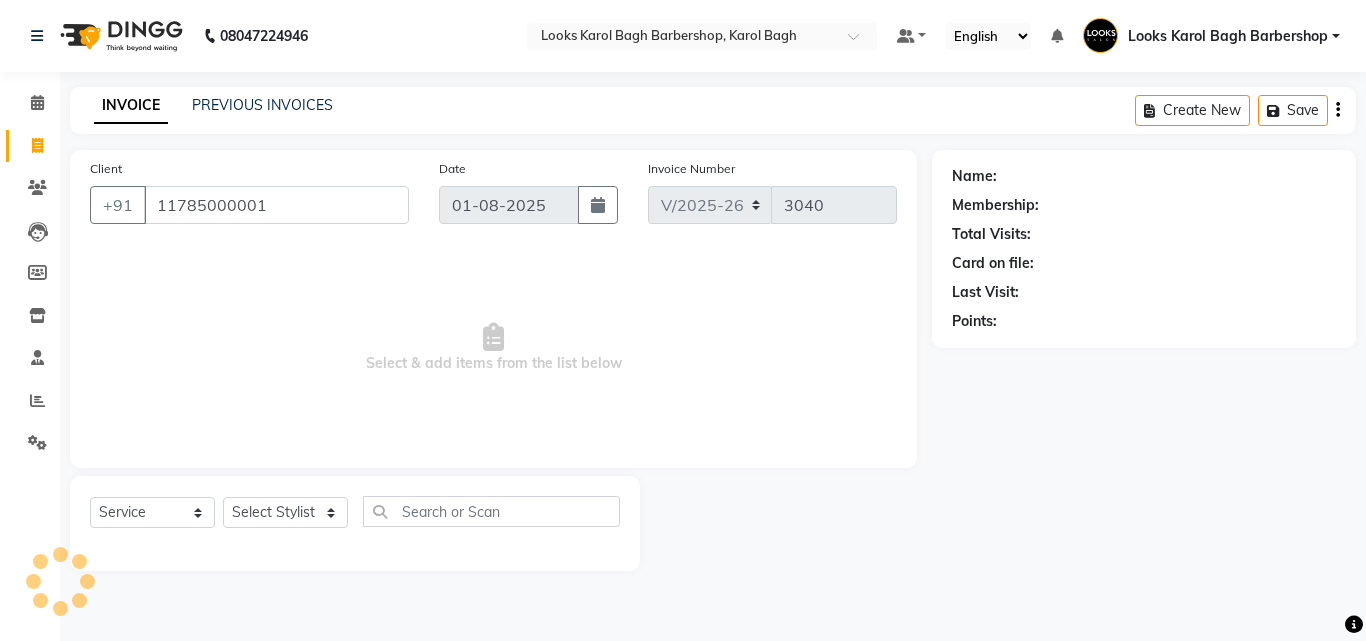 type on "11785000001" 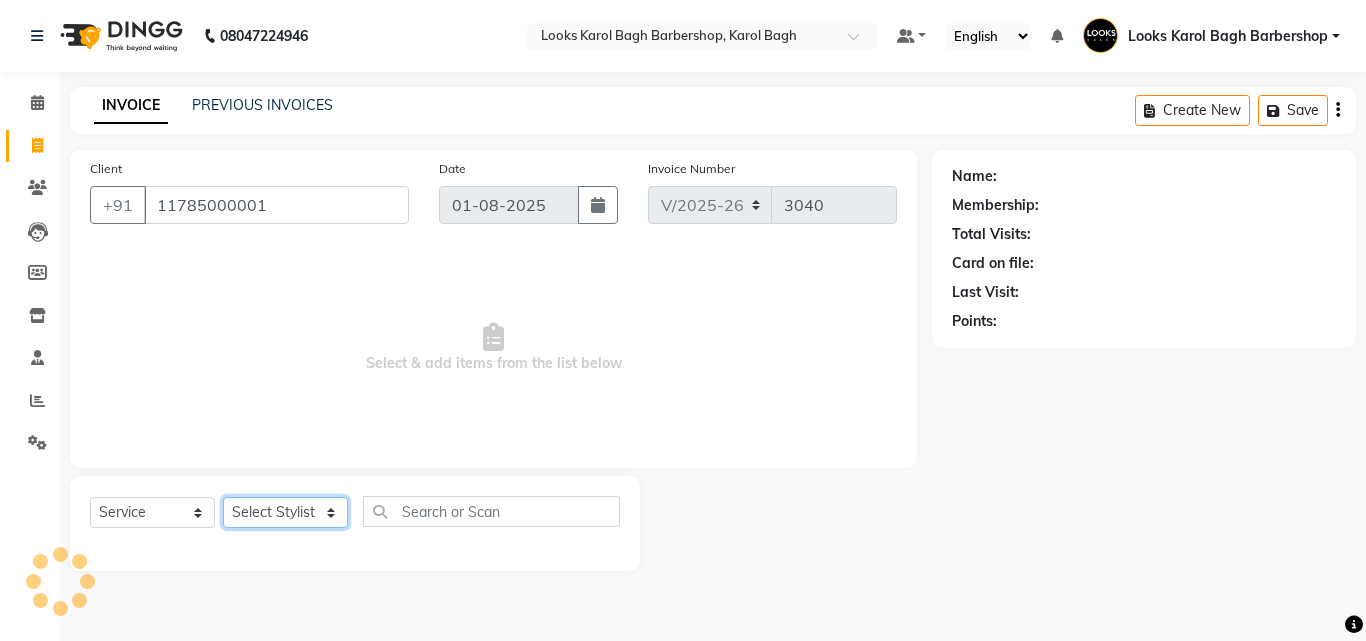 select on "1: Object" 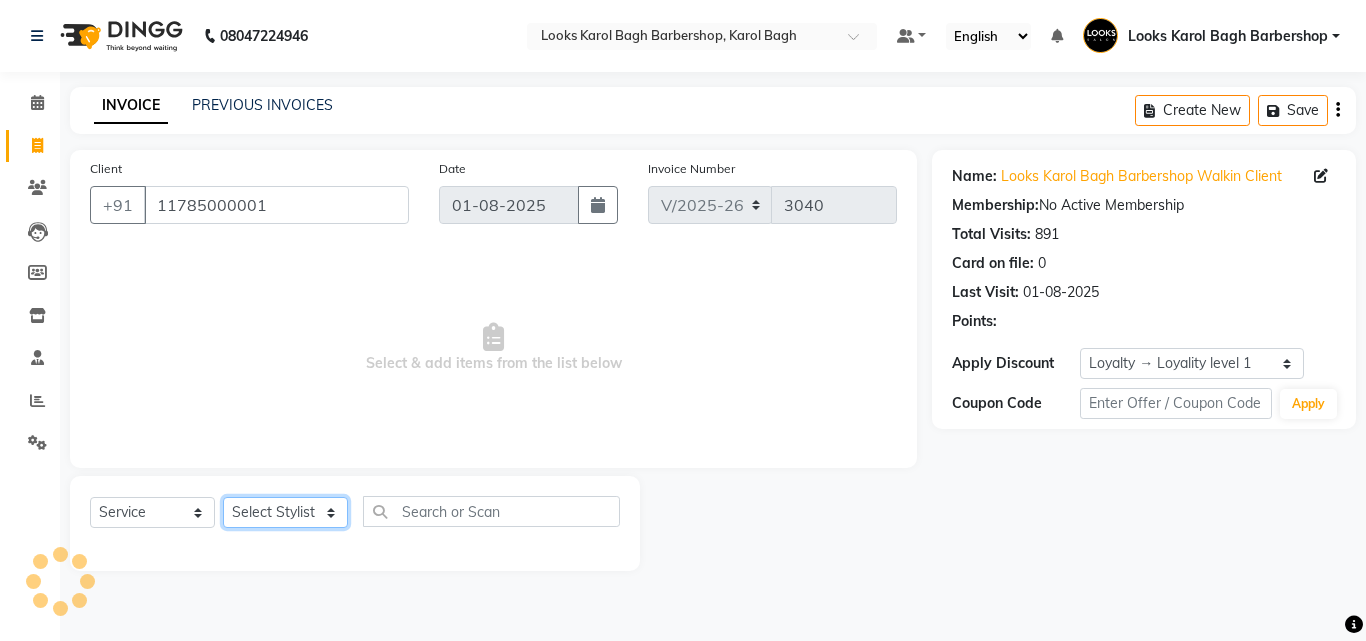 click on "Select Stylist Aadil Adnan AENA Aijaz Alam Amazon_Kart AMIR  Anurag _asst Arvind_asst BIJENDER  Counter Sales DANISH DHARAMVEER Eshan FARHAN KARAN RAI  KOMAL_NAILS Krishna_asst LALIT_PDCT LHAMO Looks_Female_Section Looks_H.O_Store Looks Karol Bagh Barbershop Looks_Kart MANIRAM Meenu_pdct Mohammad Sajid NAEEM  NARENDER DEOL  Naveen_pdct Prabhakar Kumar_PDCT RAAJ GUPTA RAAJ_JI raj ji RAM MURTI NARYAL ROHIT  Rohit Seth Rohit Thakur SACHIN sahil Shabina Shakir SIMRAN Sonia Sunny VIKRAM VIKRANT SINGH  Vishal_Asst YOGESH ASSISTANT" 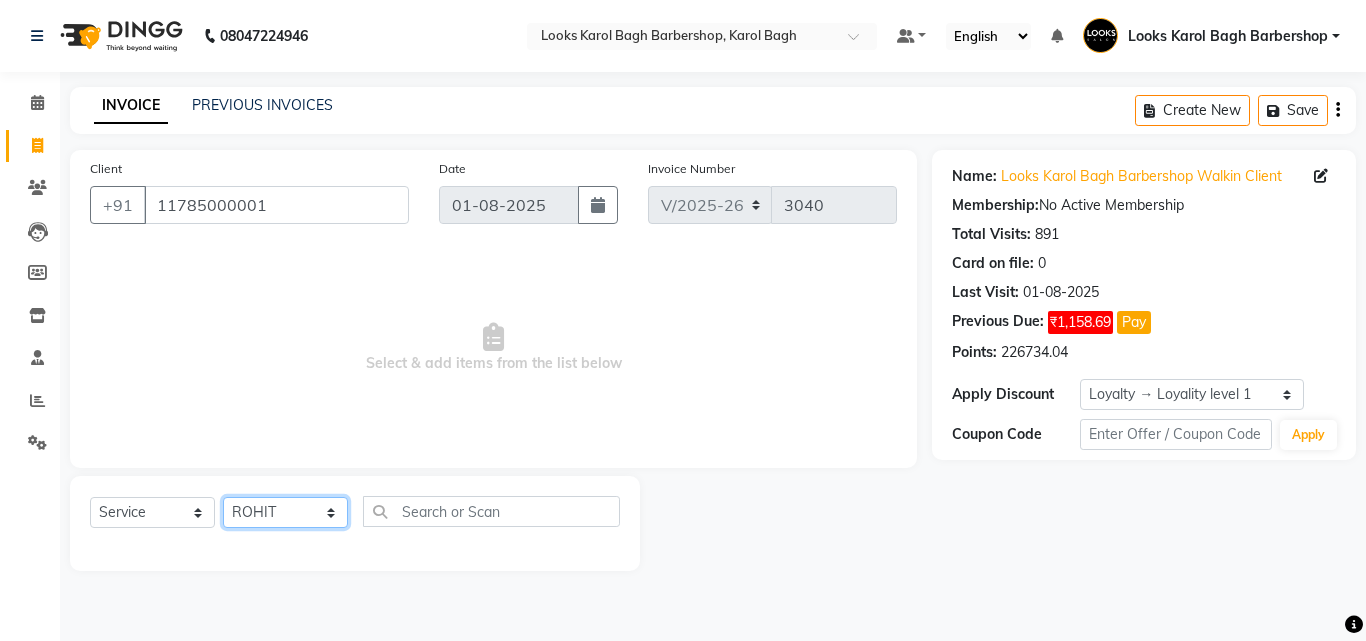 click on "Select Stylist Aadil Adnan AENA Aijaz Alam Amazon_Kart AMIR  Anurag _asst Arvind_asst BIJENDER  Counter Sales DANISH DHARAMVEER Eshan FARHAN KARAN RAI  KOMAL_NAILS Krishna_asst LALIT_PDCT LHAMO Looks_Female_Section Looks_H.O_Store Looks Karol Bagh Barbershop Looks_Kart MANIRAM Meenu_pdct Mohammad Sajid NAEEM  NARENDER DEOL  Naveen_pdct Prabhakar Kumar_PDCT RAAJ GUPTA RAAJ_JI raj ji RAM MURTI NARYAL ROHIT  Rohit Seth Rohit Thakur SACHIN sahil Shabina Shakir SIMRAN Sonia Sunny VIKRAM VIKRANT SINGH  Vishal_Asst YOGESH ASSISTANT" 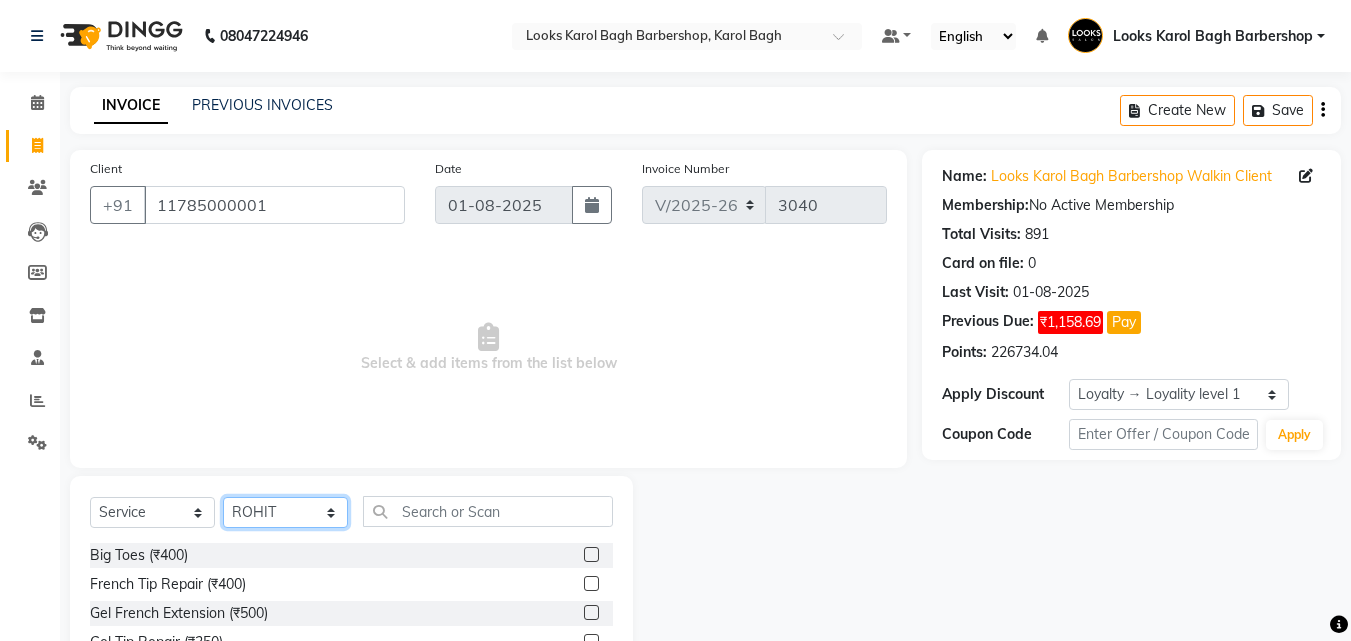 click on "Select Stylist Aadil Adnan AENA Aijaz Alam Amazon_Kart AMIR  Anurag _asst Arvind_asst BIJENDER  Counter Sales DANISH DHARAMVEER Eshan FARHAN KARAN RAI  KOMAL_NAILS Krishna_asst LALIT_PDCT LHAMO Looks_Female_Section Looks_H.O_Store Looks Karol Bagh Barbershop Looks_Kart MANIRAM Meenu_pdct Mohammad Sajid NAEEM  NARENDER DEOL  Naveen_pdct Prabhakar Kumar_PDCT RAAJ GUPTA RAAJ_JI raj ji RAM MURTI NARYAL ROHIT  Rohit Seth Rohit Thakur SACHIN sahil Shabina Shakir SIMRAN Sonia Sunny VIKRAM VIKRANT SINGH  Vishal_Asst YOGESH ASSISTANT" 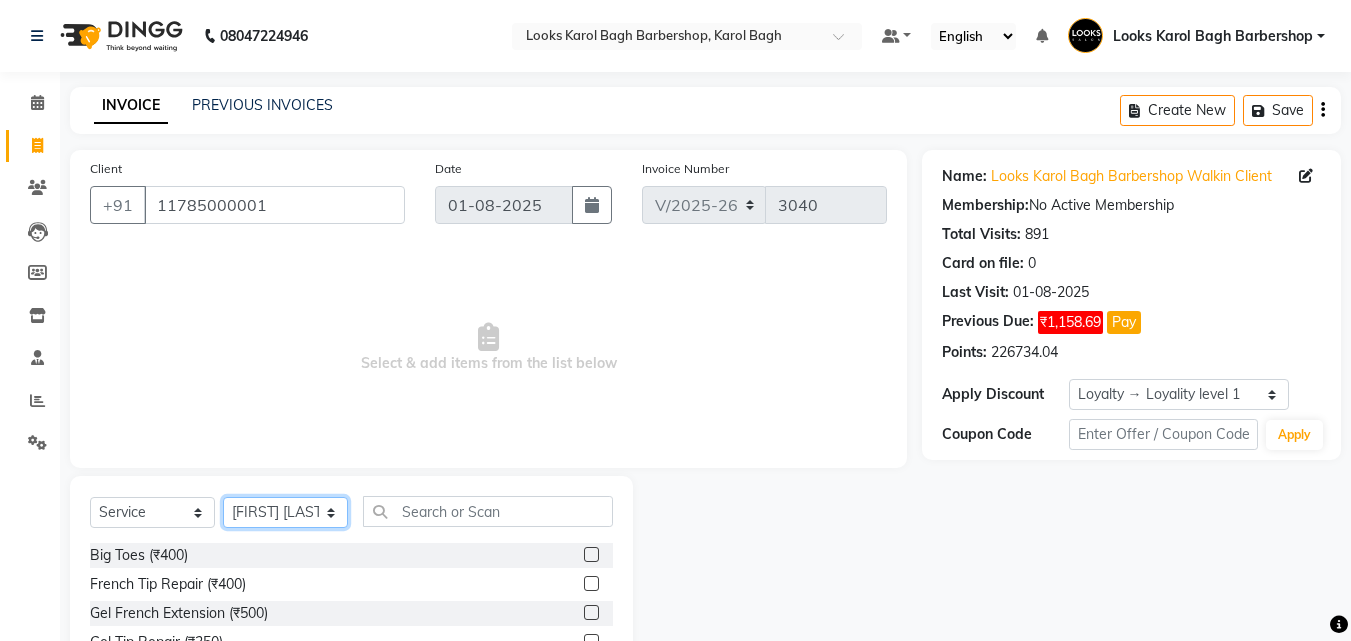 click on "Select Stylist Aadil Adnan AENA Aijaz Alam Amazon_Kart AMIR  Anurag _asst Arvind_asst BIJENDER  Counter Sales DANISH DHARAMVEER Eshan FARHAN KARAN RAI  KOMAL_NAILS Krishna_asst LALIT_PDCT LHAMO Looks_Female_Section Looks_H.O_Store Looks Karol Bagh Barbershop Looks_Kart MANIRAM Meenu_pdct Mohammad Sajid NAEEM  NARENDER DEOL  Naveen_pdct Prabhakar Kumar_PDCT RAAJ GUPTA RAAJ_JI raj ji RAM MURTI NARYAL ROHIT  Rohit Seth Rohit Thakur SACHIN sahil Shabina Shakir SIMRAN Sonia Sunny VIKRAM VIKRANT SINGH  Vishal_Asst YOGESH ASSISTANT" 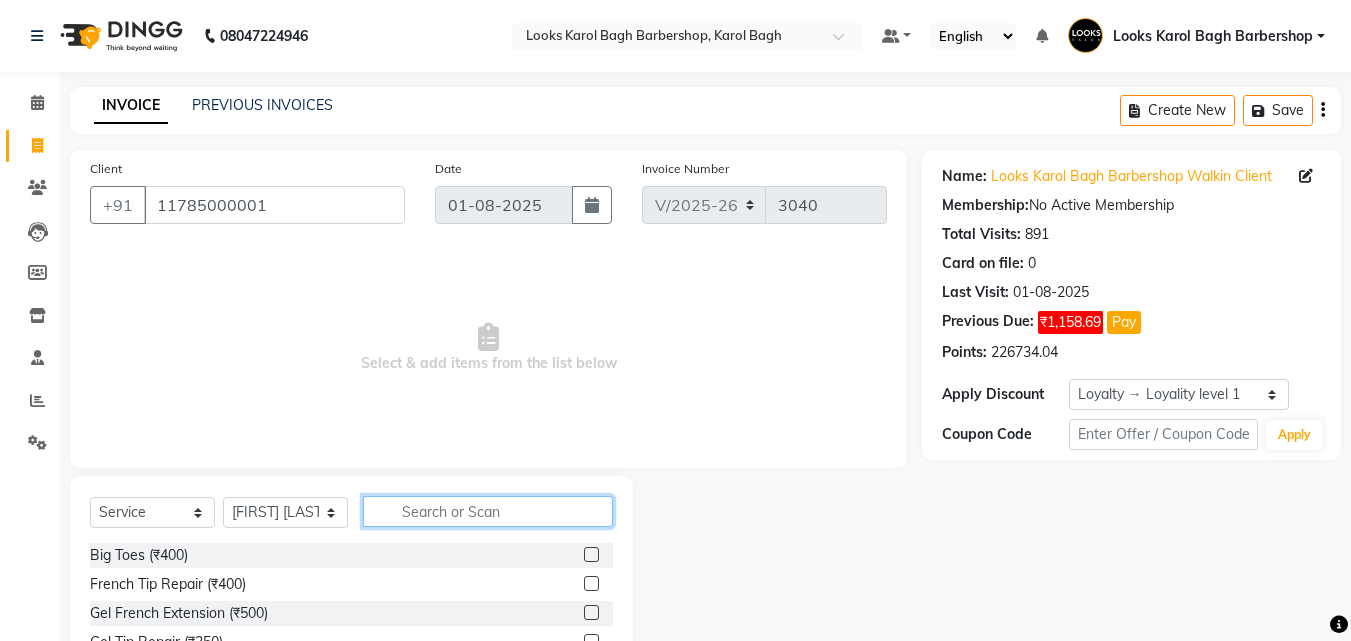 click 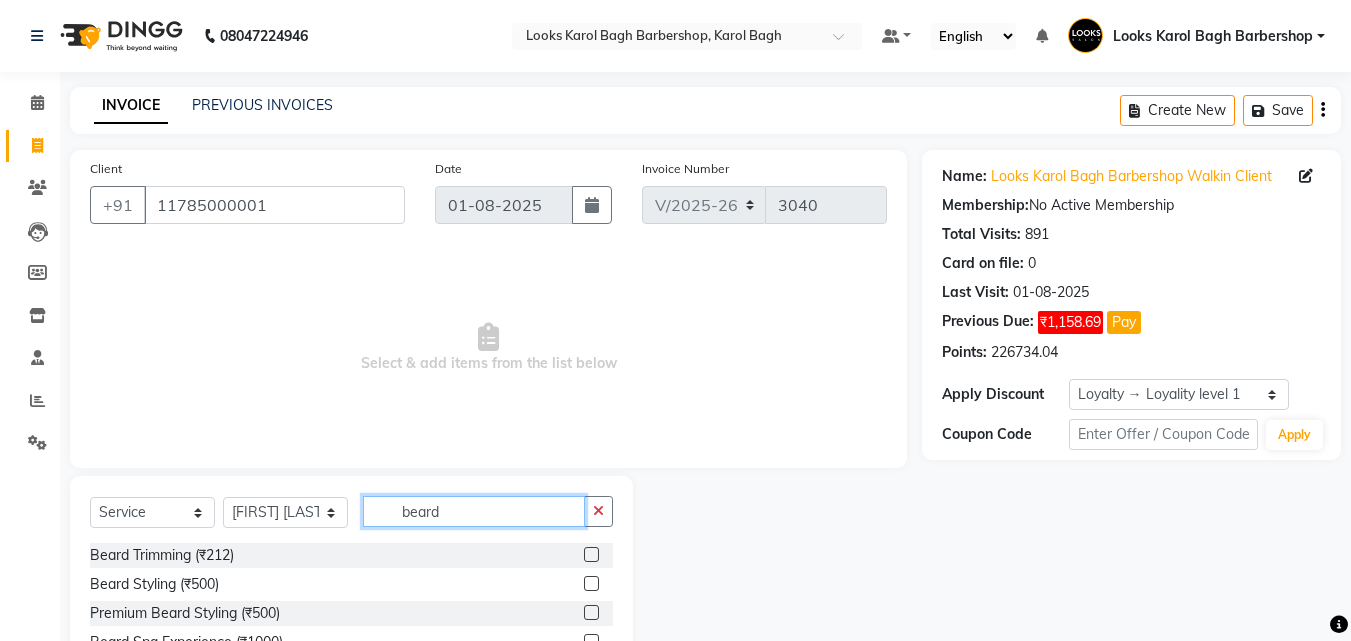 type on "beard" 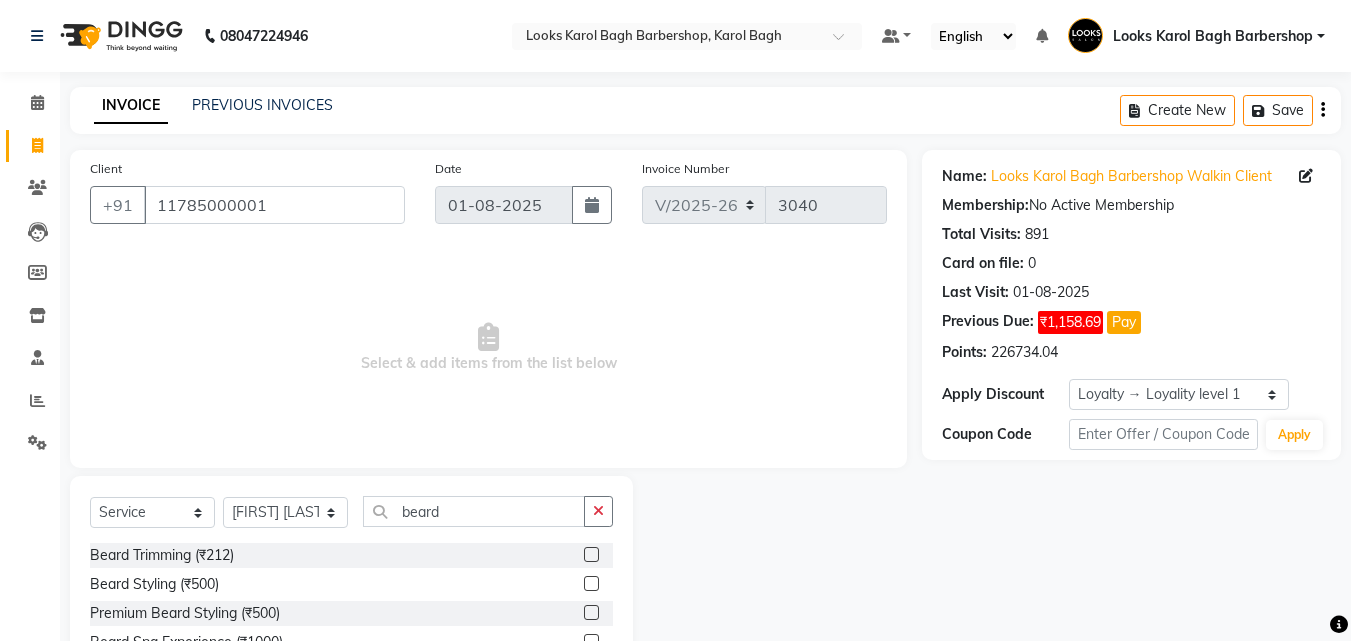 click 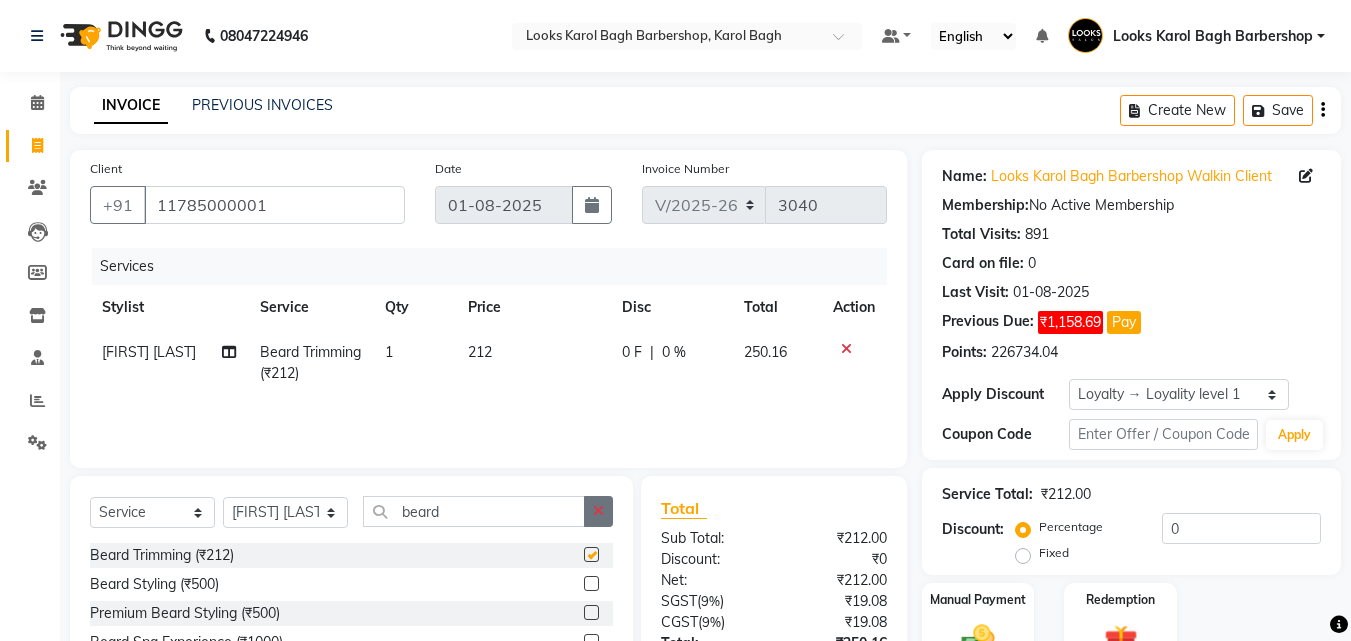 checkbox on "false" 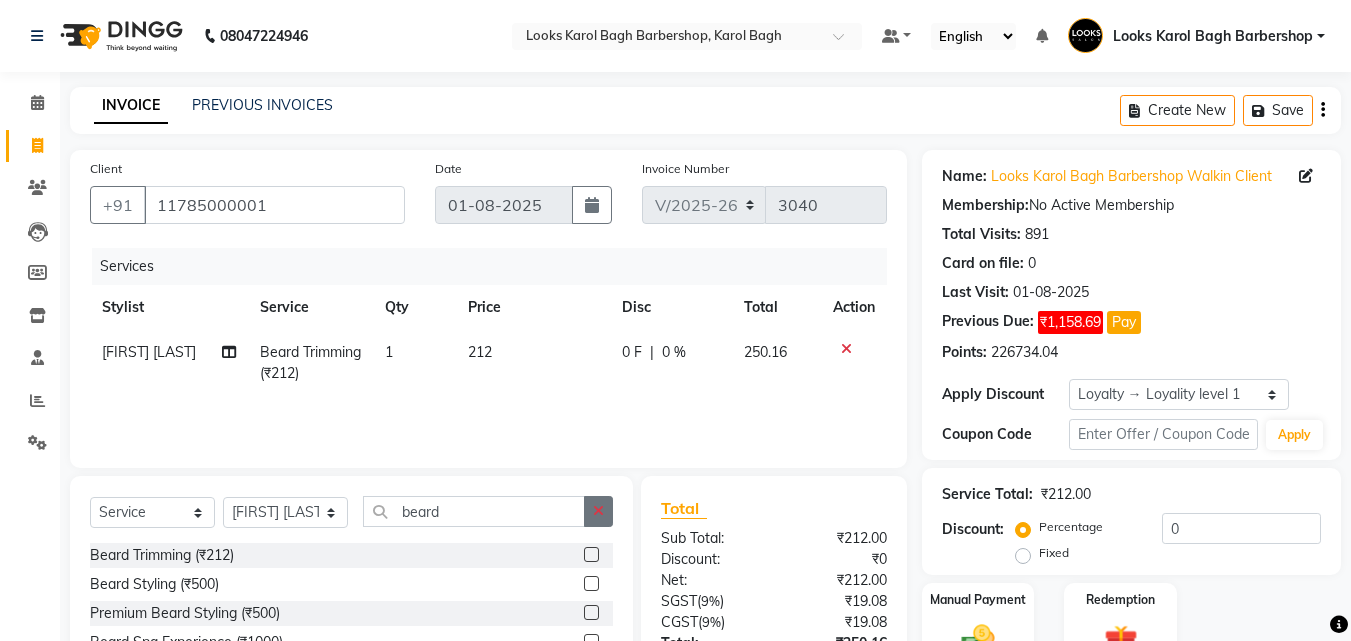 click 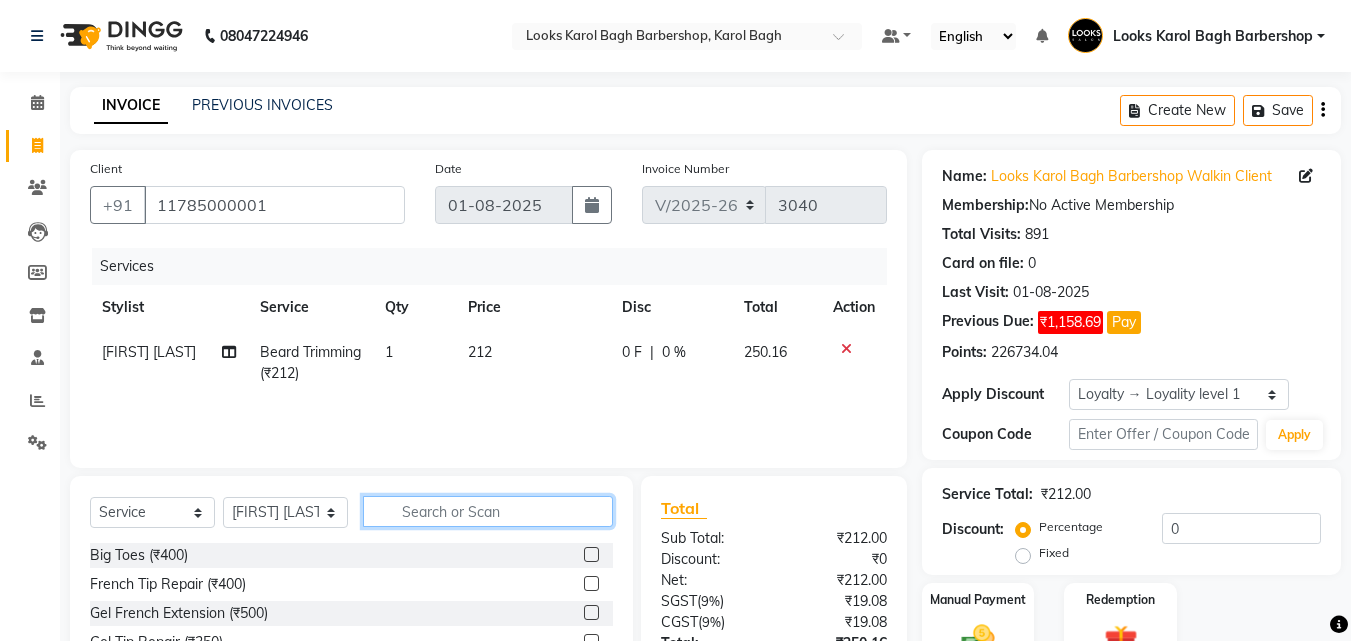 click 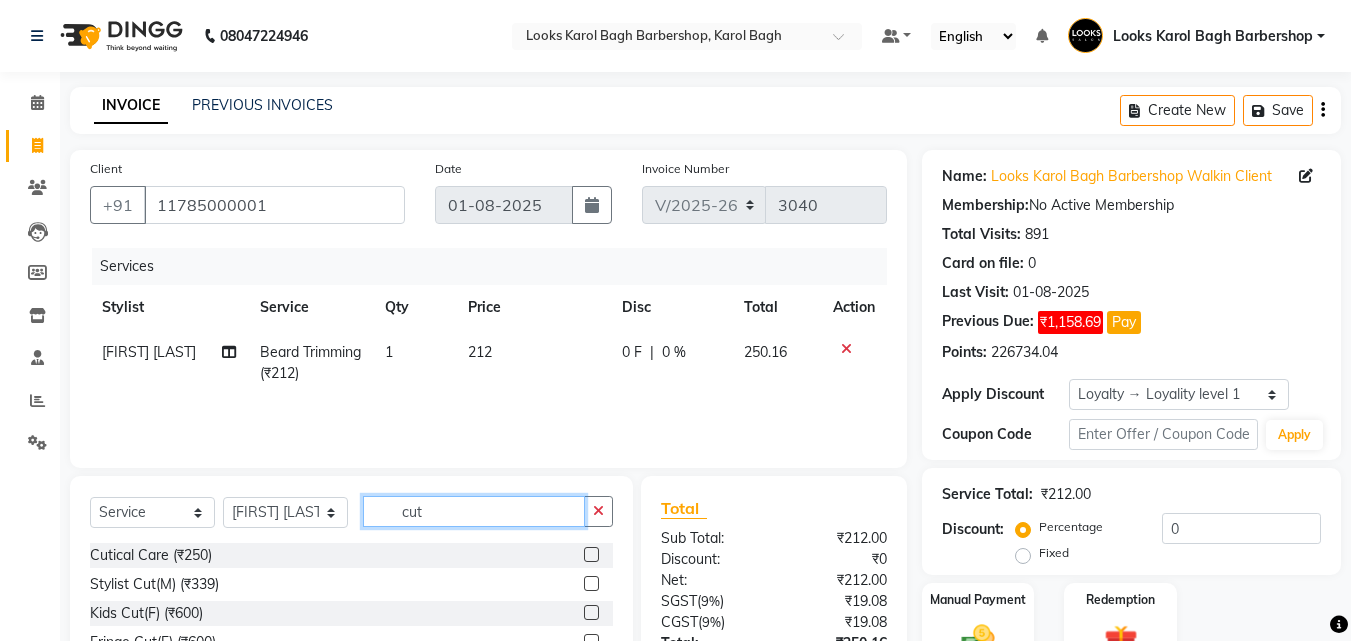 type on "cut" 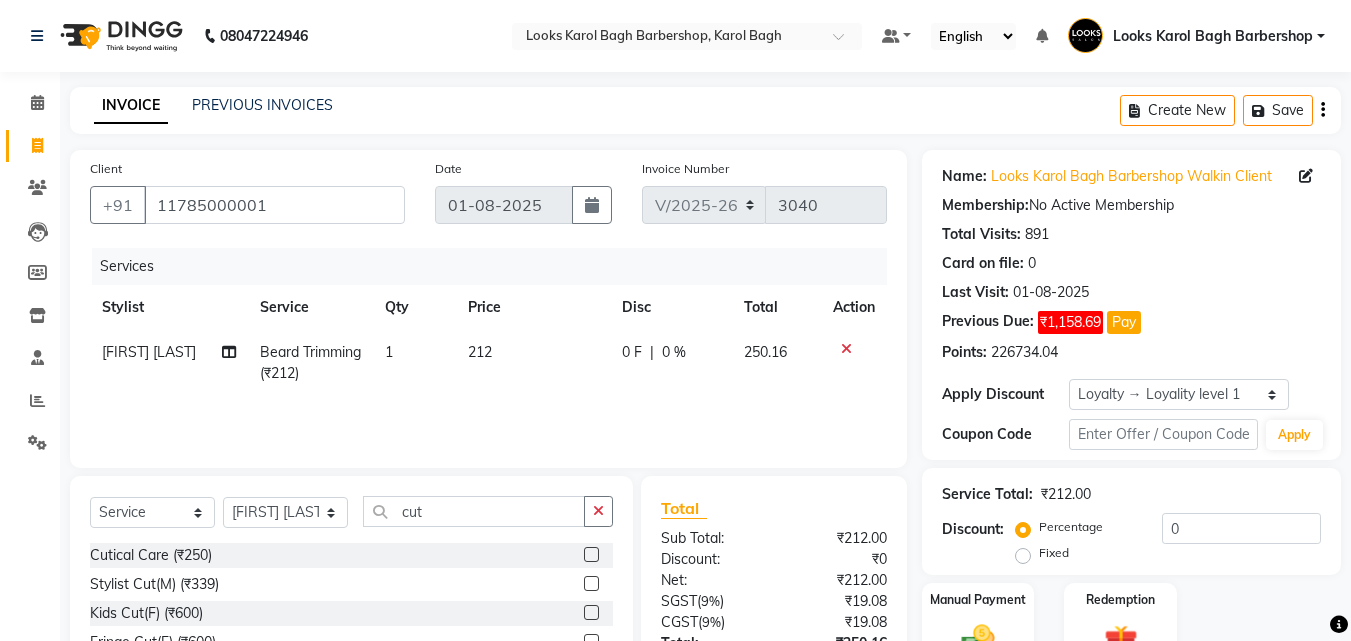 click 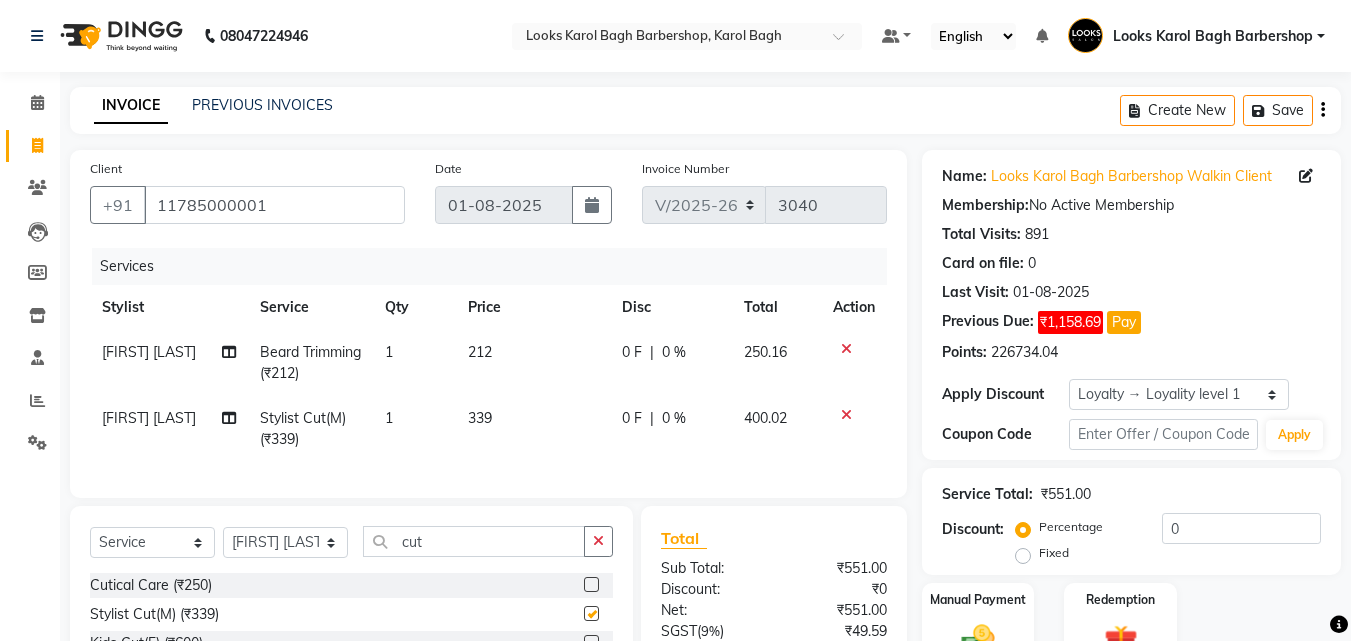checkbox on "false" 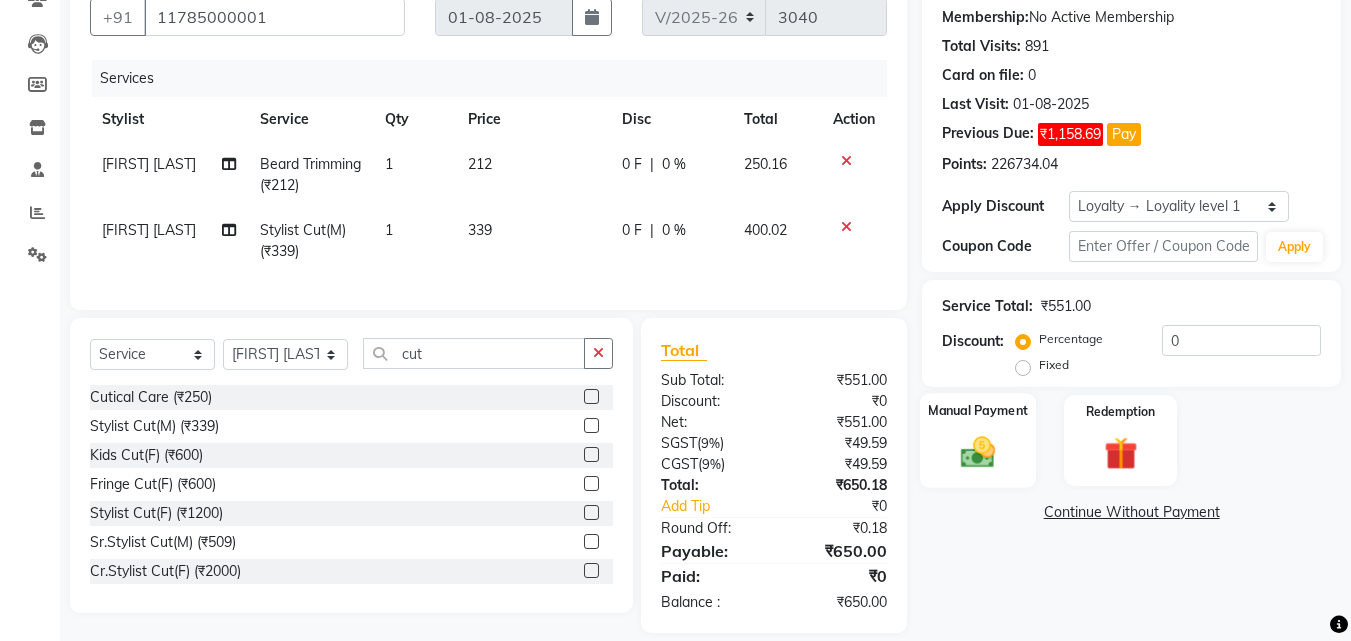 scroll, scrollTop: 225, scrollLeft: 0, axis: vertical 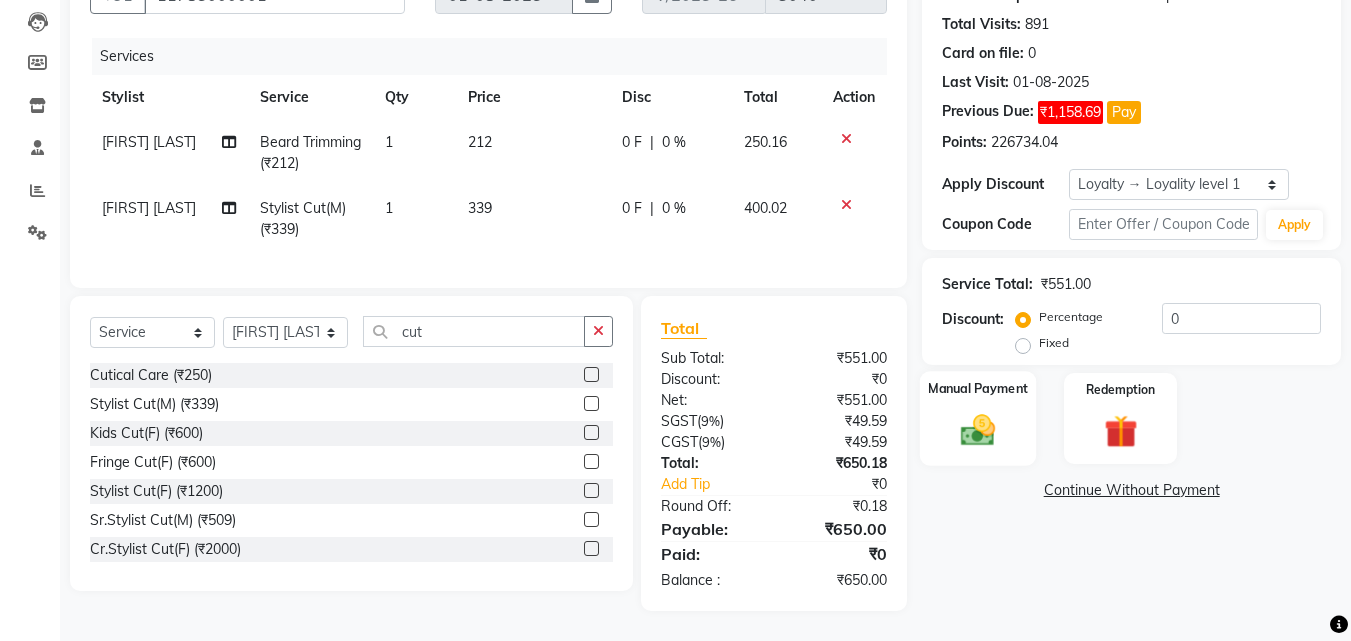 click on "Manual Payment" 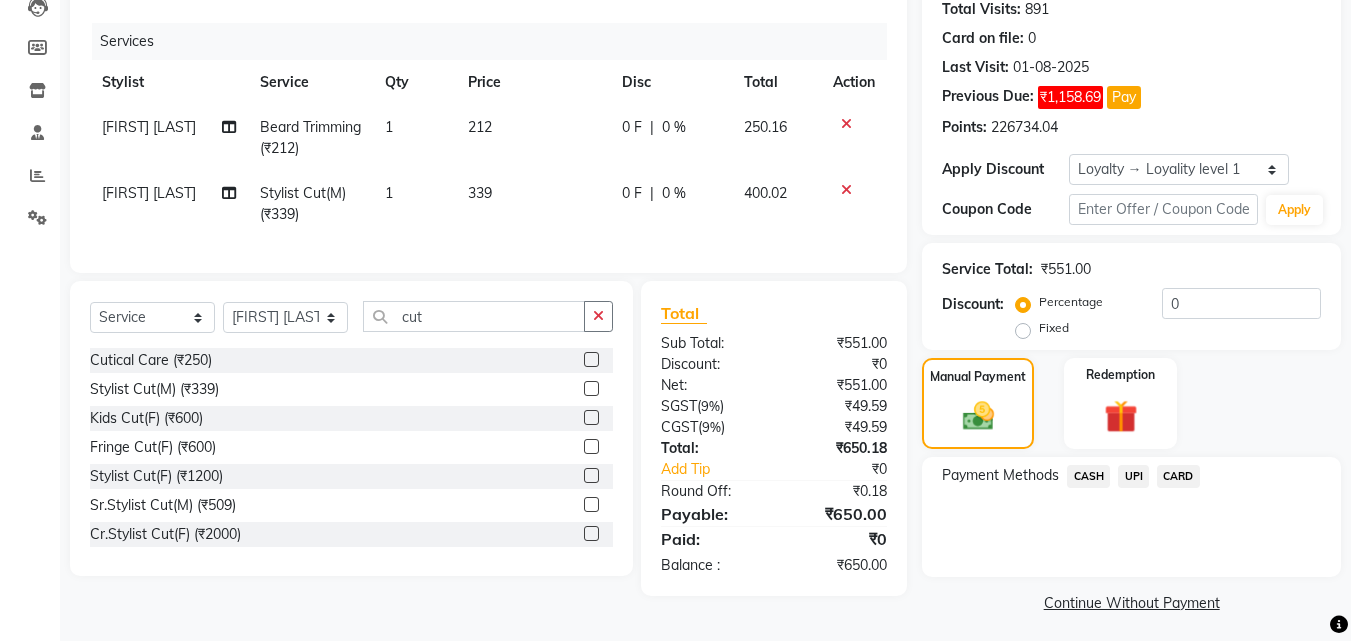 click on "UPI" 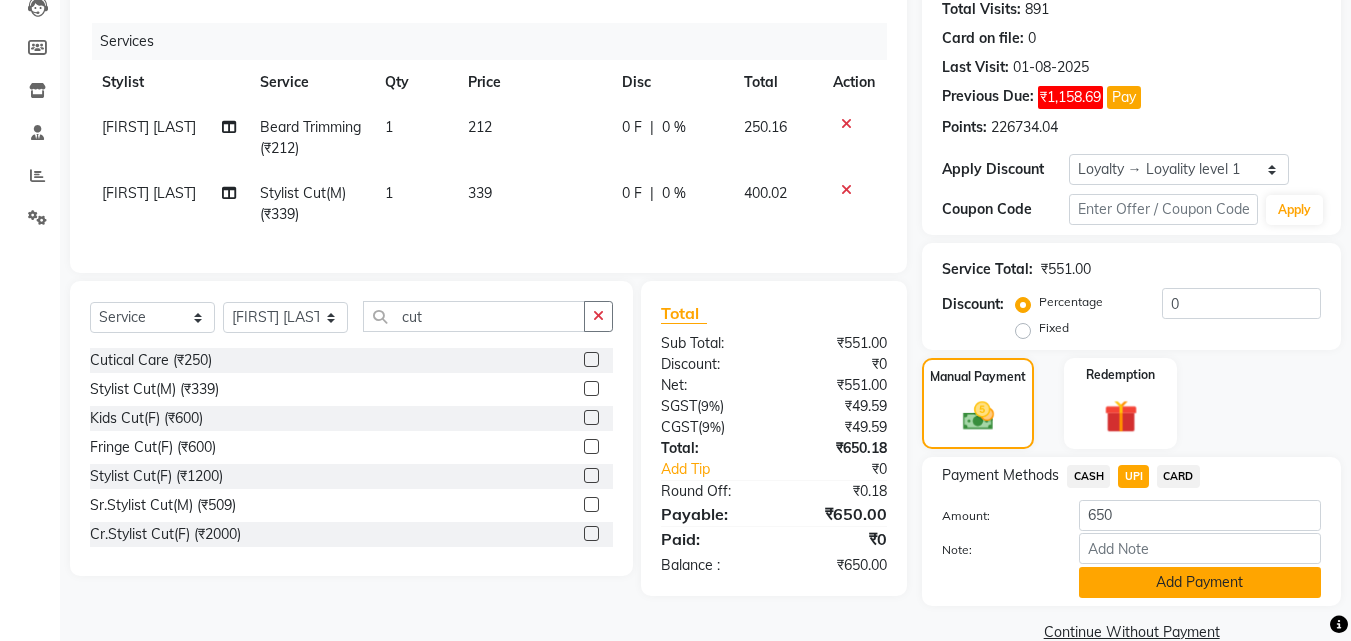 click on "Add Payment" 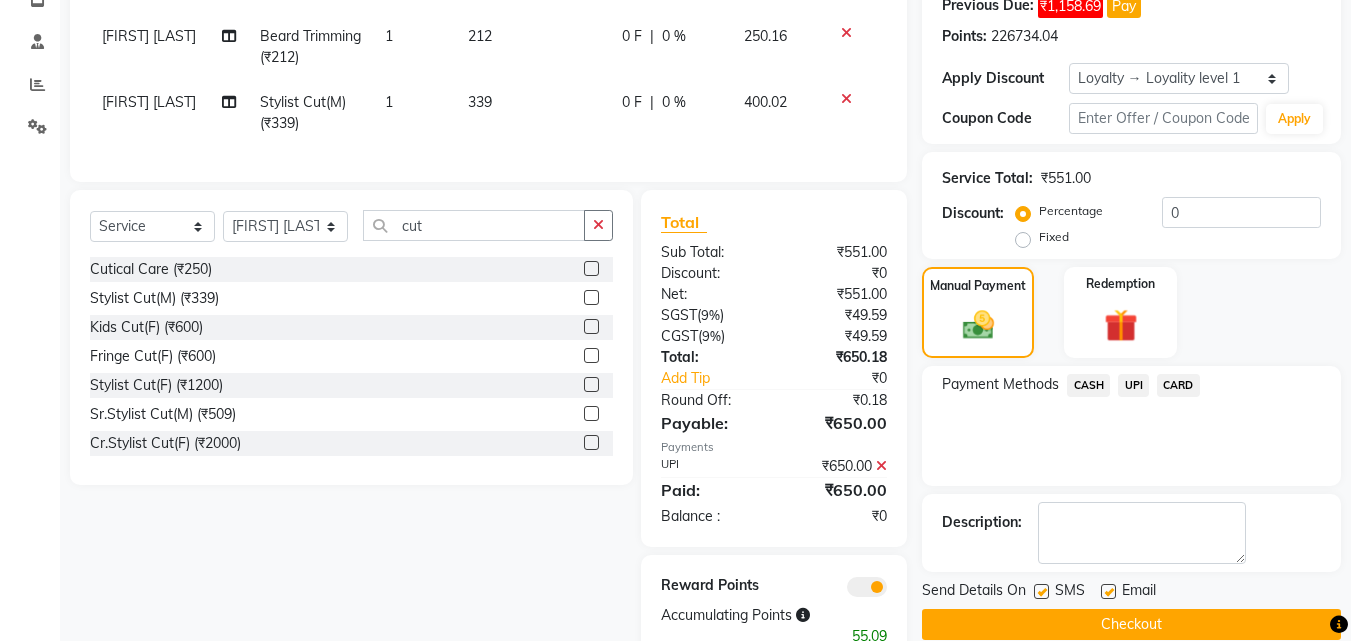 scroll, scrollTop: 387, scrollLeft: 0, axis: vertical 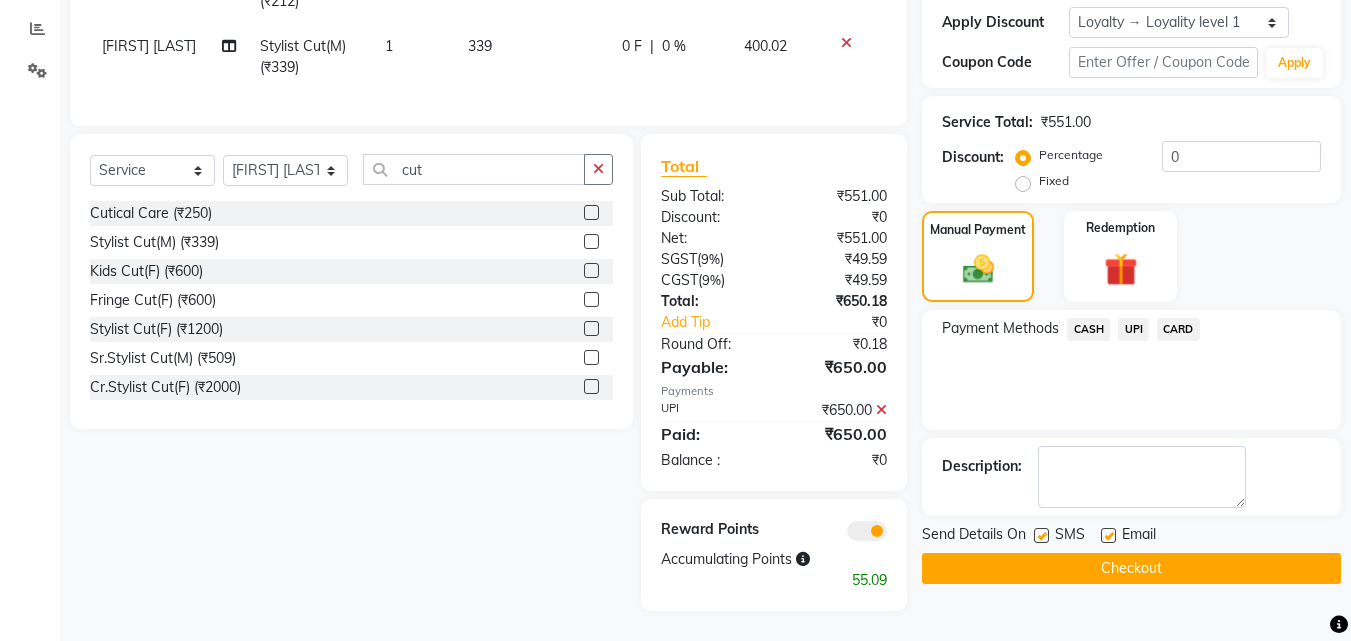 click on "Checkout" 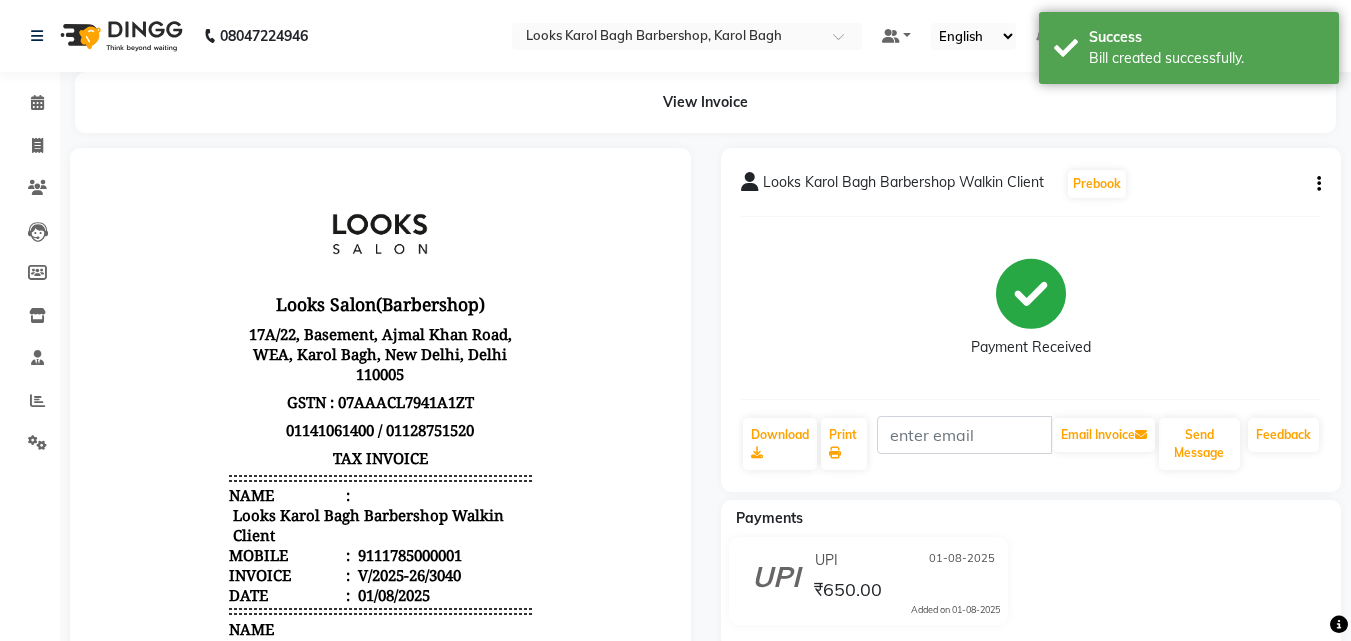 scroll, scrollTop: 0, scrollLeft: 0, axis: both 